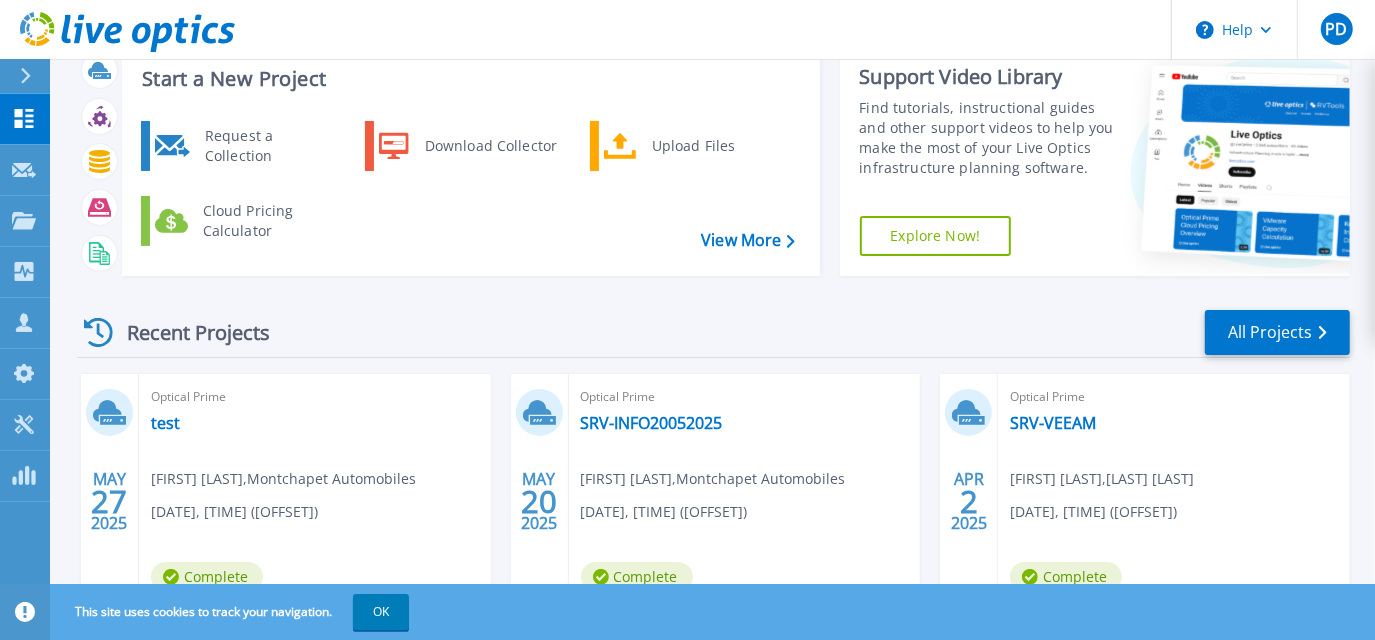 scroll, scrollTop: 181, scrollLeft: 0, axis: vertical 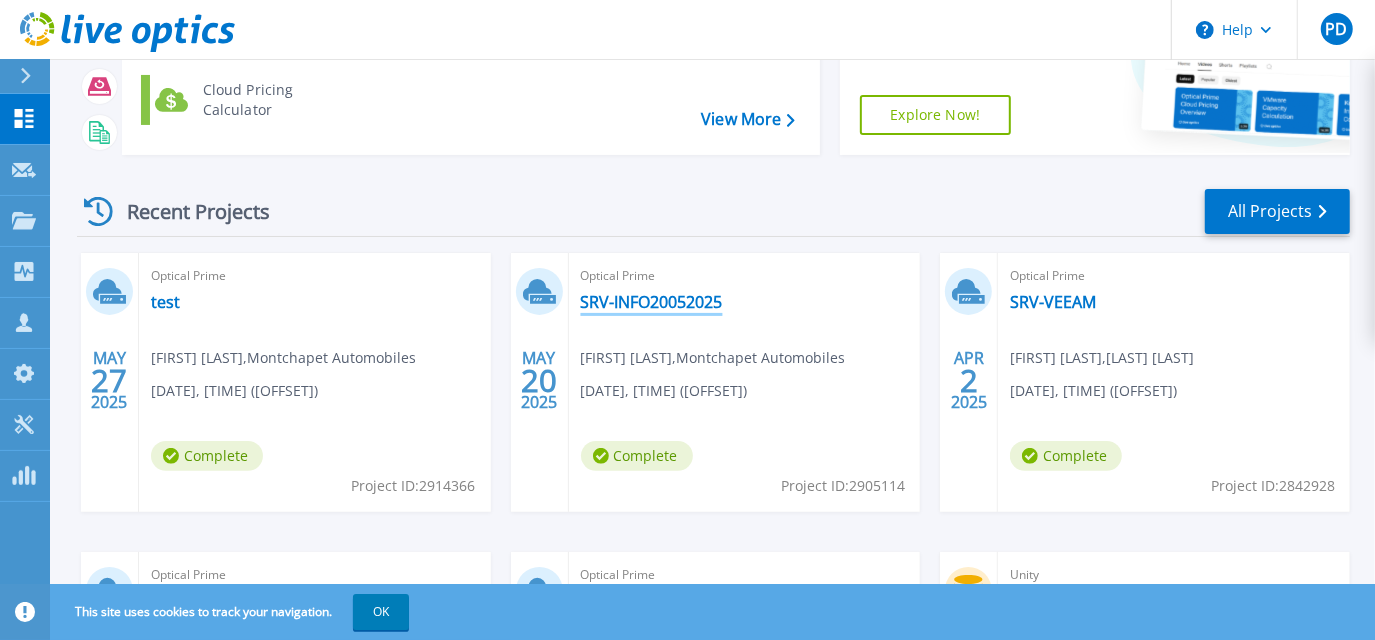click on "SRV-INFO20052025" at bounding box center [652, 302] 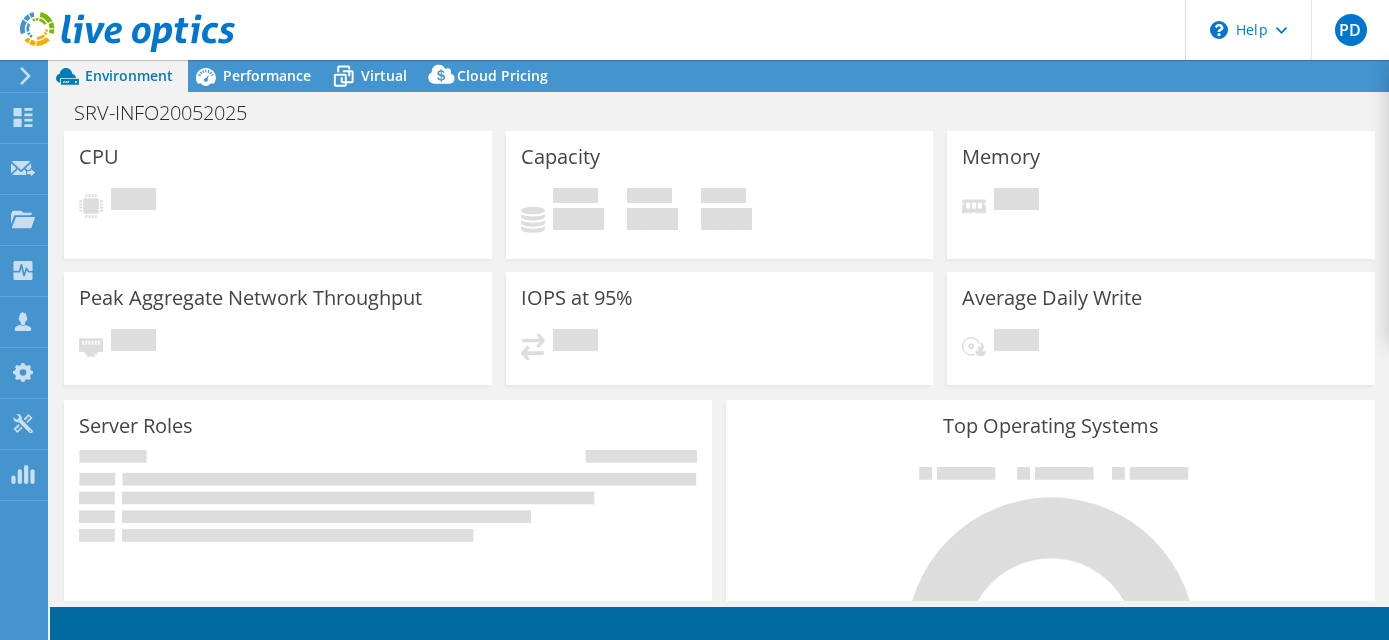 scroll, scrollTop: 0, scrollLeft: 0, axis: both 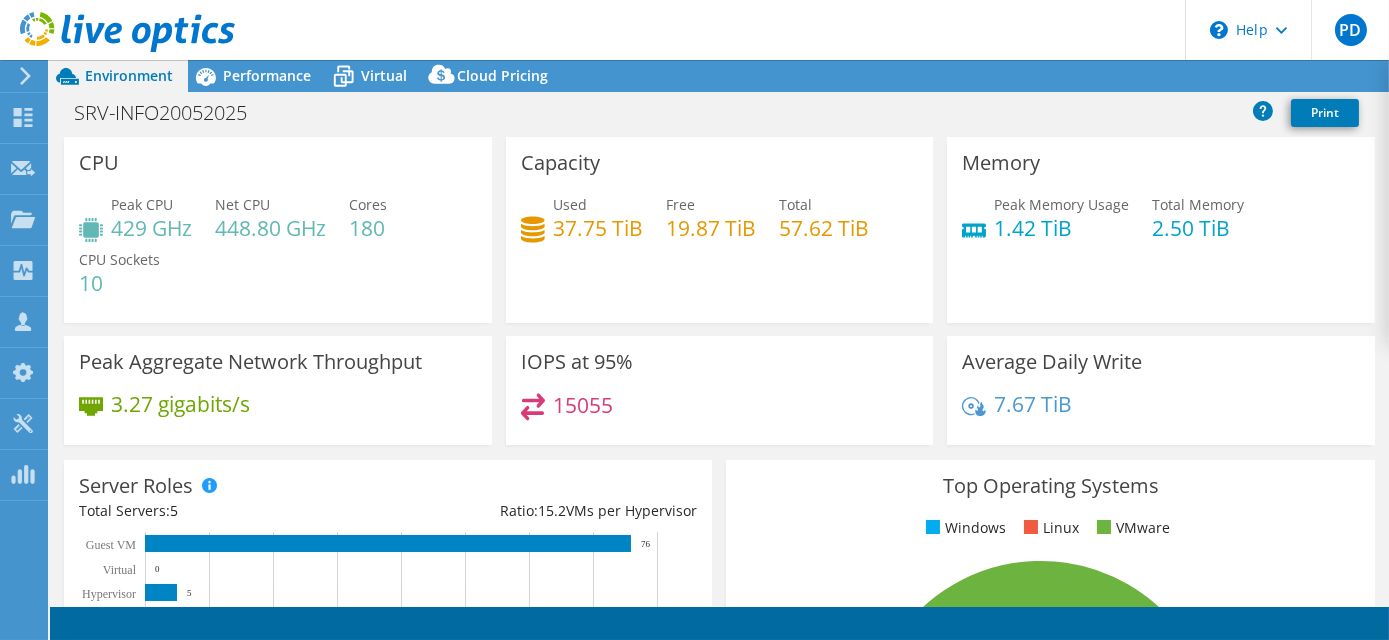 select on "USD" 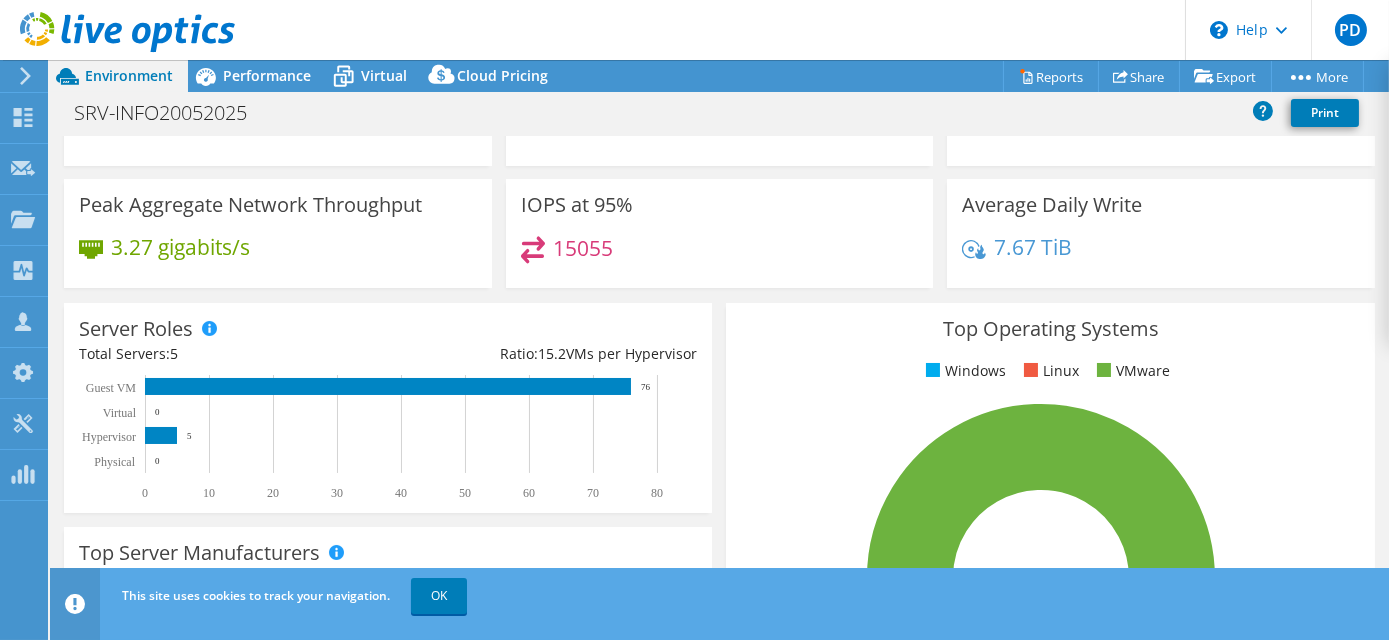 scroll, scrollTop: 0, scrollLeft: 0, axis: both 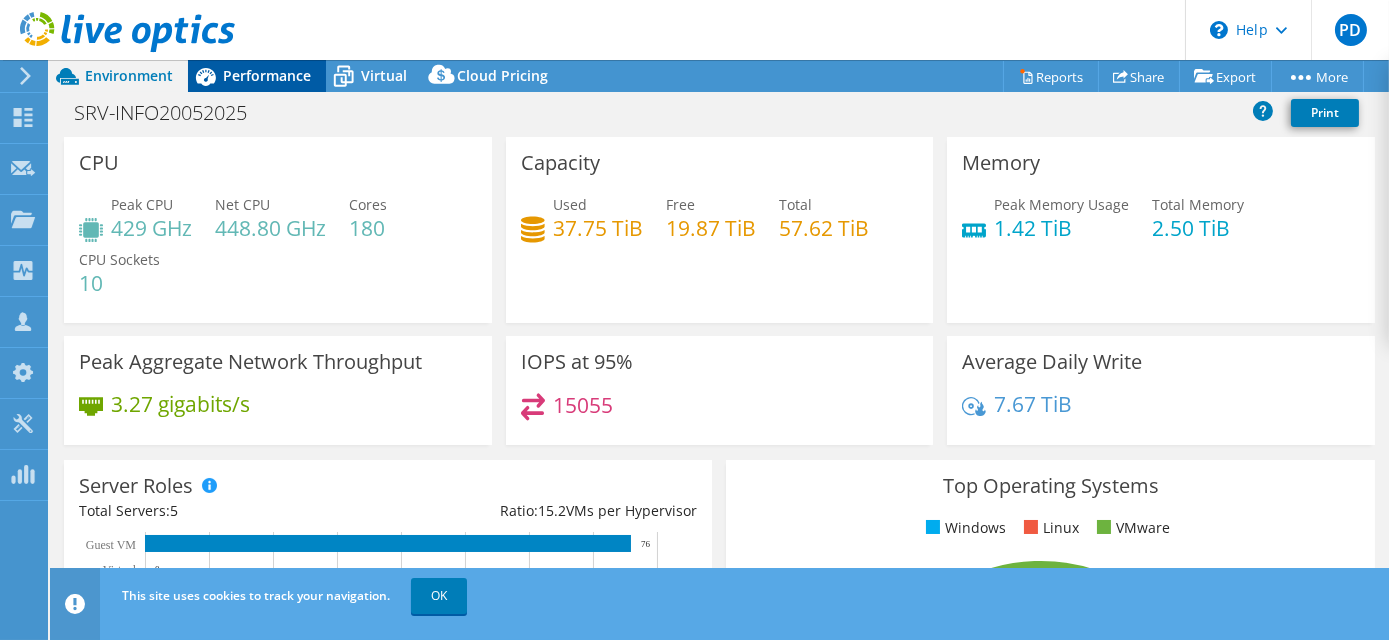 click on "Performance" at bounding box center [267, 75] 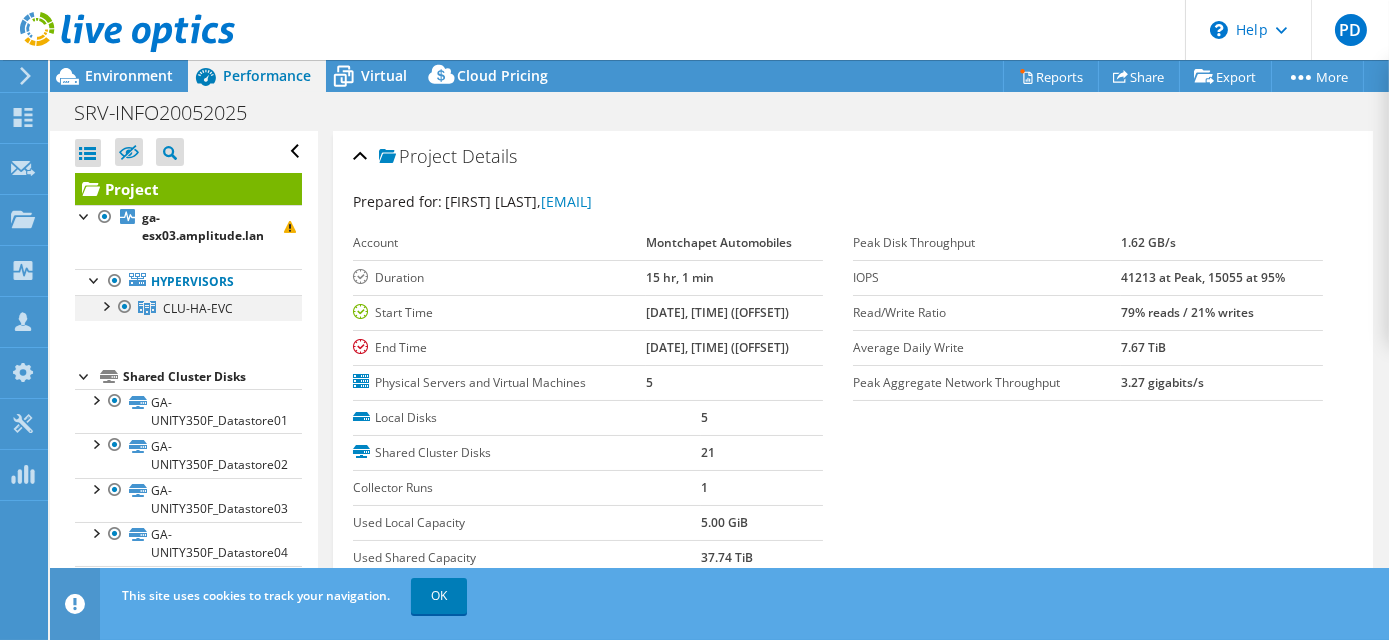 click at bounding box center (105, 305) 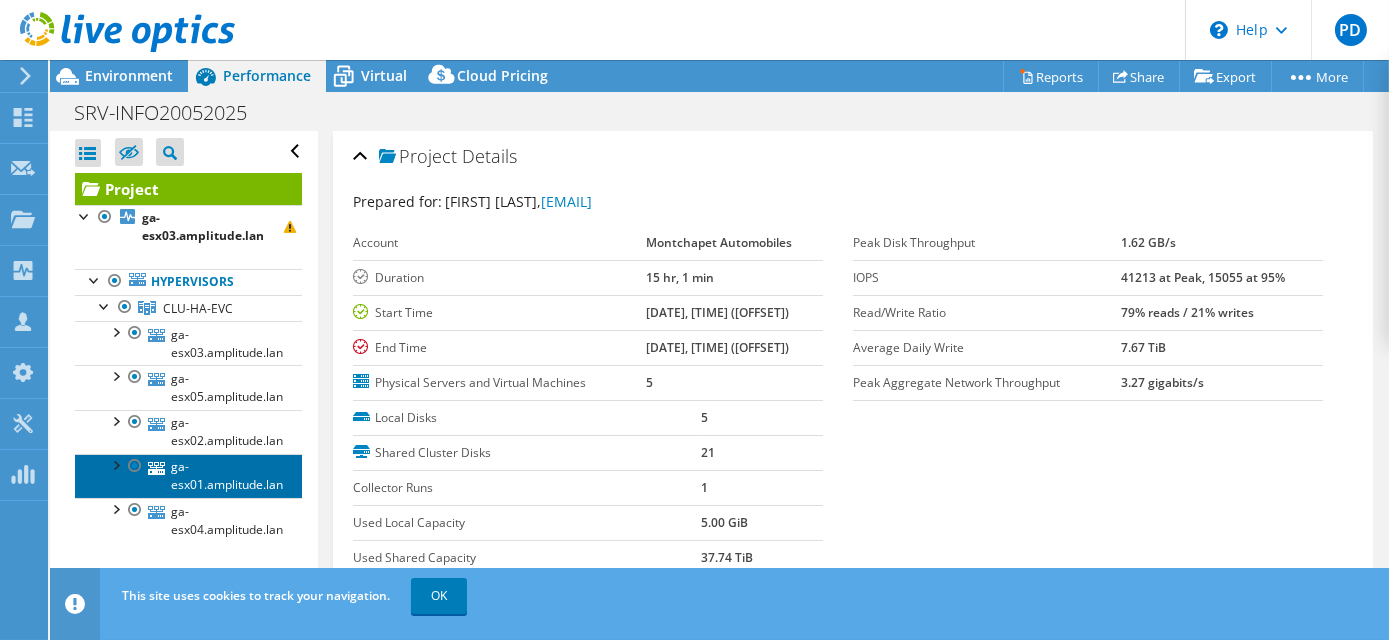click on "ga-esx01.amplitude.lan" at bounding box center (188, 476) 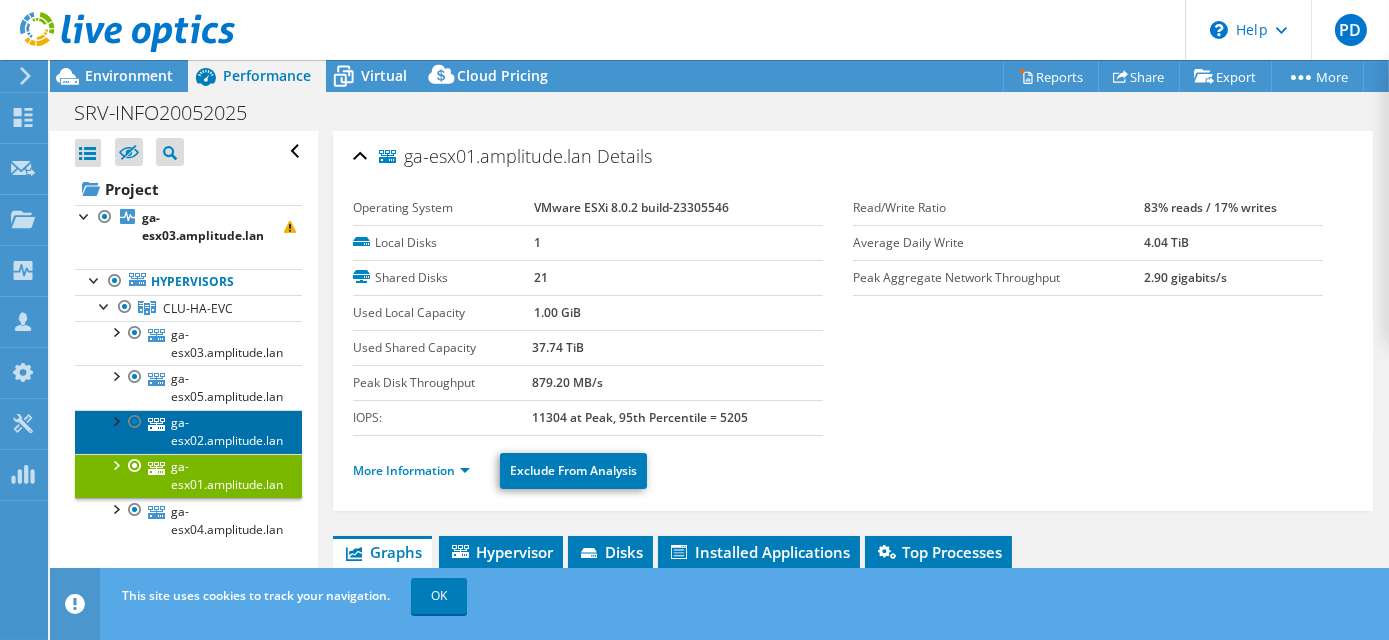 click on "ga-esx02.amplitude.lan" at bounding box center (188, 432) 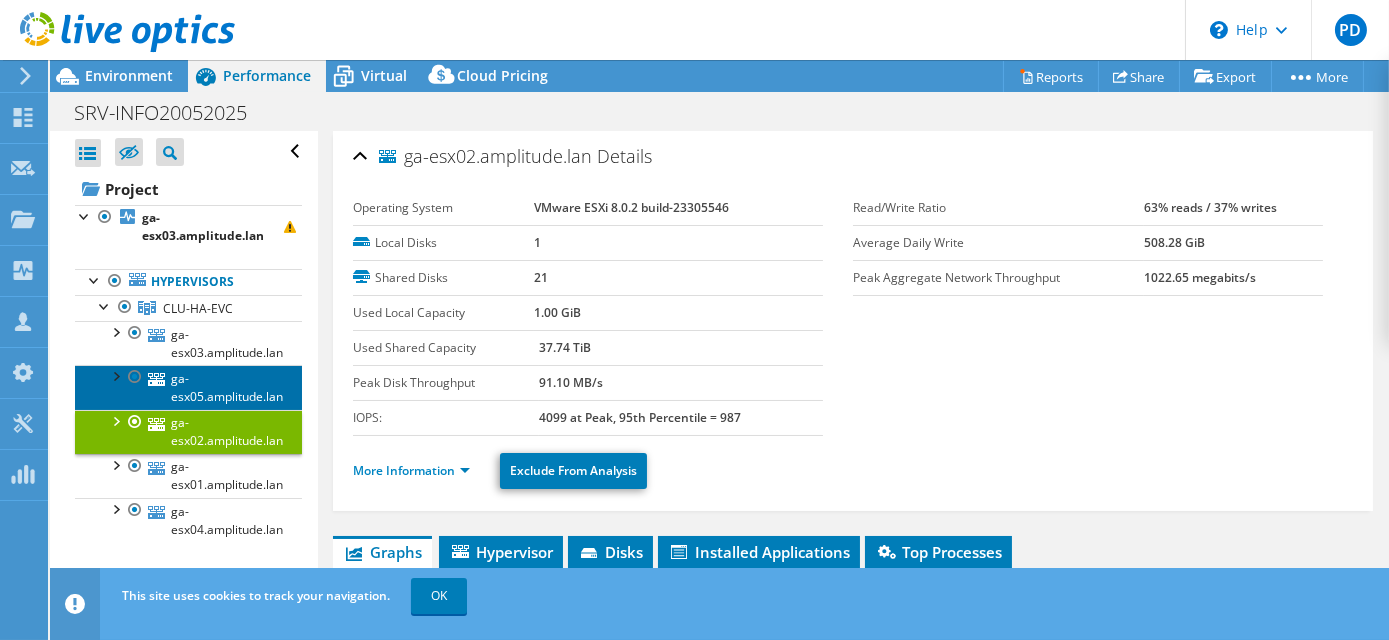 click on "ga-esx05.amplitude.lan" at bounding box center [188, 387] 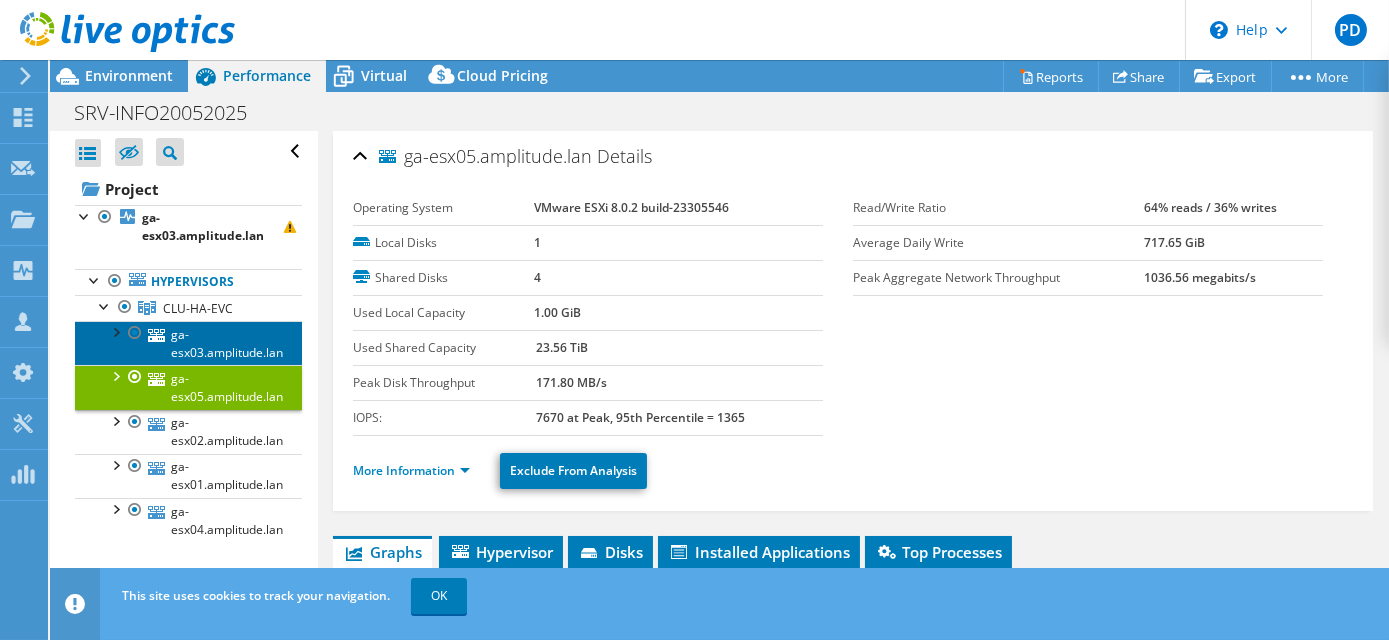 click on "ga-esx03.amplitude.lan" at bounding box center [188, 343] 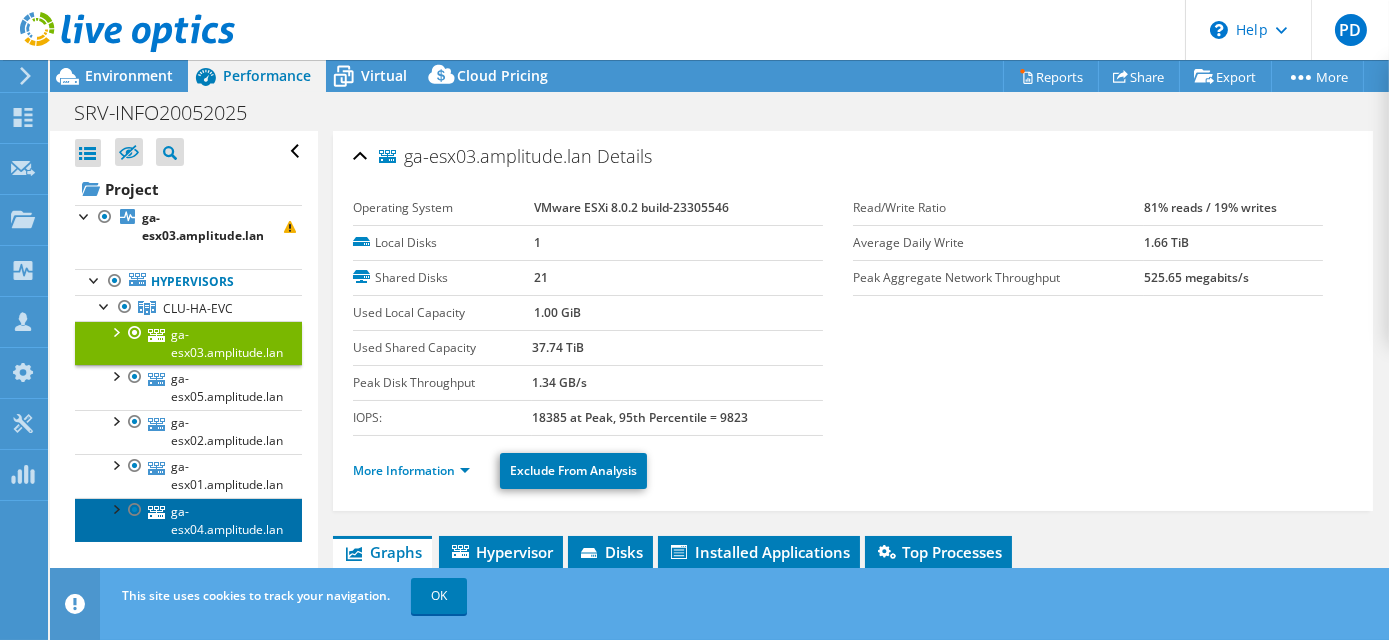 click on "ga-esx04.amplitude.lan" at bounding box center [188, 520] 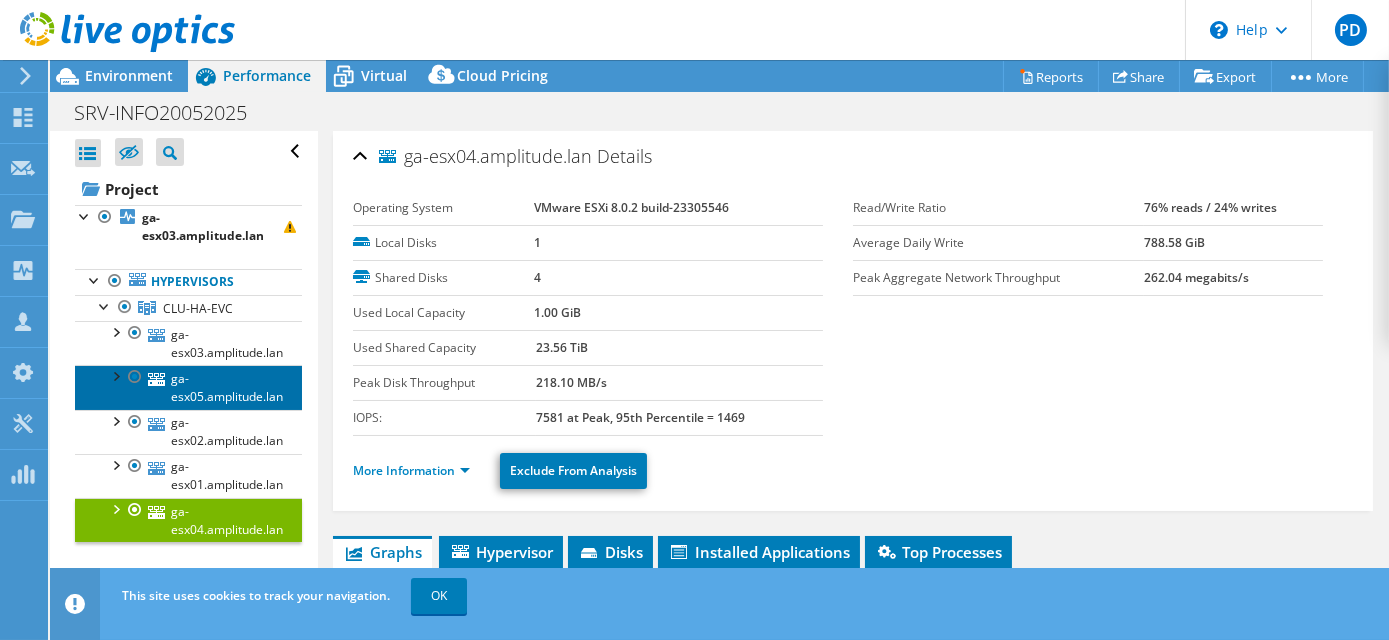 click on "ga-esx05.amplitude.lan" at bounding box center [188, 387] 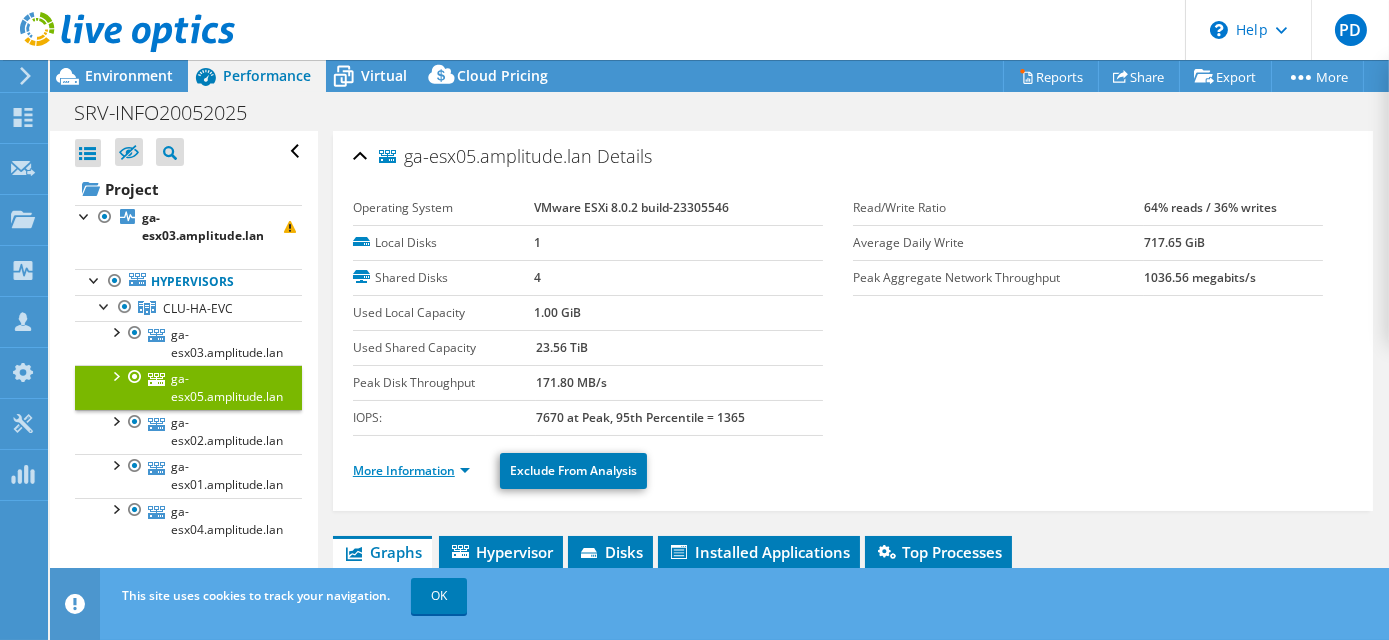 click on "More Information" at bounding box center [411, 470] 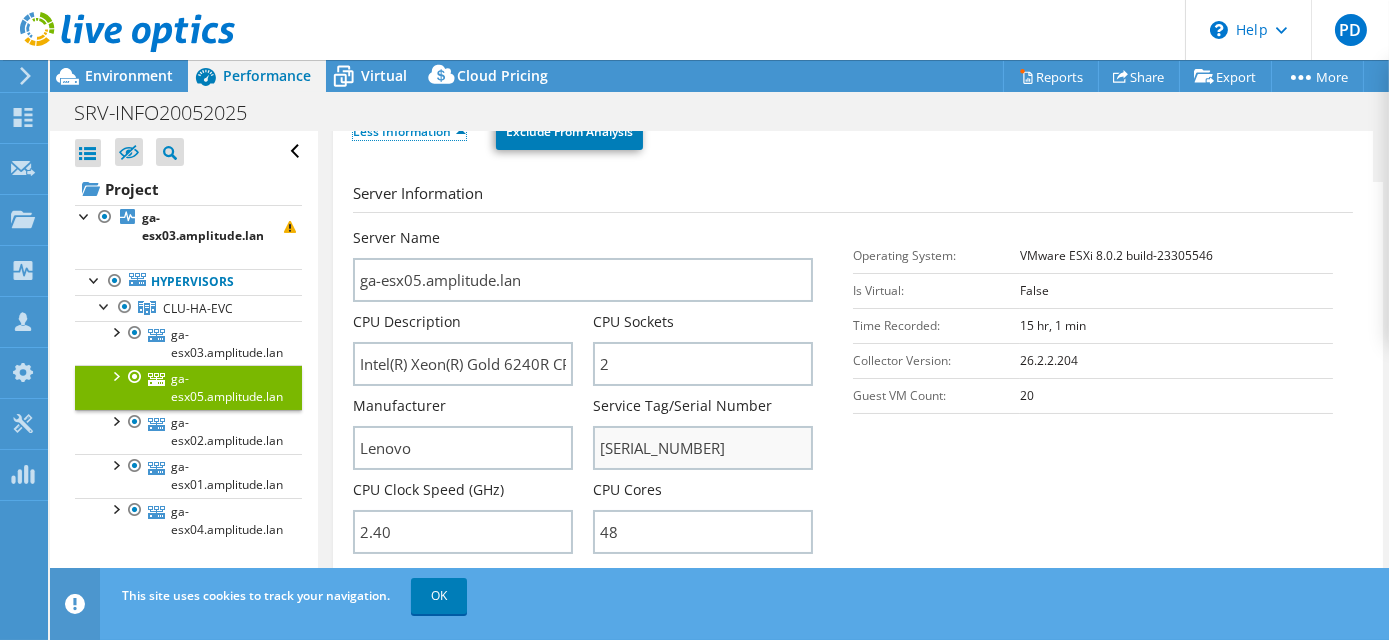 scroll, scrollTop: 454, scrollLeft: 0, axis: vertical 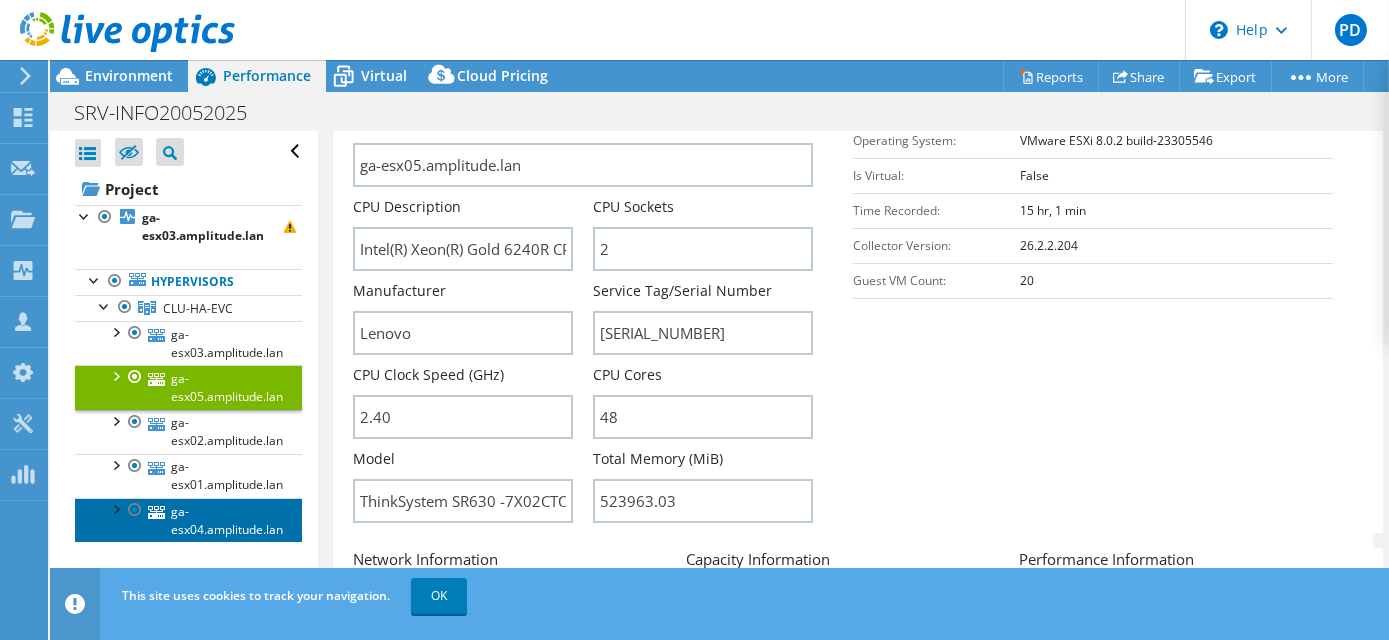 click on "ga-esx04.amplitude.lan" at bounding box center (188, 520) 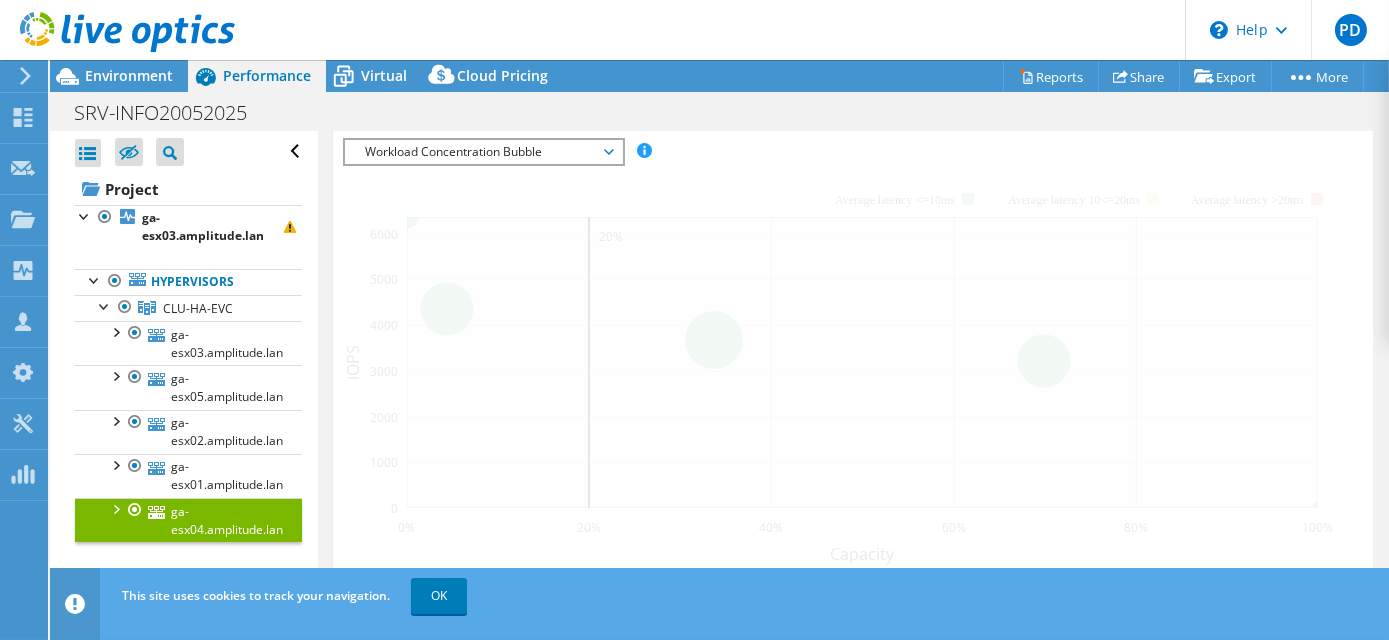 scroll, scrollTop: 442, scrollLeft: 0, axis: vertical 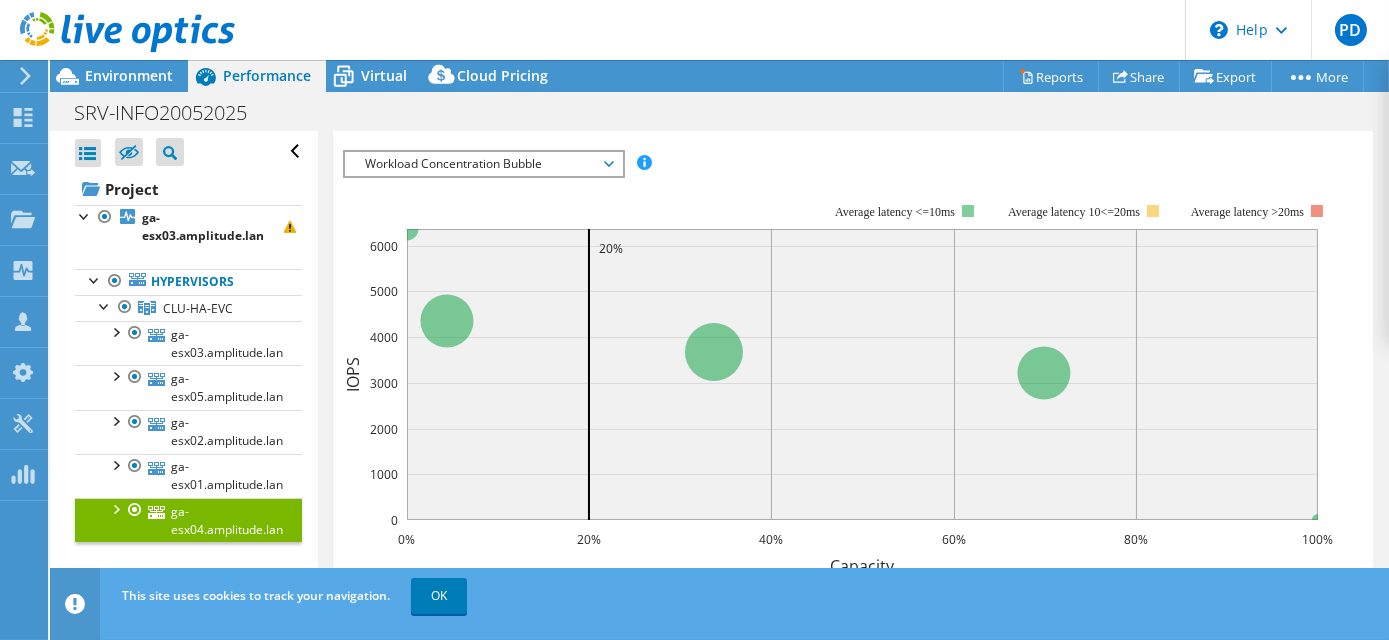 click on "Workload Concentration Bubble" at bounding box center [483, 164] 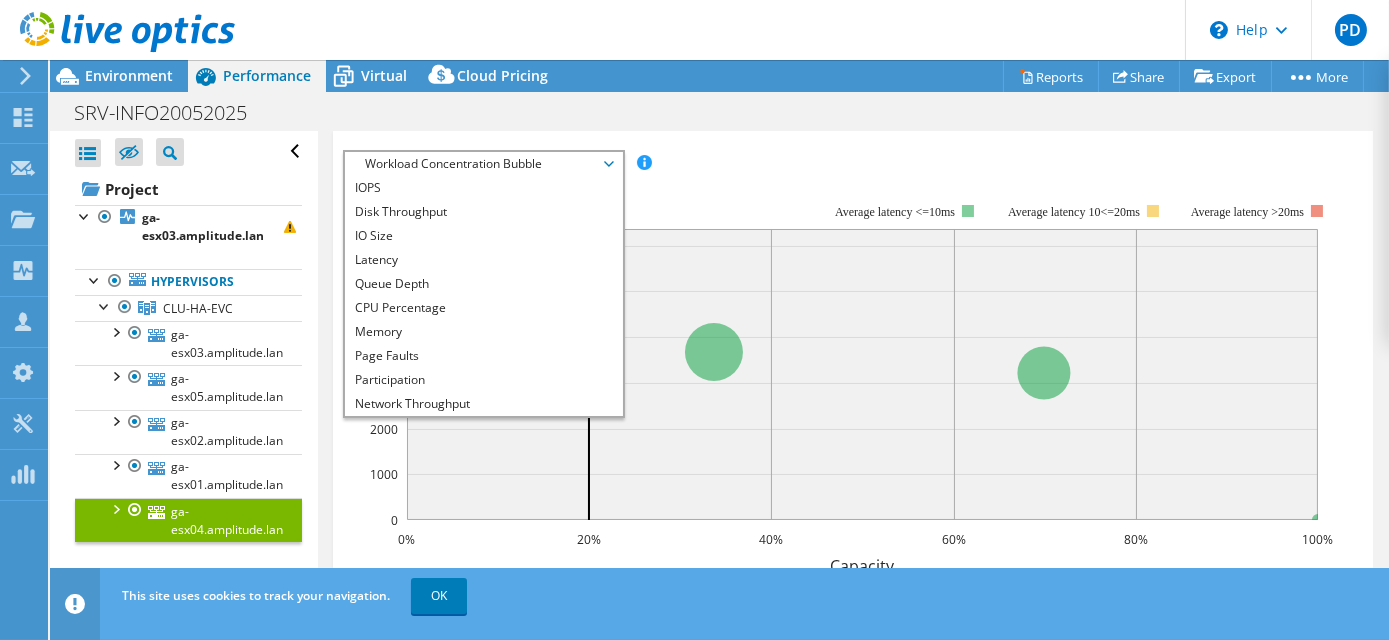 click on "IOPS
Disk Throughput
IO Size
Latency
Queue Depth
CPU Percentage
Memory
Page Faults
Participation
Network Throughput
Top Servers By Page Faults
Workload Concentration Line
Workload Concentration Bubble
All
Workload Concentration Bubble" at bounding box center (853, 163) 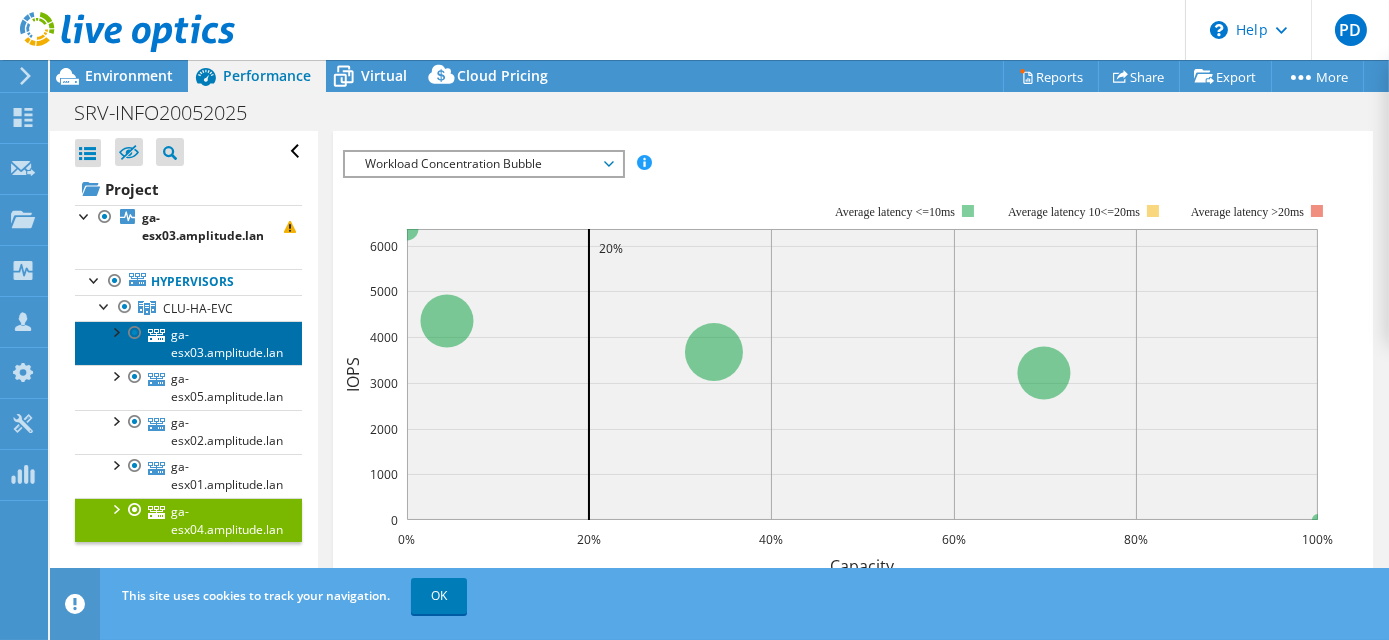 click on "ga-esx03.amplitude.lan" at bounding box center (188, 343) 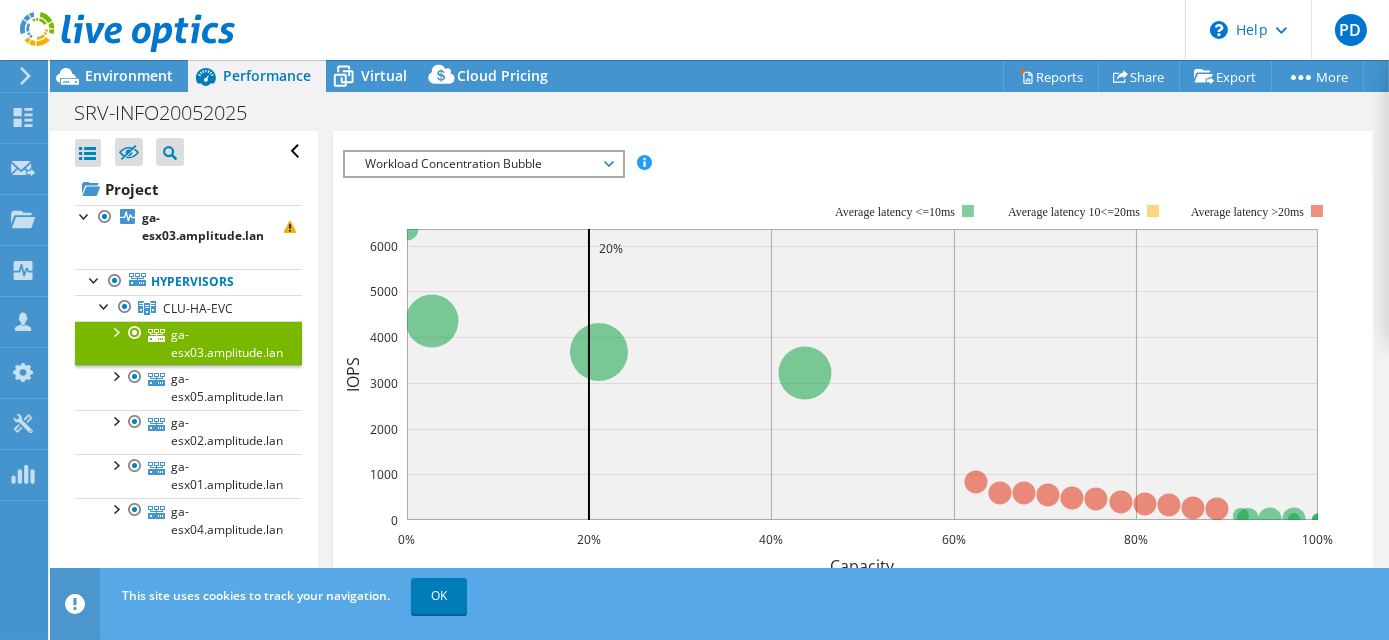 click 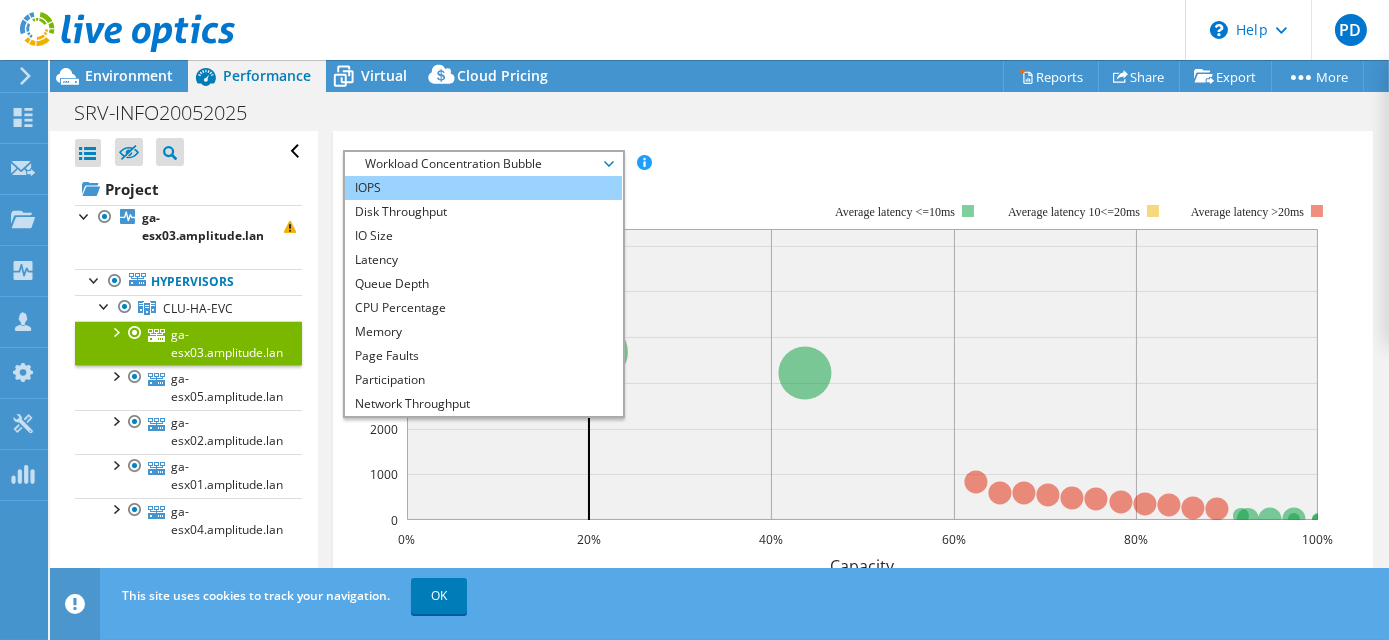 click on "IOPS" at bounding box center [483, 188] 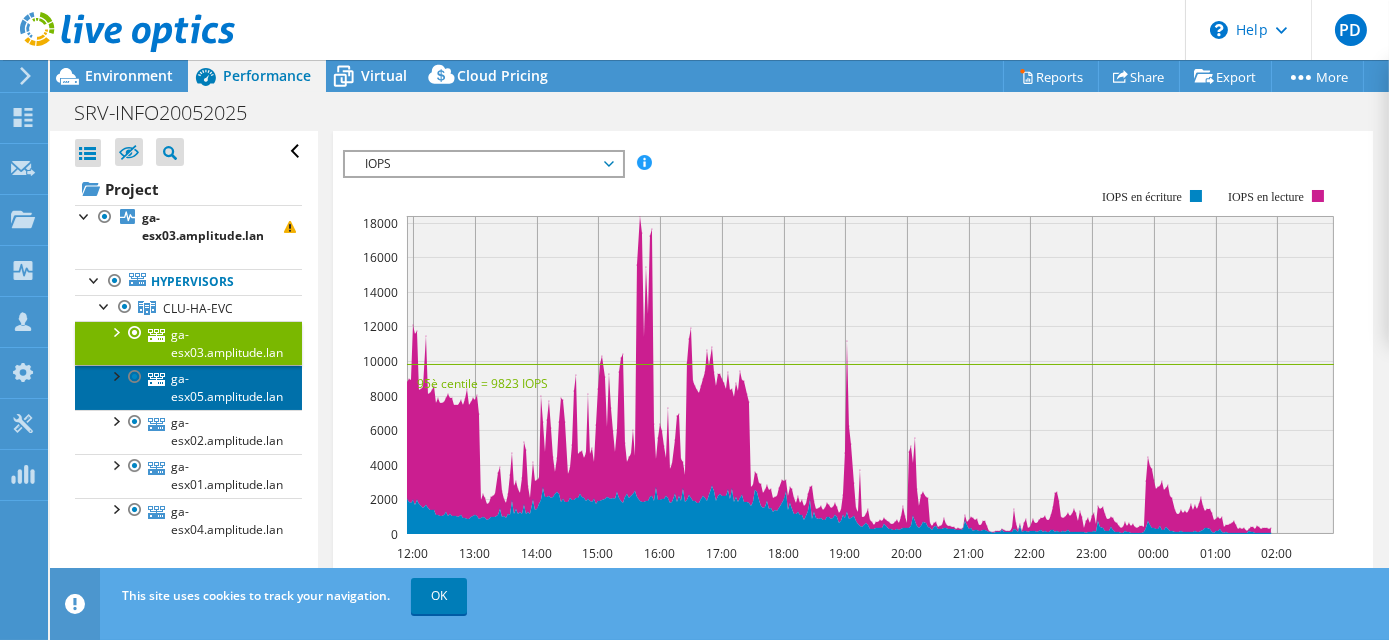 click on "ga-esx05.amplitude.lan" at bounding box center (188, 387) 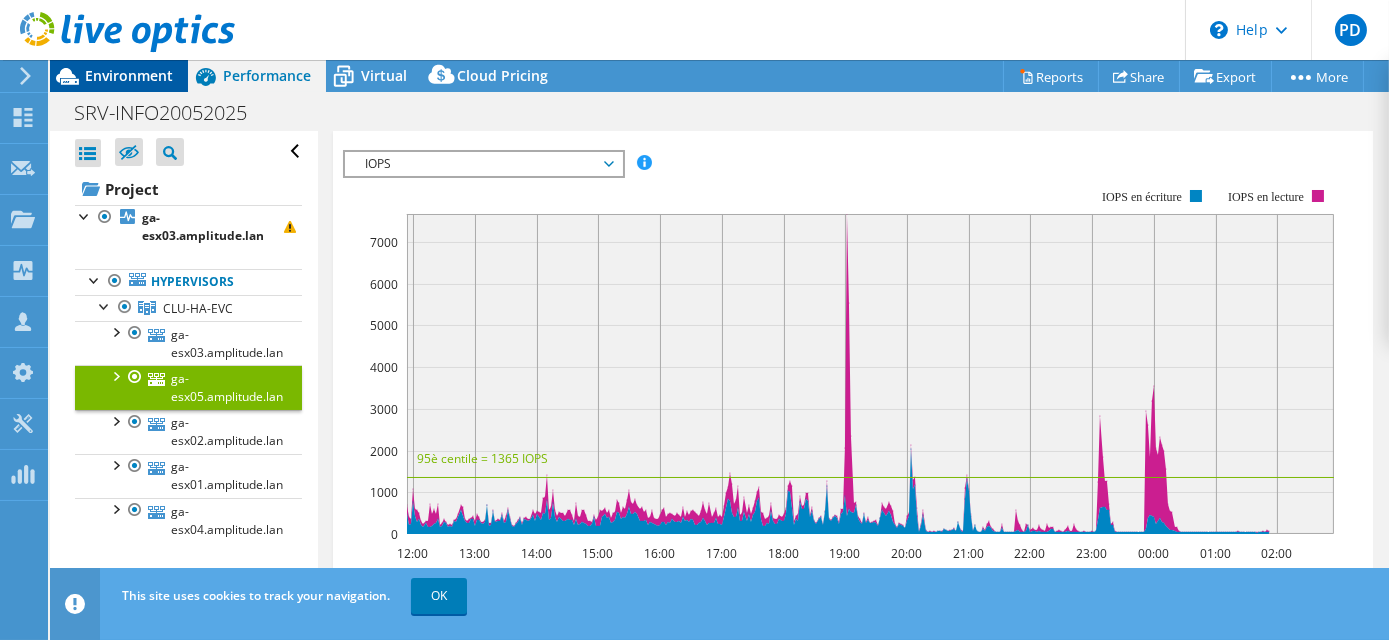 click on "Environment" at bounding box center [119, 76] 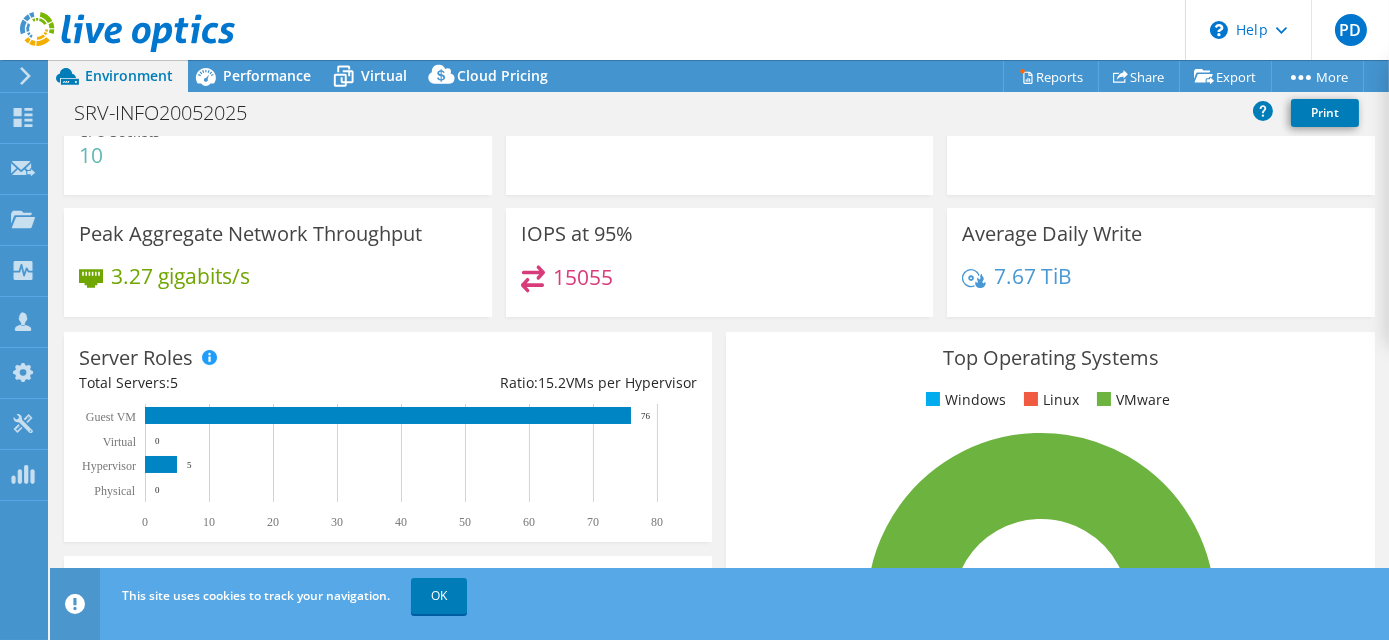 scroll, scrollTop: 0, scrollLeft: 0, axis: both 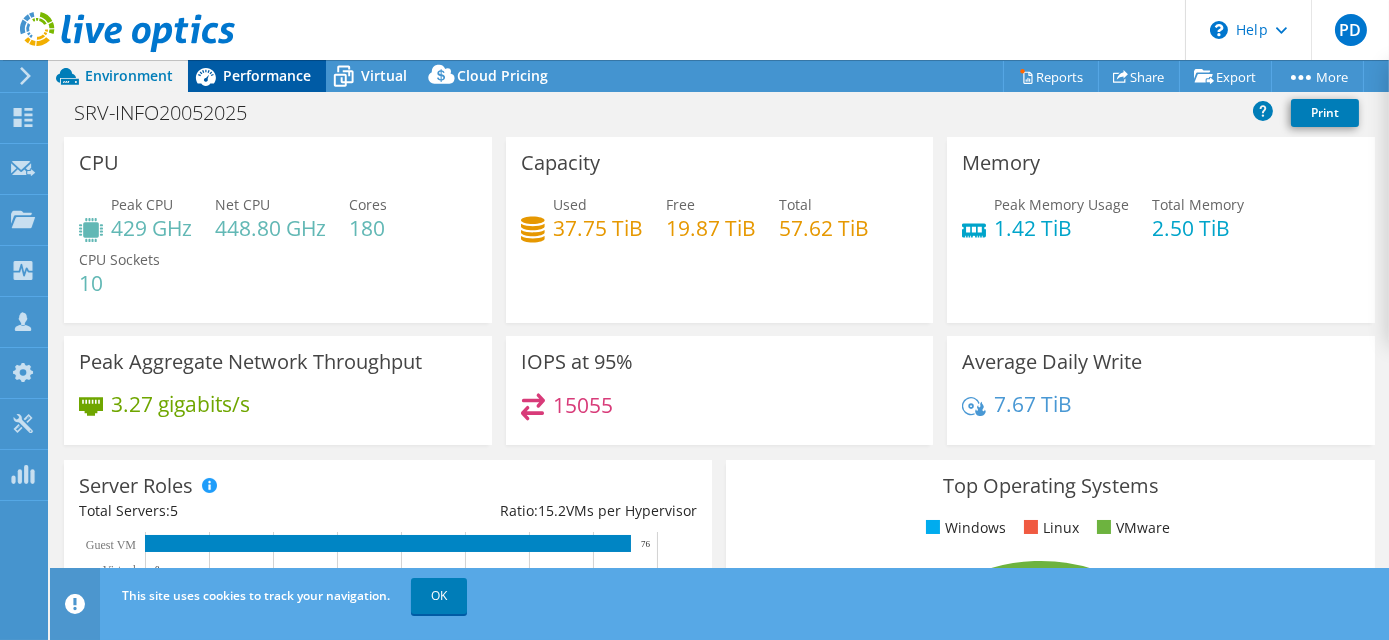 click on "Performance" at bounding box center [267, 75] 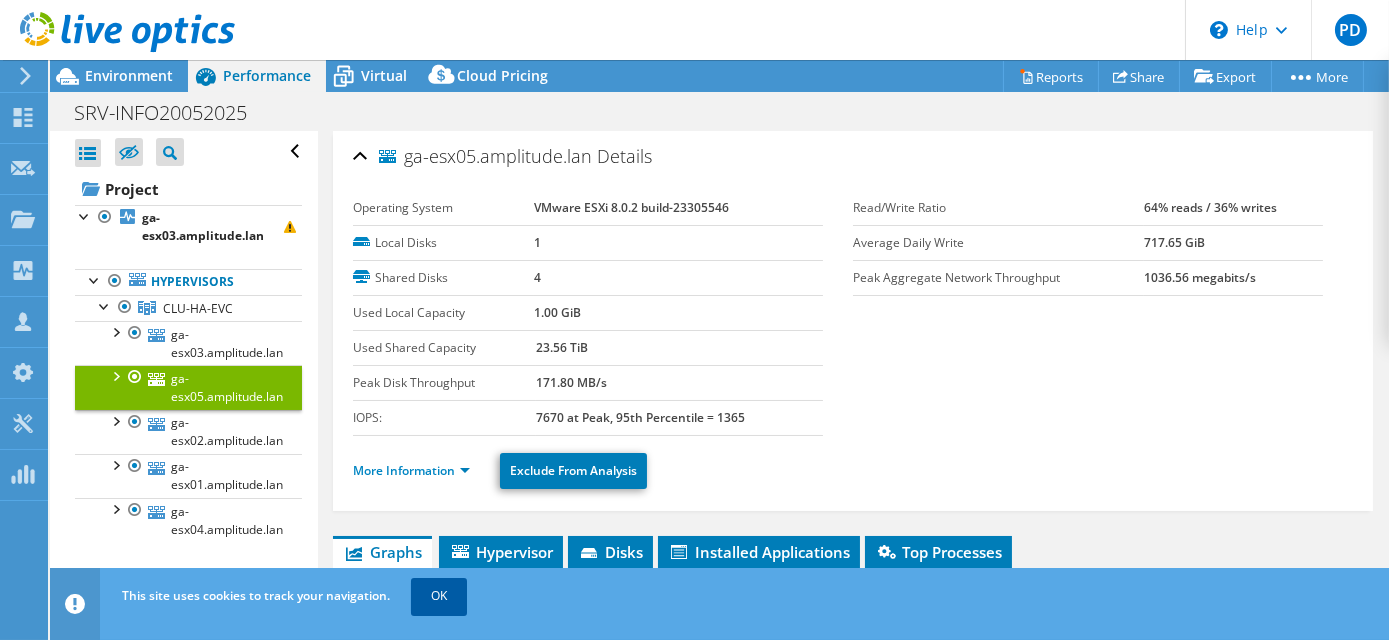 scroll, scrollTop: 0, scrollLeft: 0, axis: both 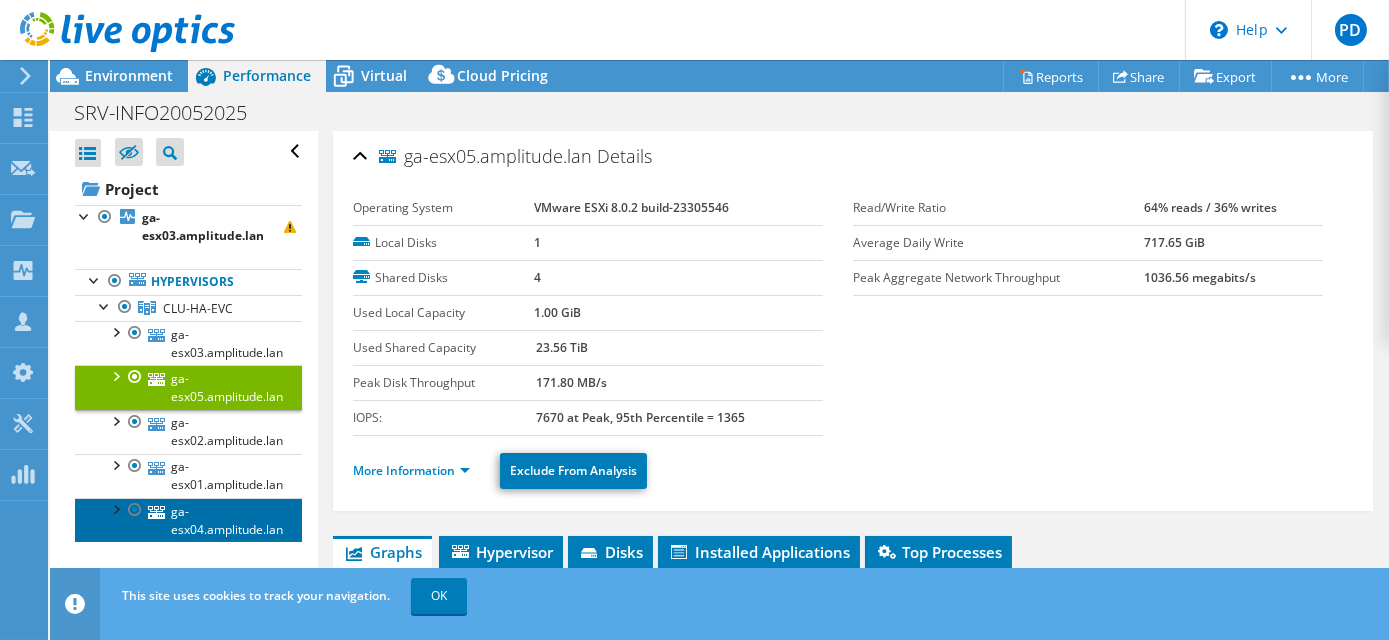 click on "ga-esx04.amplitude.lan" at bounding box center [188, 520] 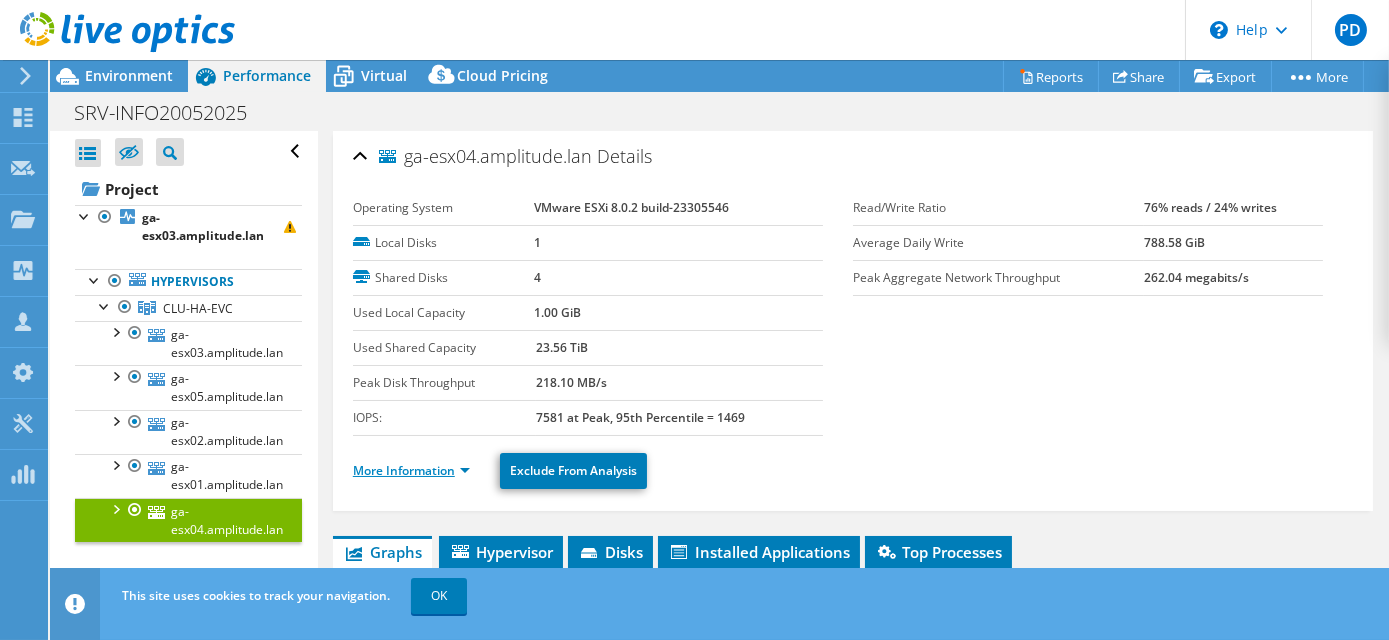 click on "More Information" at bounding box center [411, 470] 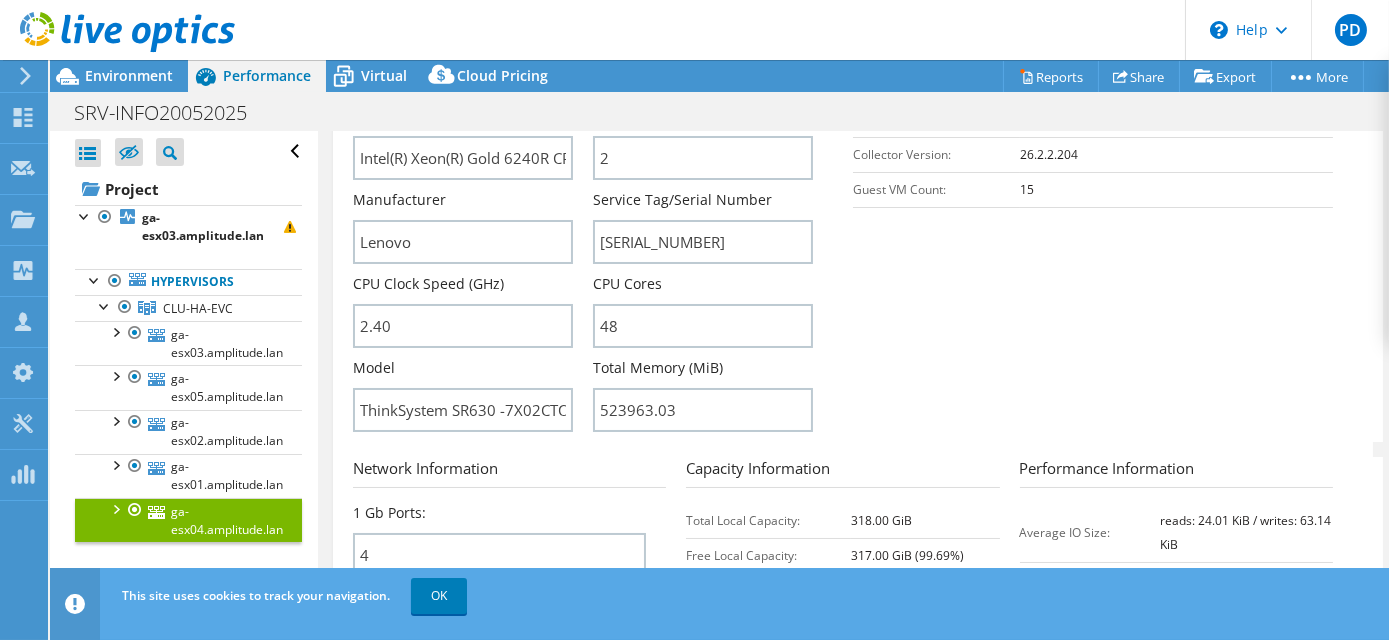 scroll, scrollTop: 909, scrollLeft: 0, axis: vertical 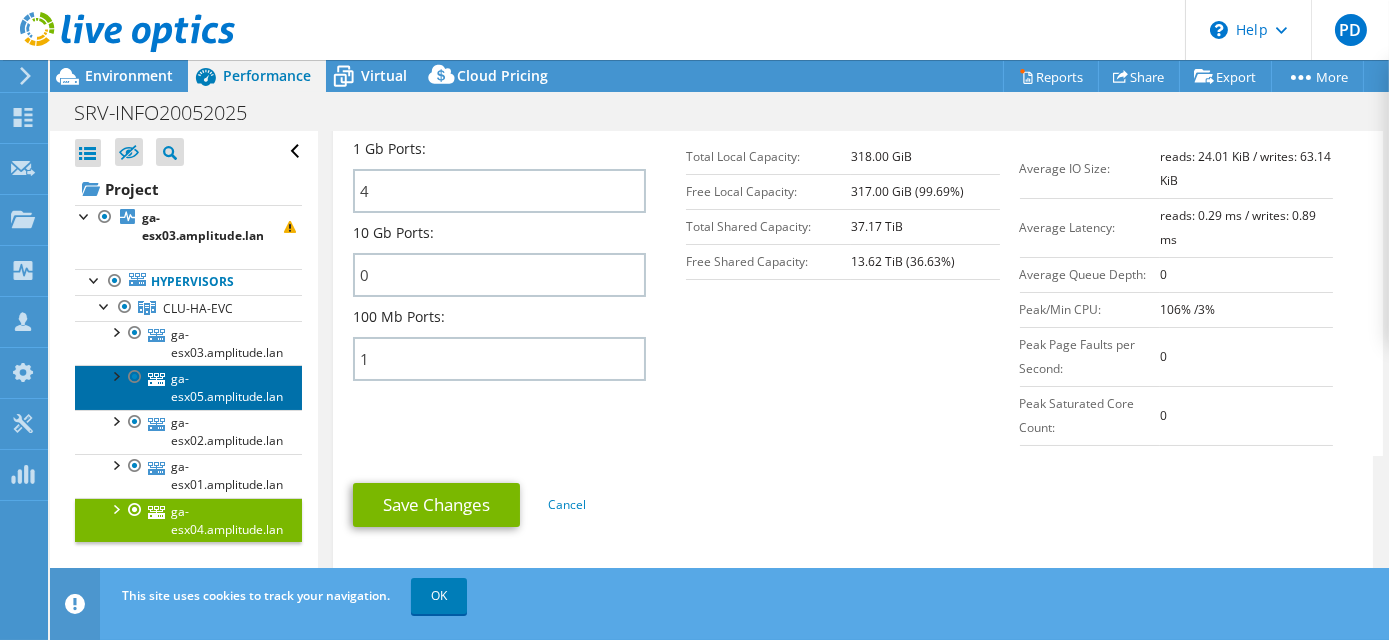 click on "ga-esx05.amplitude.lan" at bounding box center (188, 387) 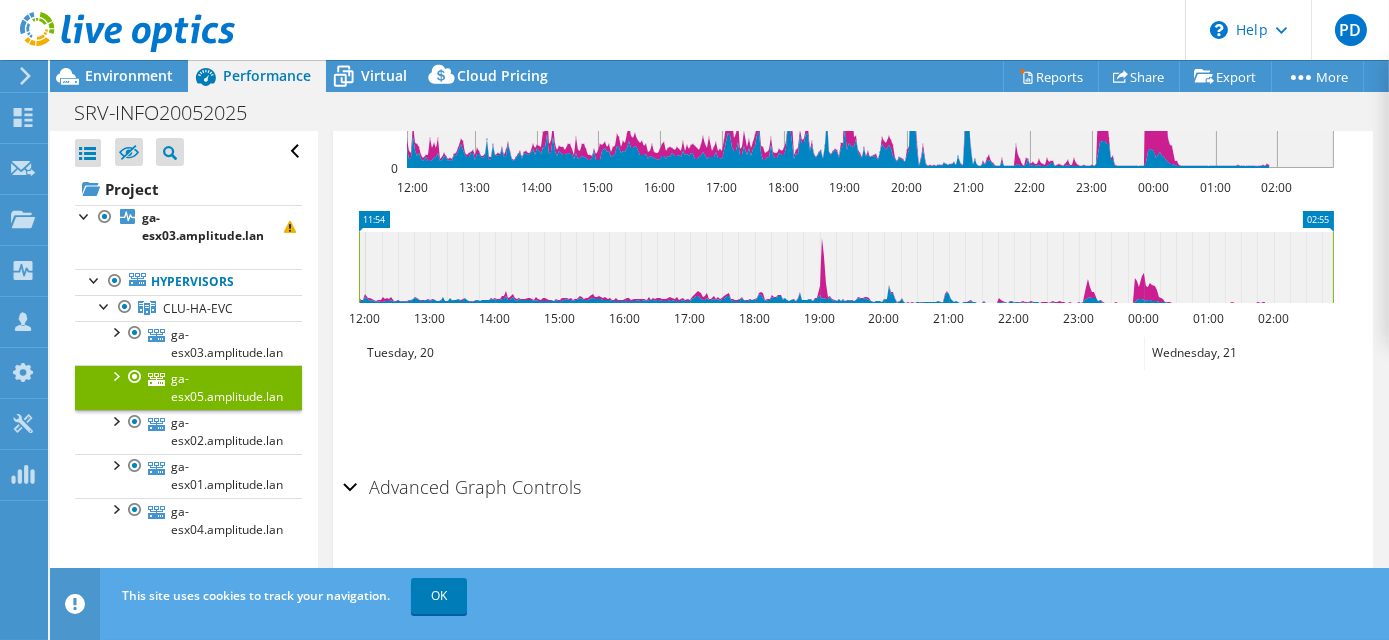scroll, scrollTop: 262, scrollLeft: 0, axis: vertical 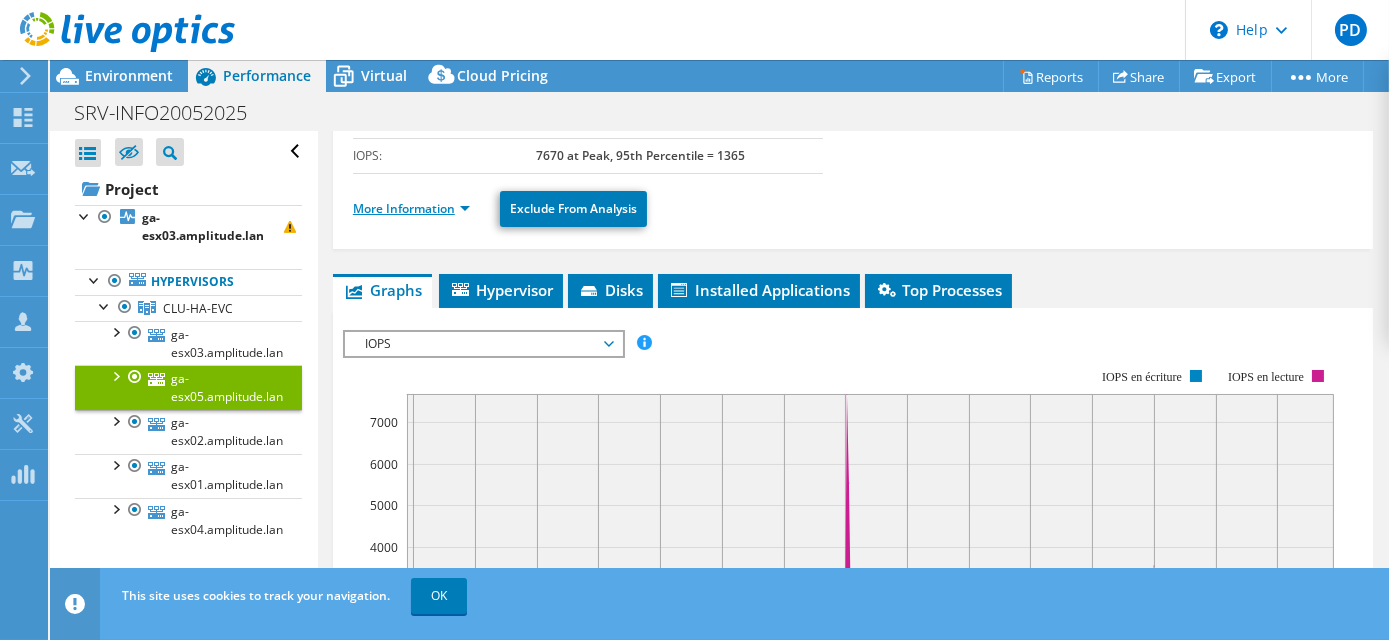 click on "More Information" at bounding box center (411, 208) 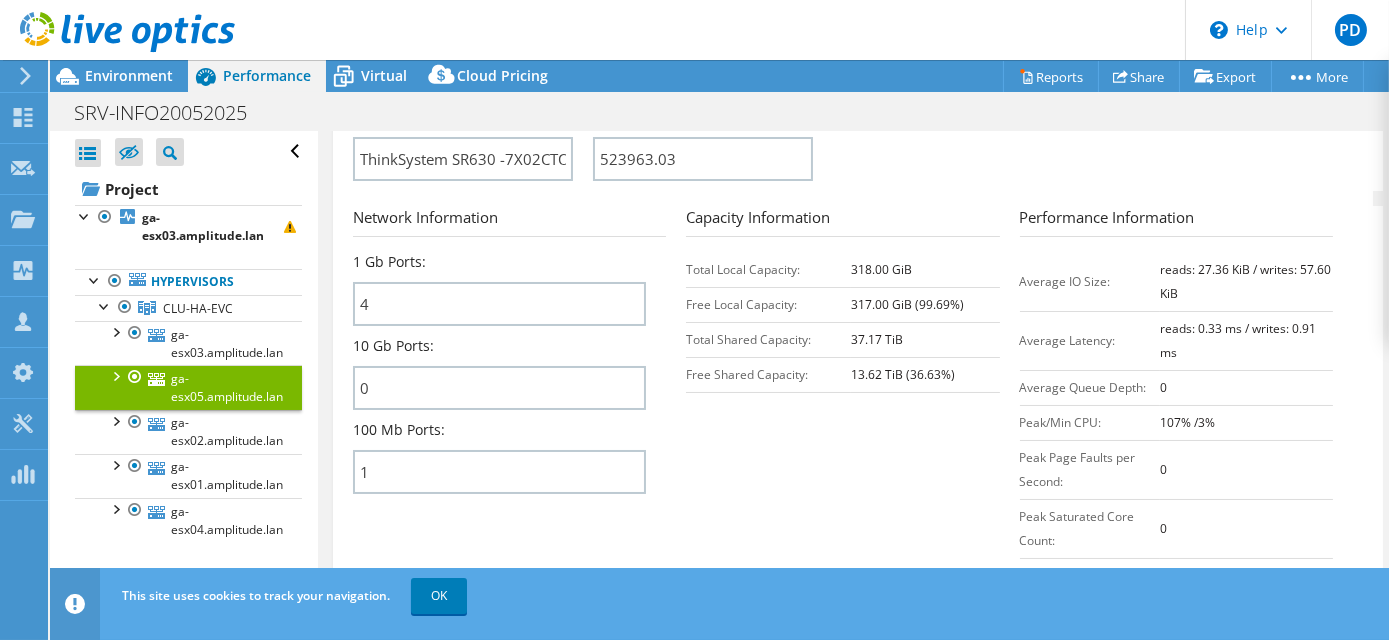 scroll, scrollTop: 808, scrollLeft: 0, axis: vertical 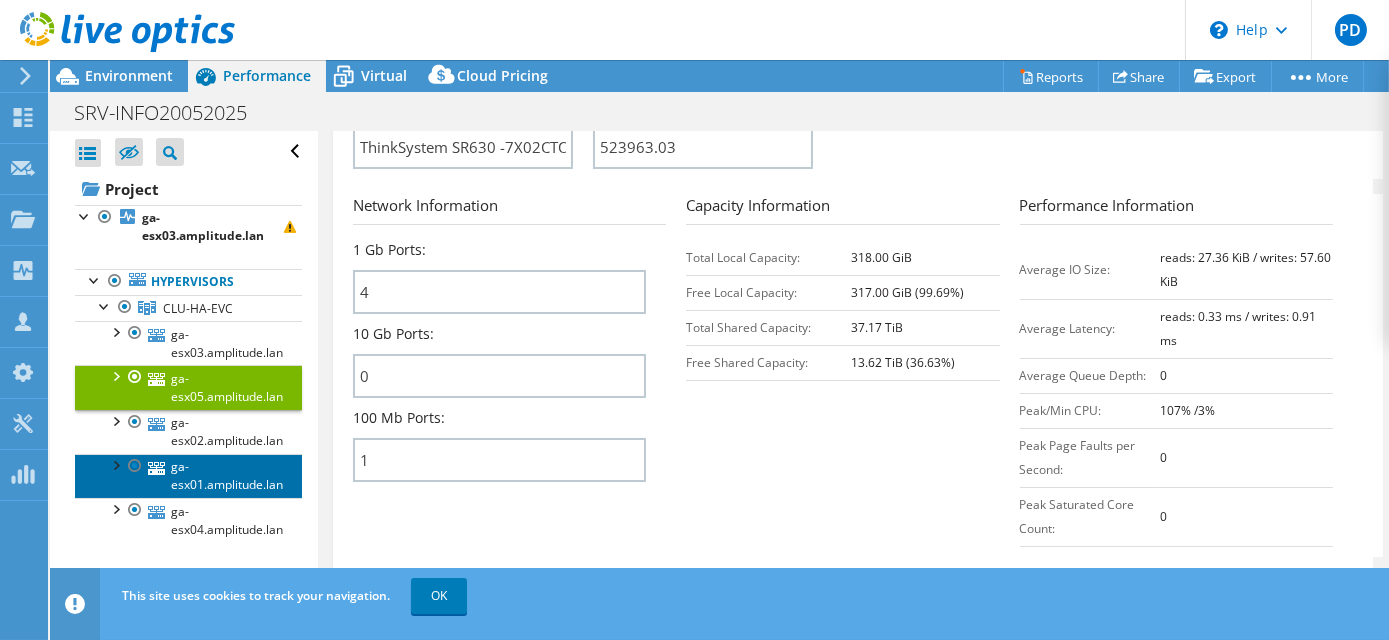 click on "ga-esx01.amplitude.lan" at bounding box center [188, 476] 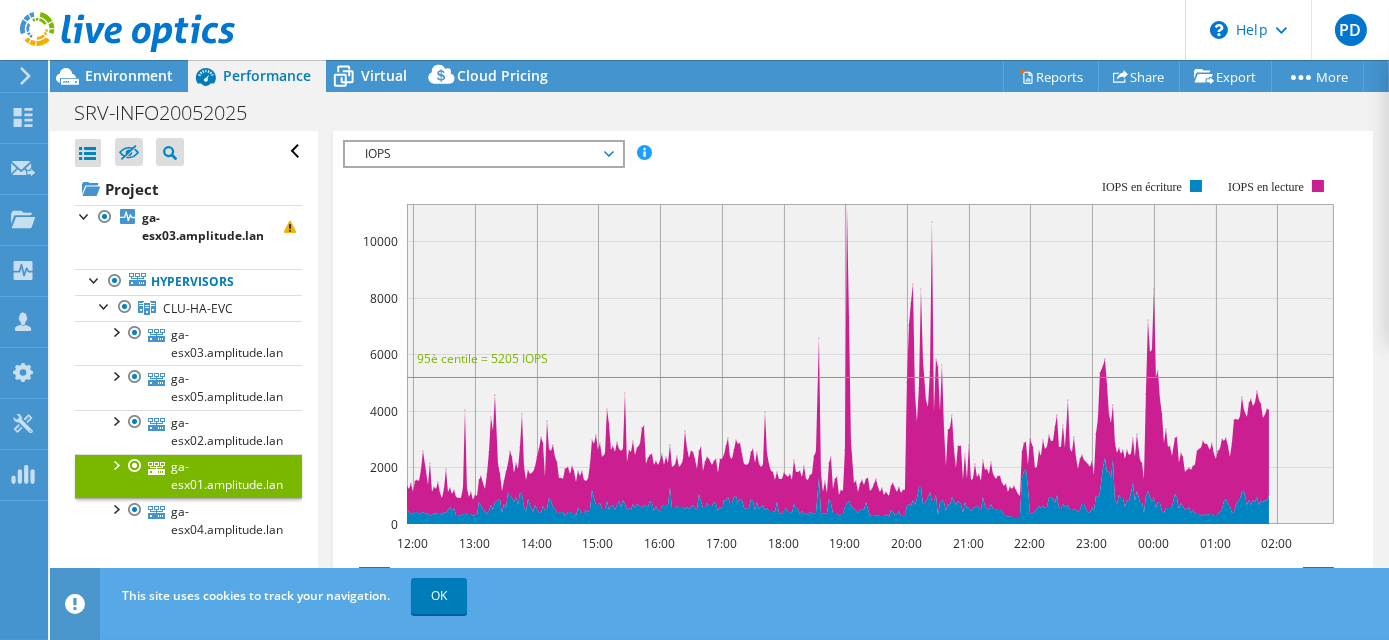 scroll, scrollTop: 441, scrollLeft: 0, axis: vertical 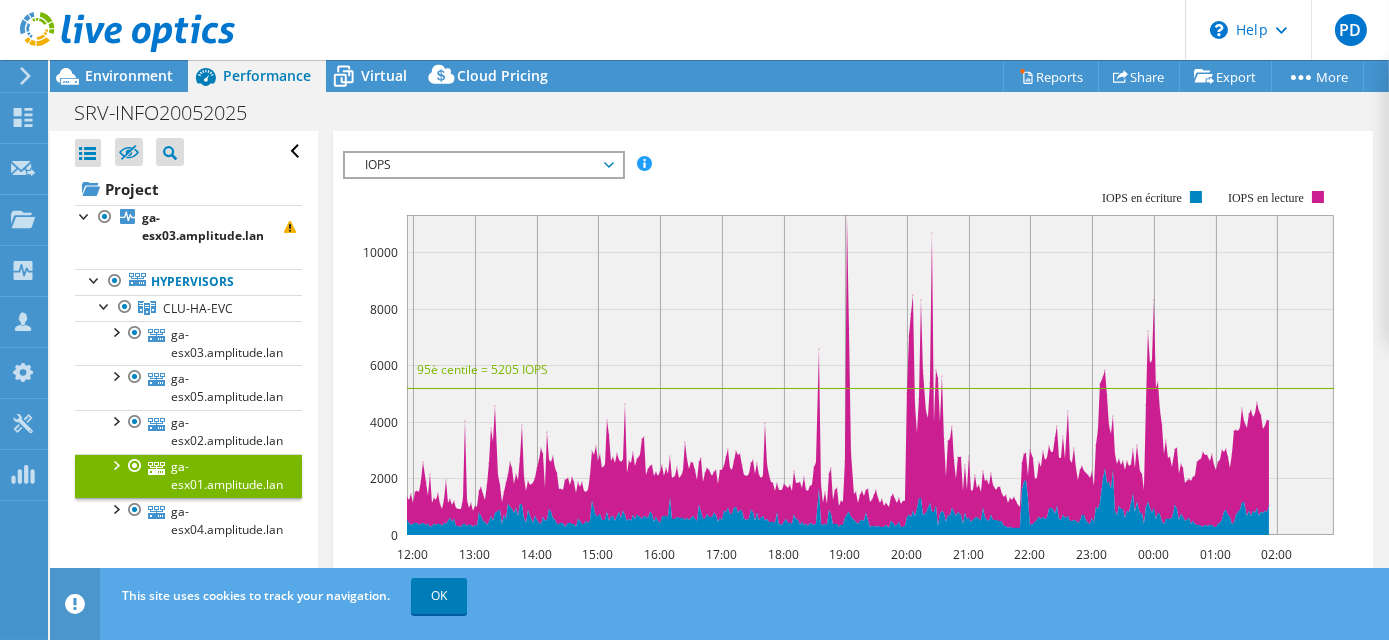click 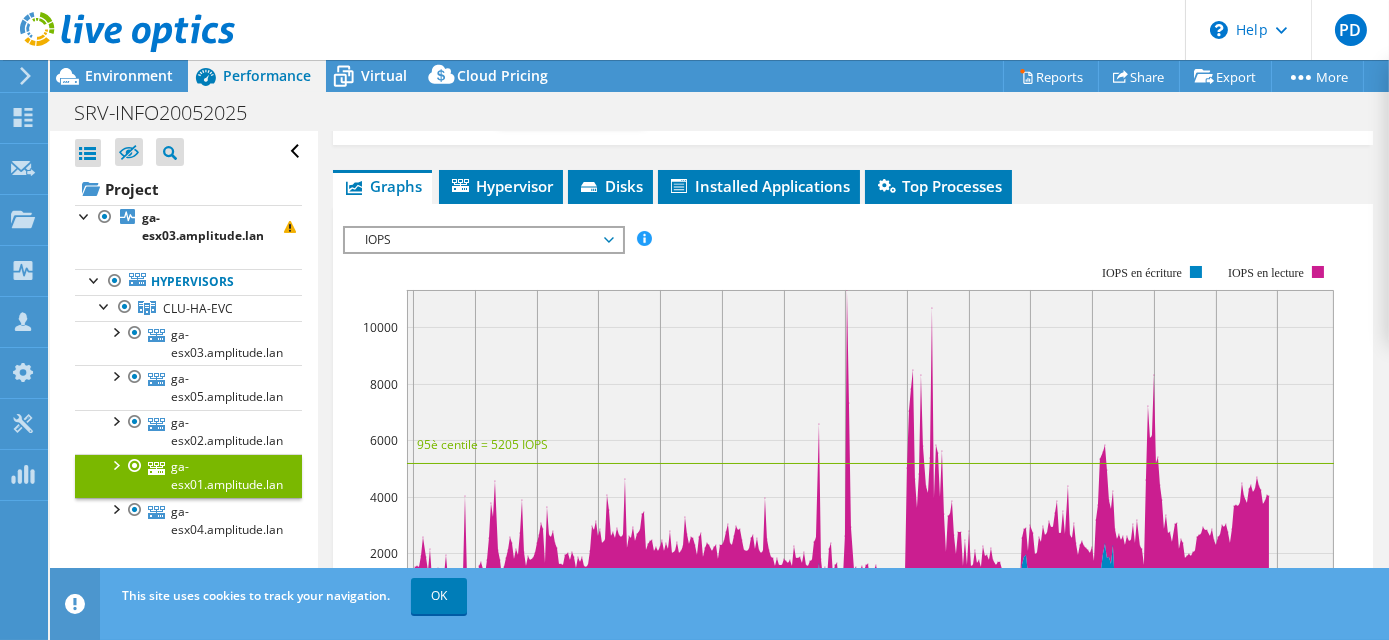 scroll, scrollTop: 259, scrollLeft: 0, axis: vertical 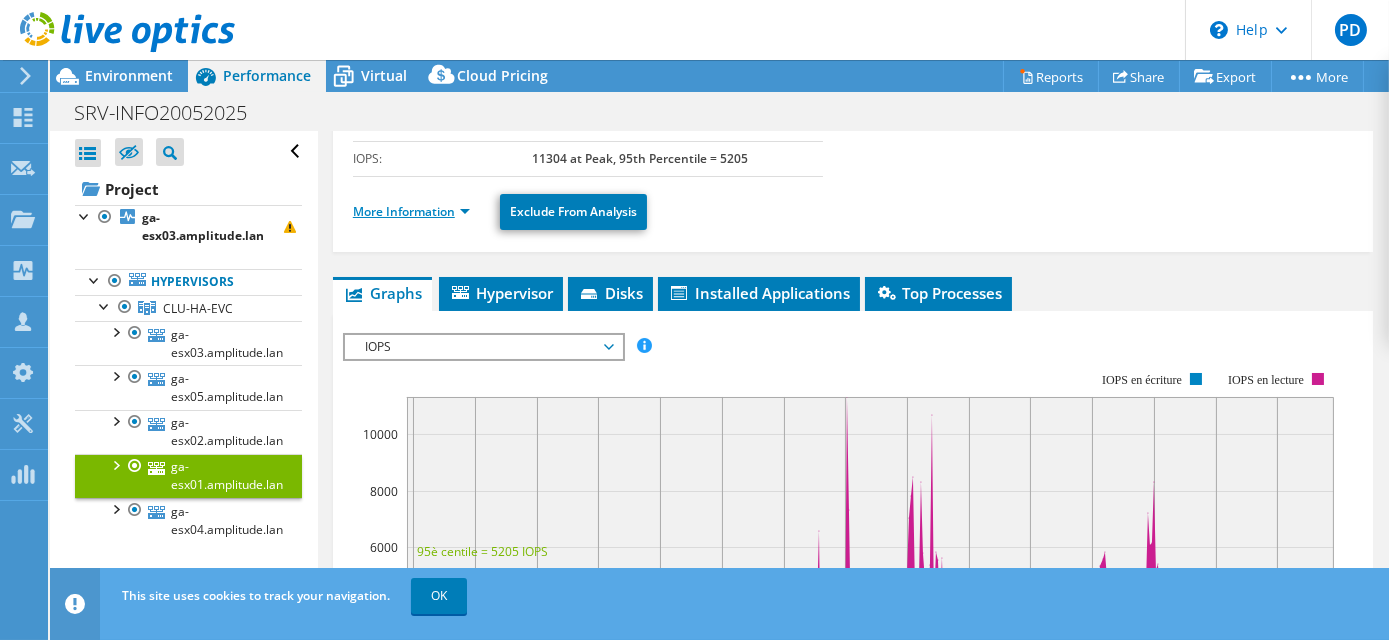click on "More Information" at bounding box center (411, 211) 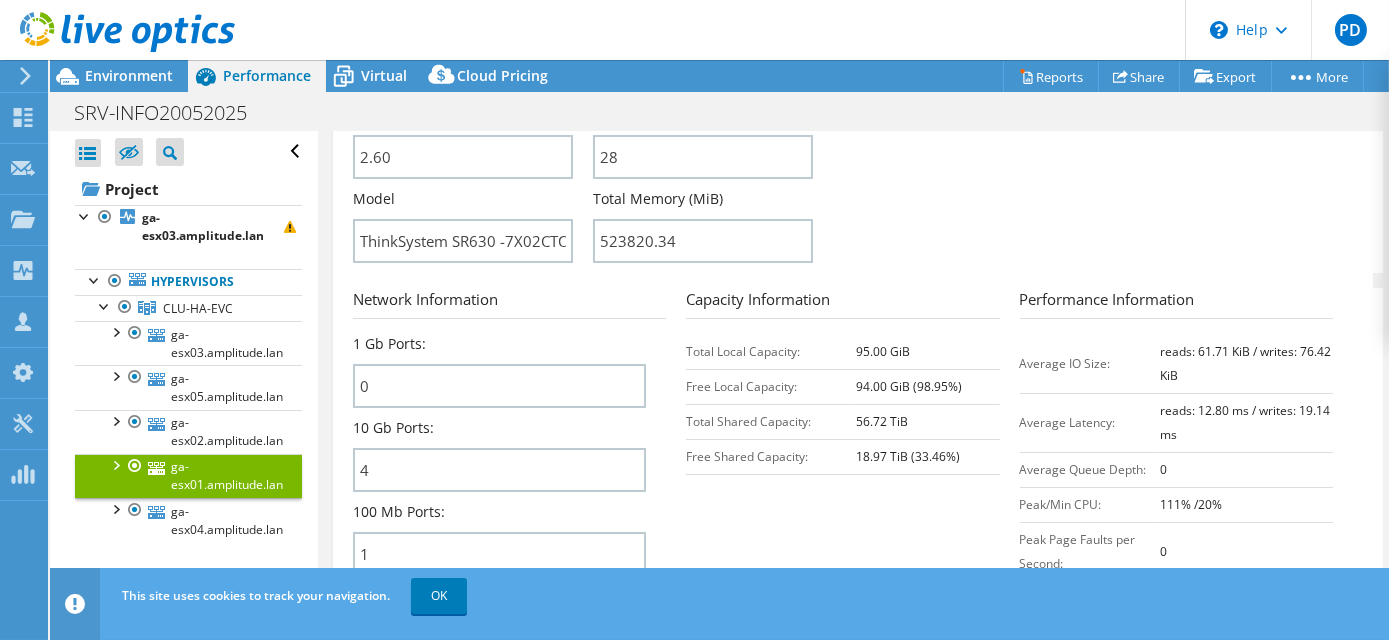 scroll, scrollTop: 805, scrollLeft: 0, axis: vertical 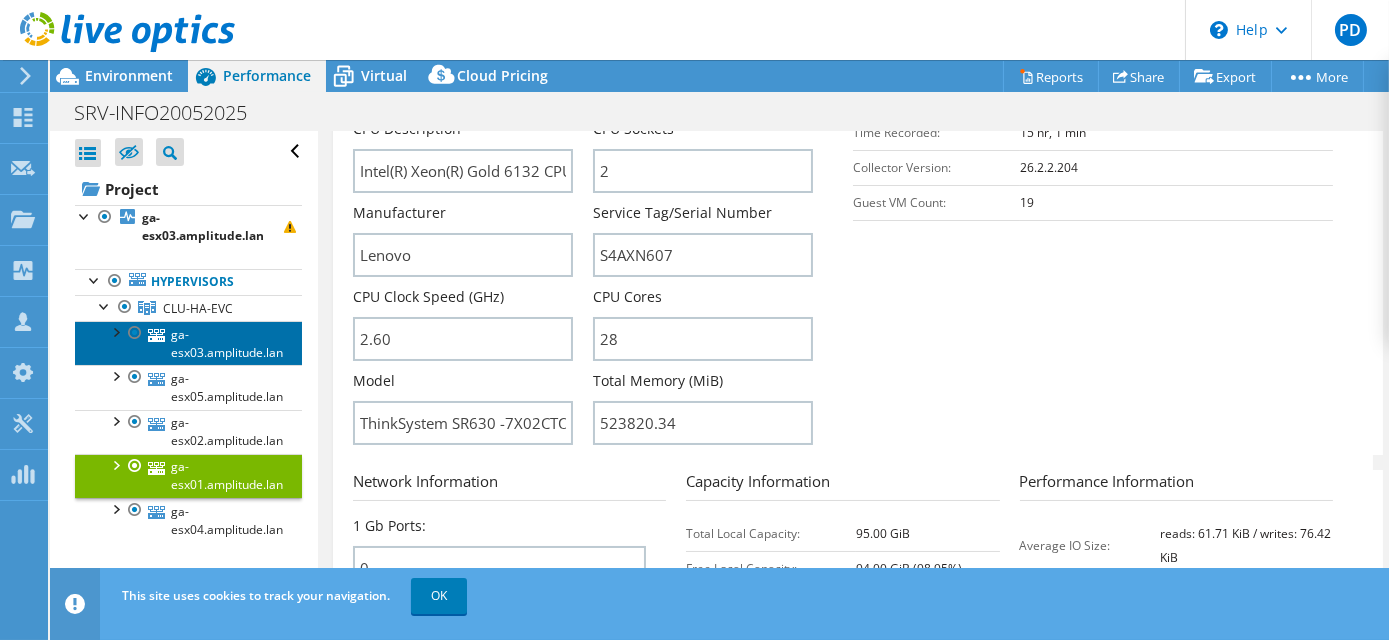 click on "ga-esx03.amplitude.lan" at bounding box center [188, 343] 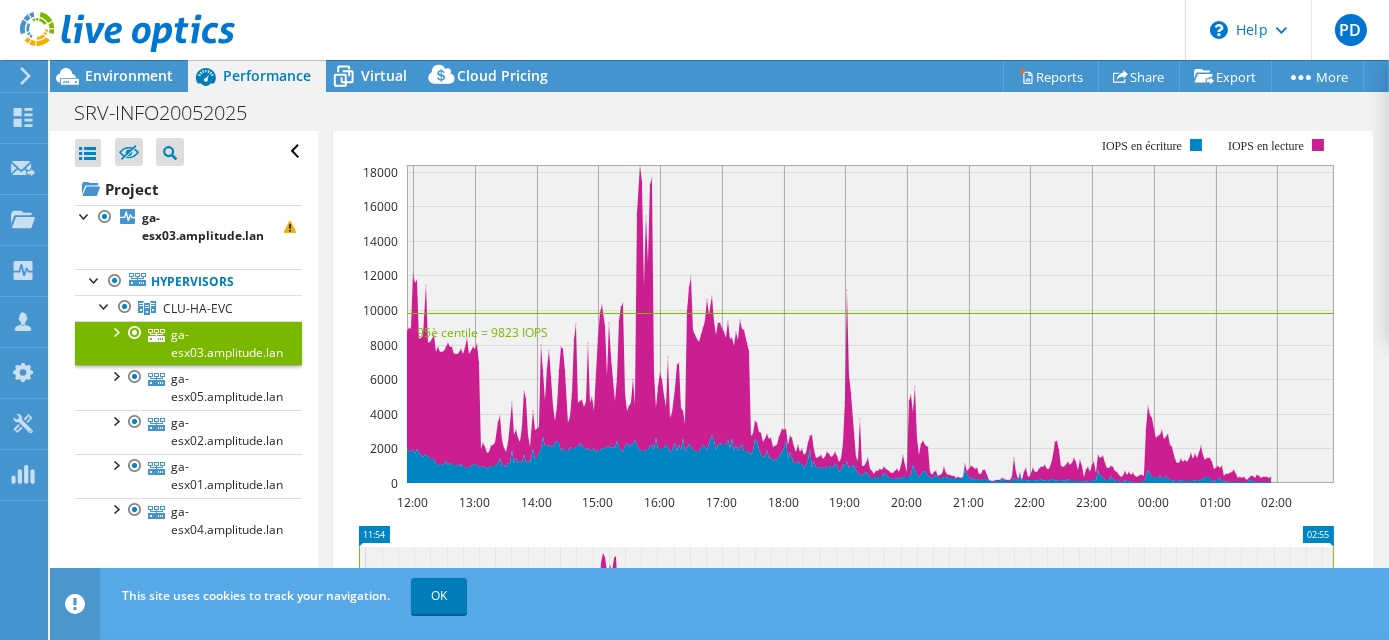 scroll, scrollTop: 130, scrollLeft: 0, axis: vertical 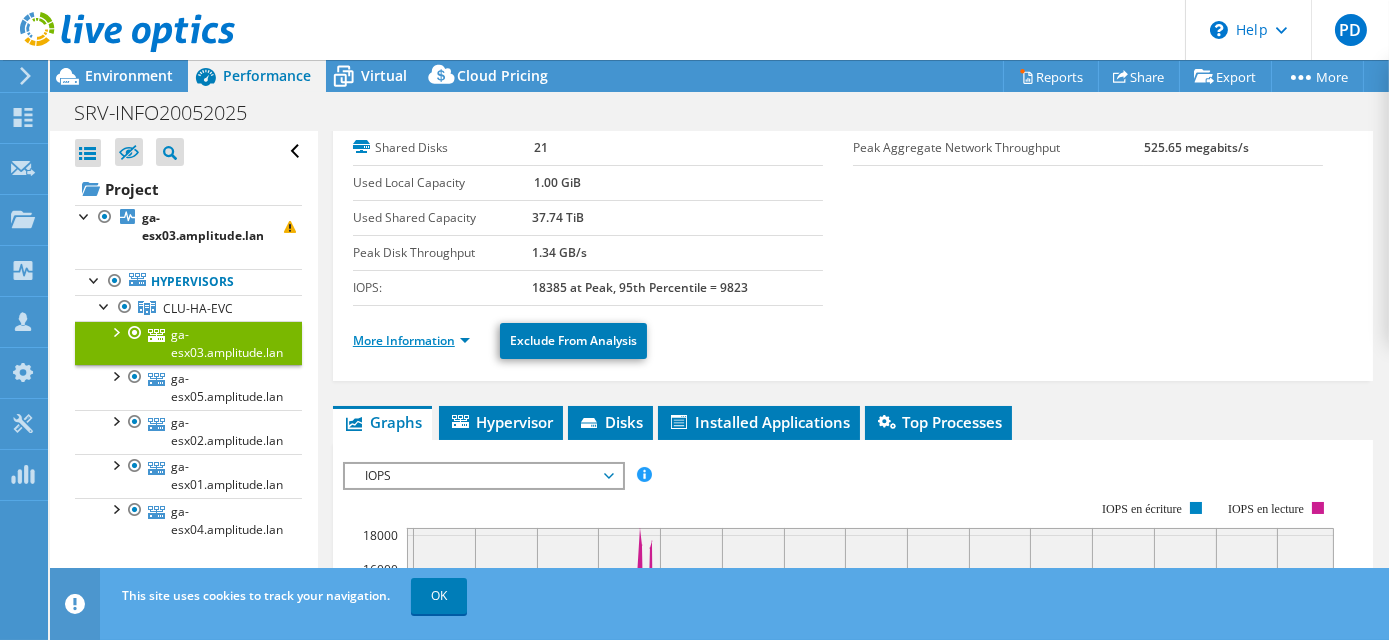 click on "More Information" at bounding box center (411, 340) 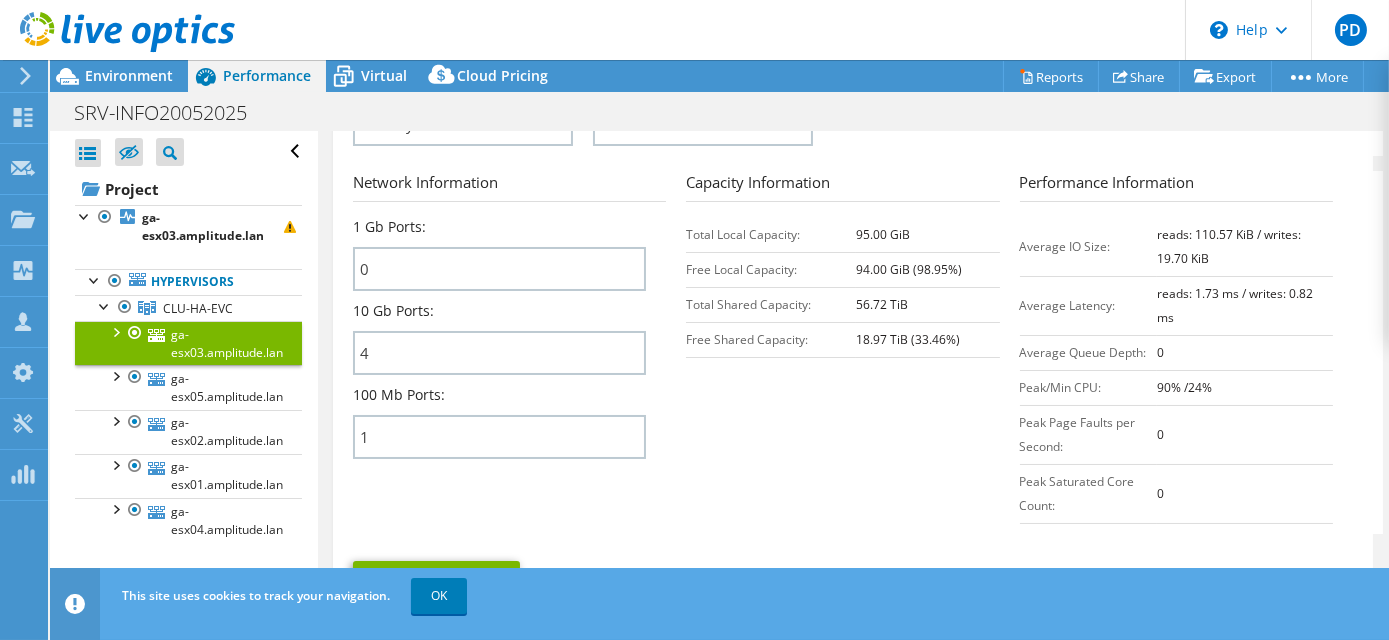scroll, scrollTop: 857, scrollLeft: 0, axis: vertical 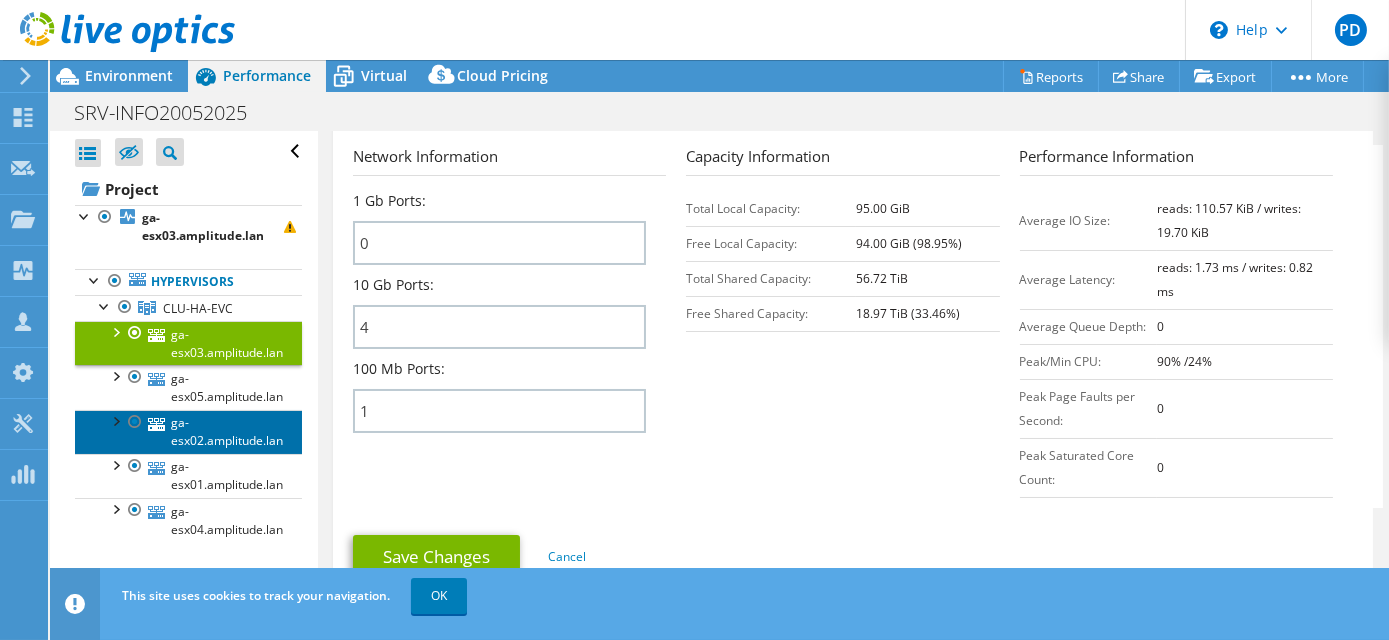 click on "ga-esx02.amplitude.lan" at bounding box center [188, 432] 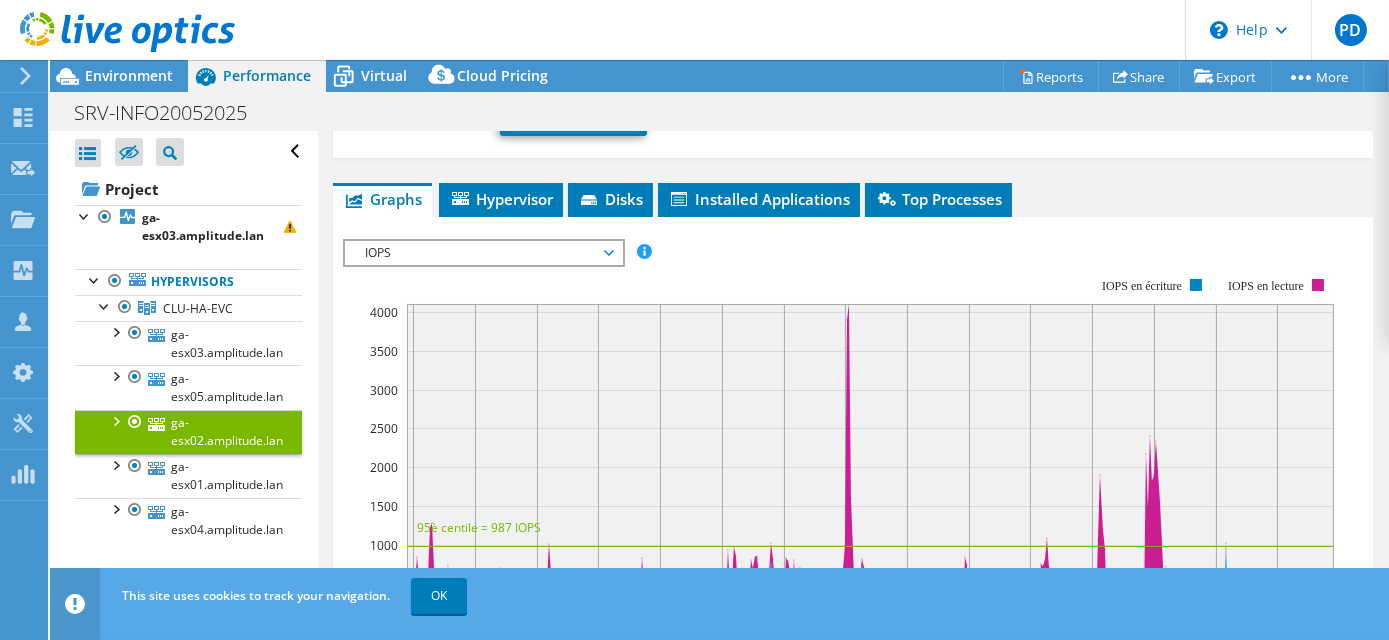 scroll, scrollTop: 261, scrollLeft: 0, axis: vertical 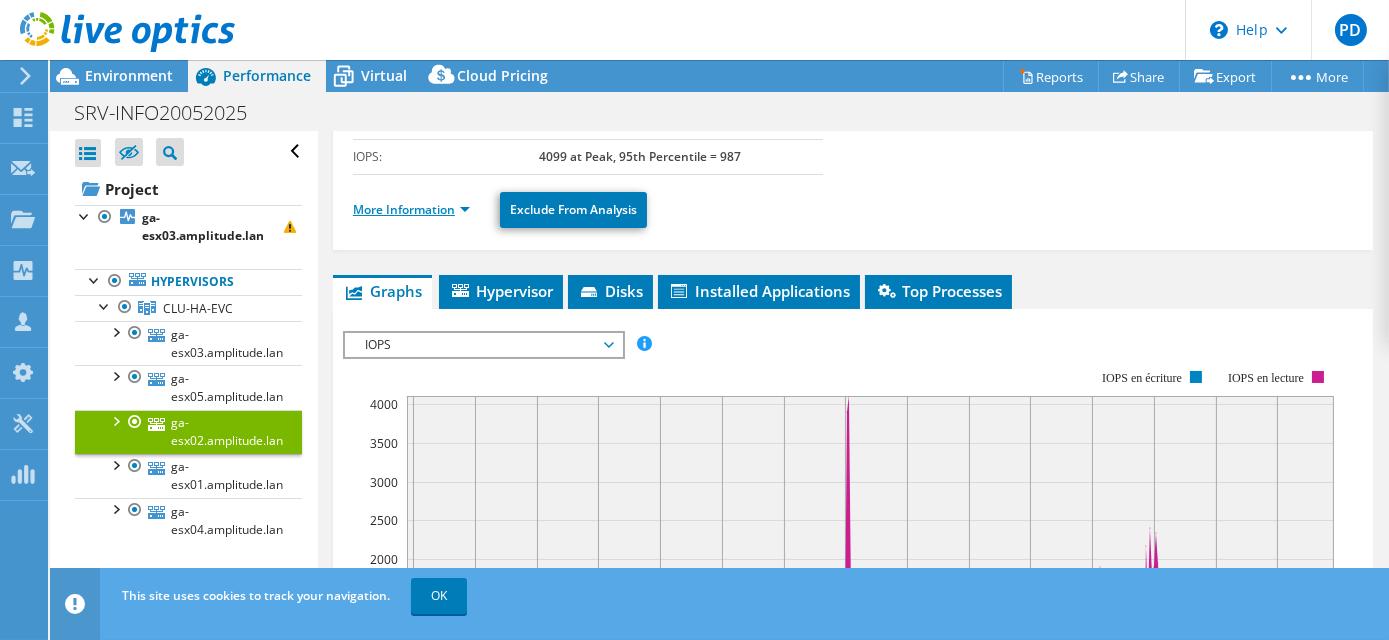 click on "More Information" at bounding box center (411, 209) 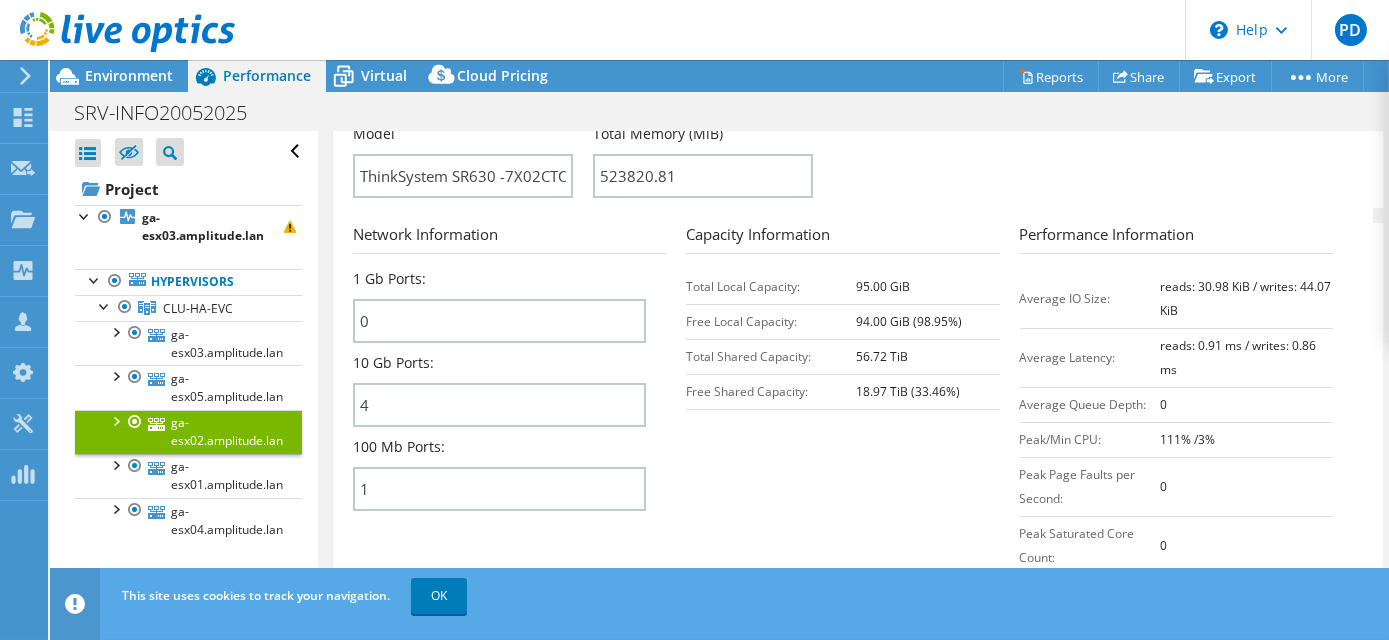 scroll, scrollTop: 807, scrollLeft: 0, axis: vertical 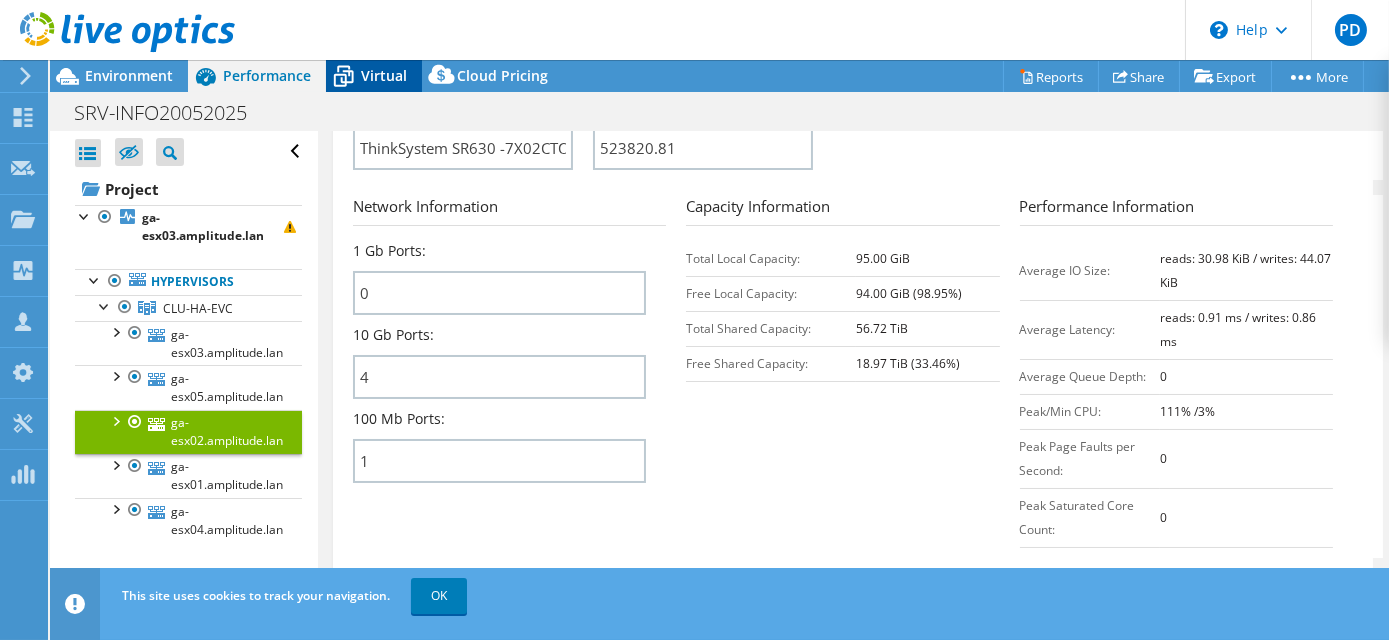 click on "Virtual" at bounding box center [384, 75] 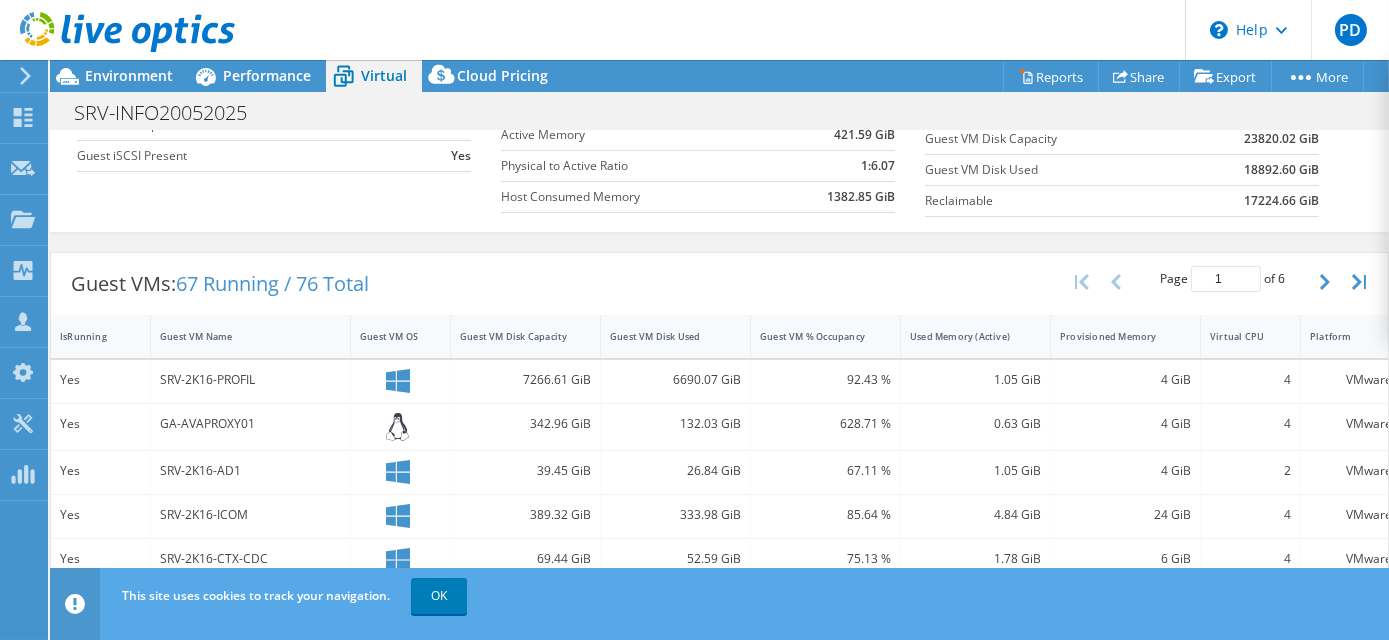scroll, scrollTop: 0, scrollLeft: 0, axis: both 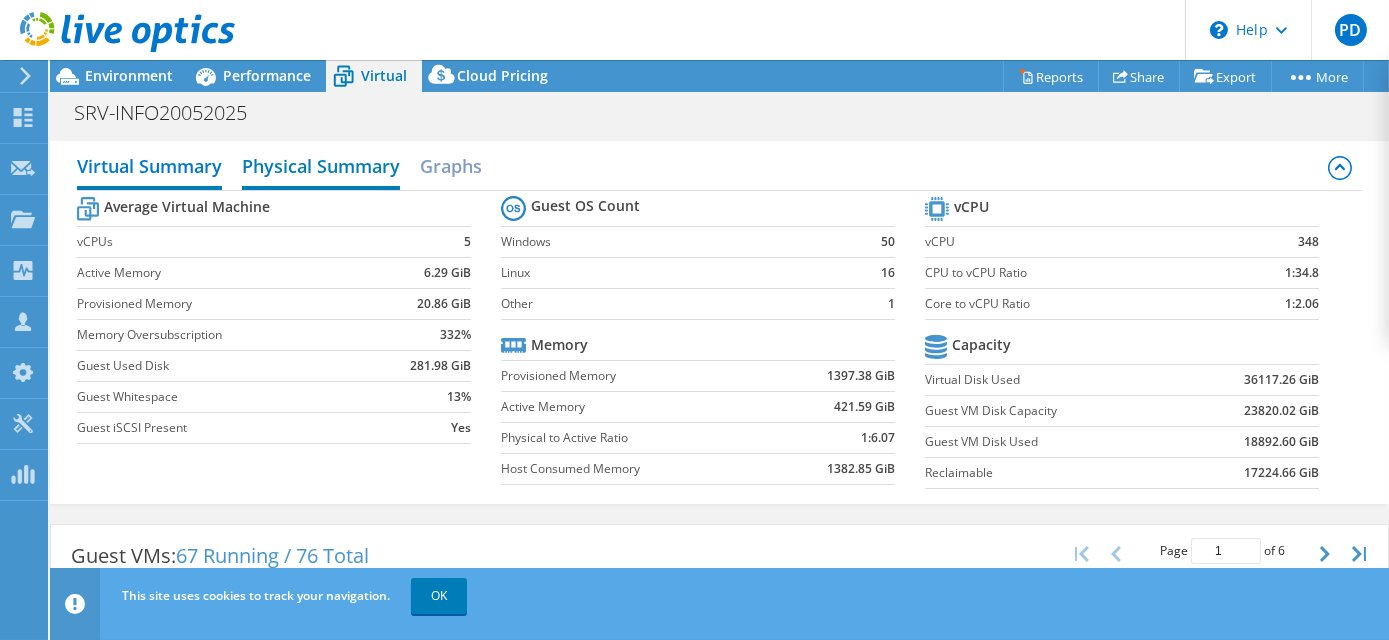 click on "Physical Summary" at bounding box center (321, 168) 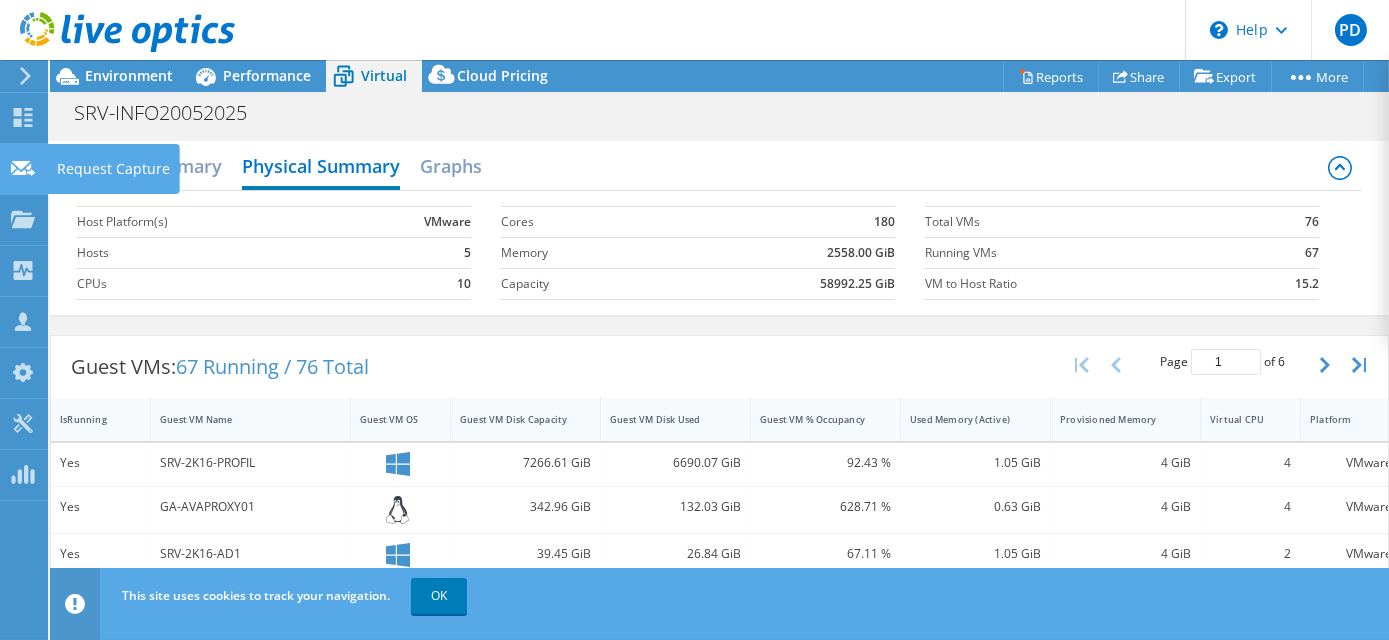 click on "Request Capture" at bounding box center (113, 169) 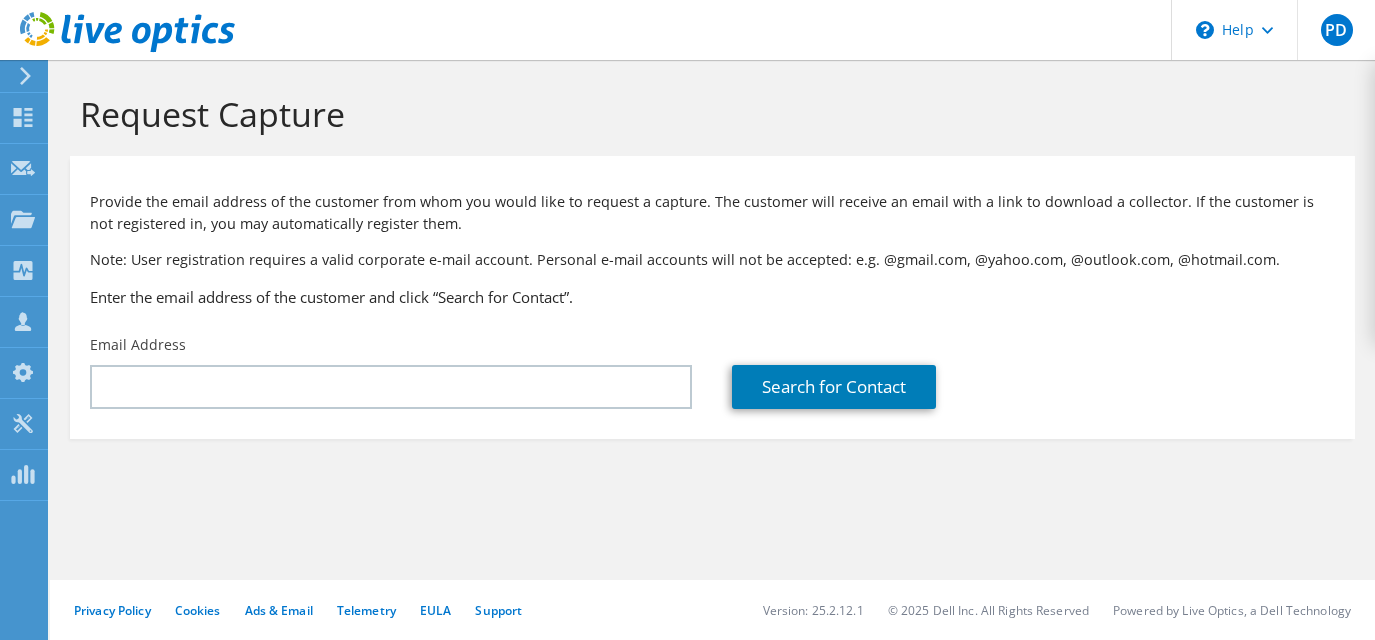 scroll, scrollTop: 0, scrollLeft: 0, axis: both 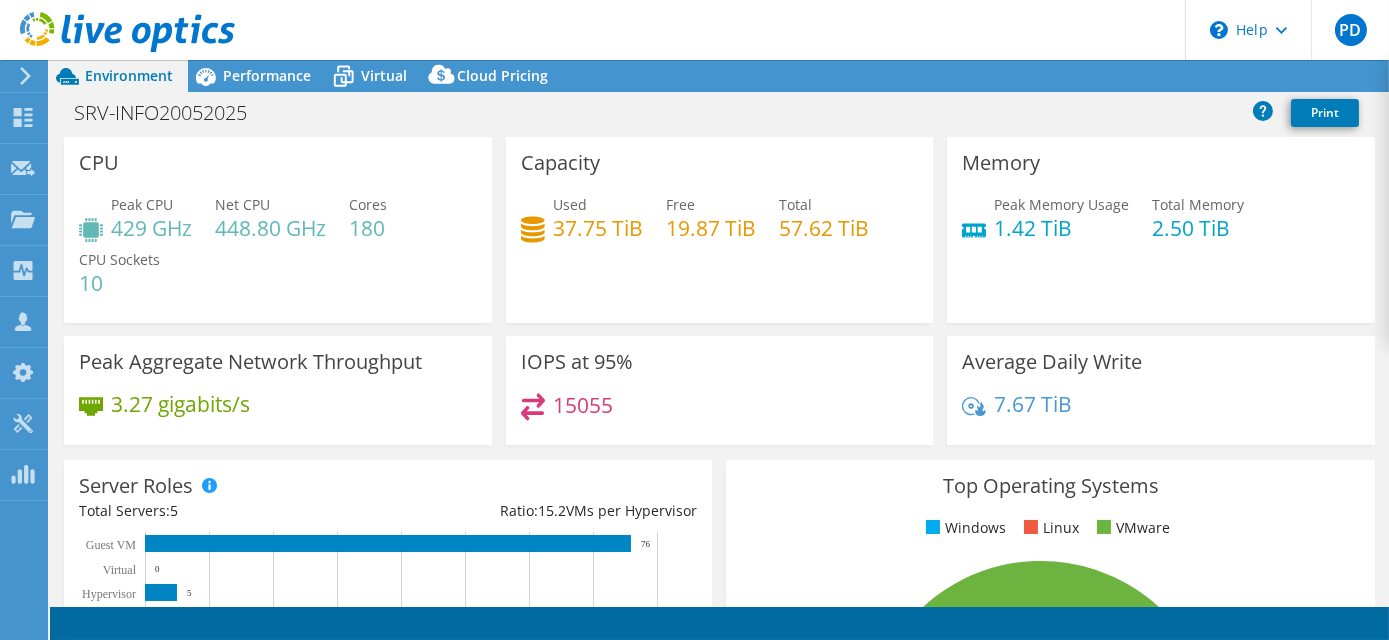 select on "SelectRegion" 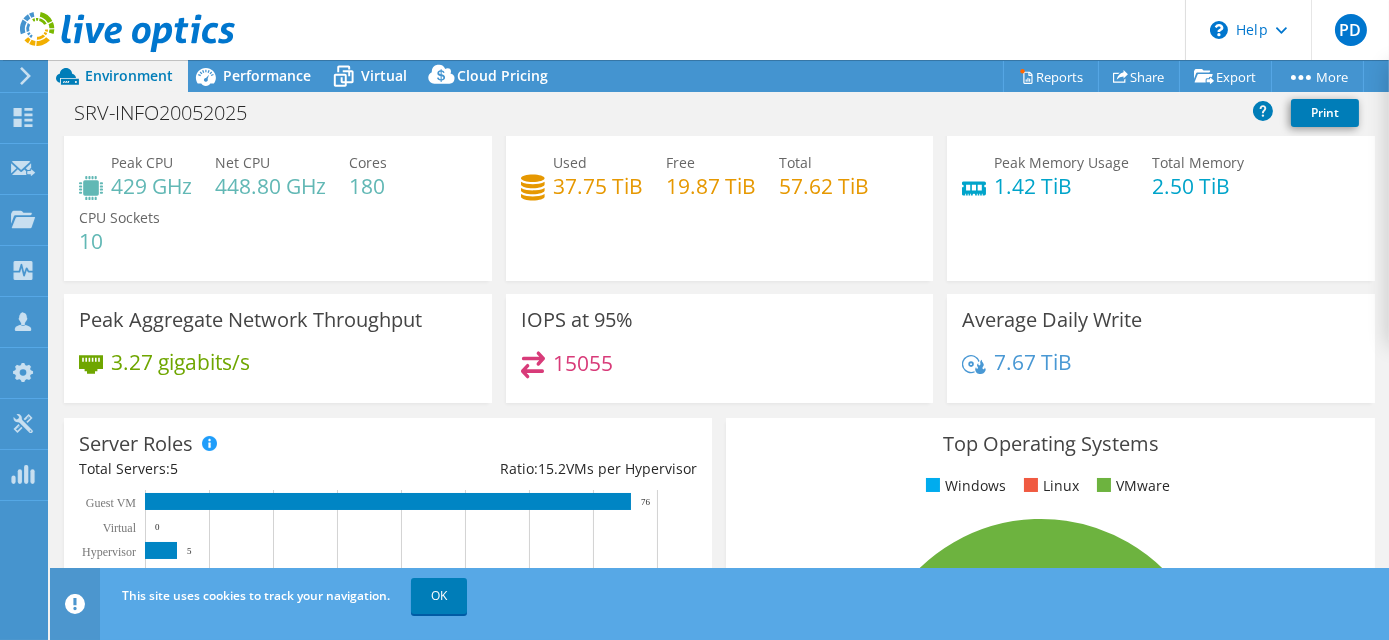 scroll, scrollTop: 0, scrollLeft: 0, axis: both 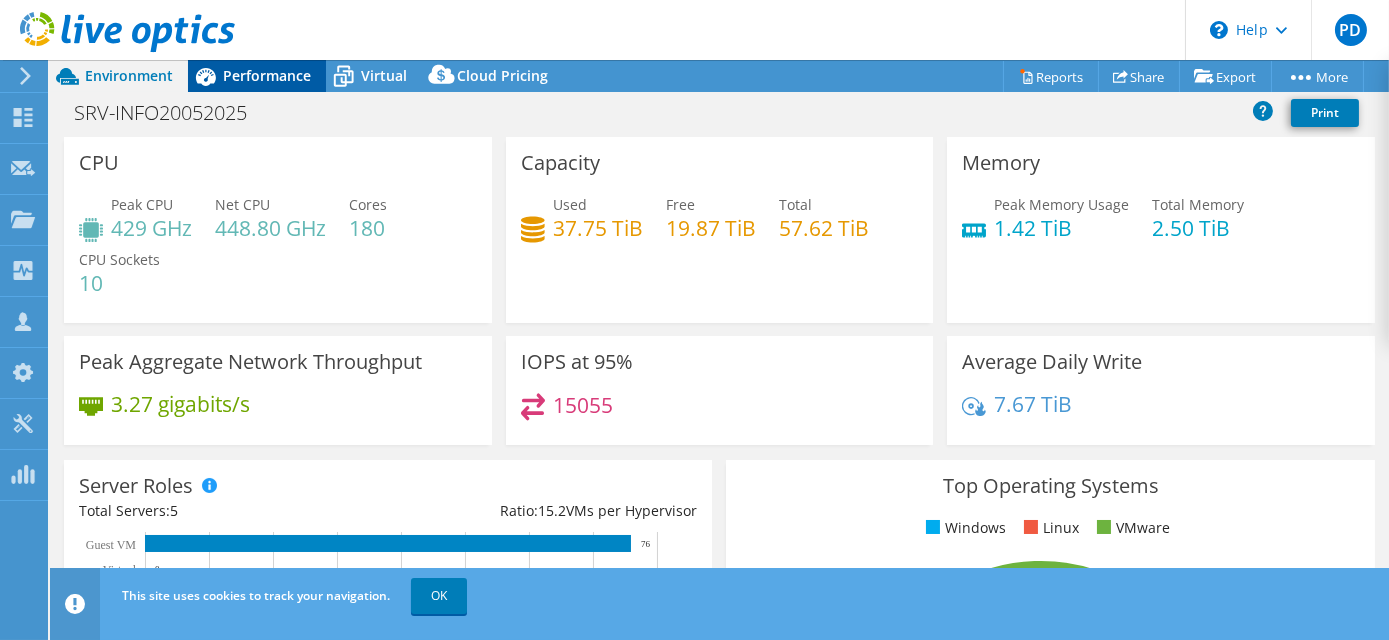 click on "Performance" at bounding box center [267, 75] 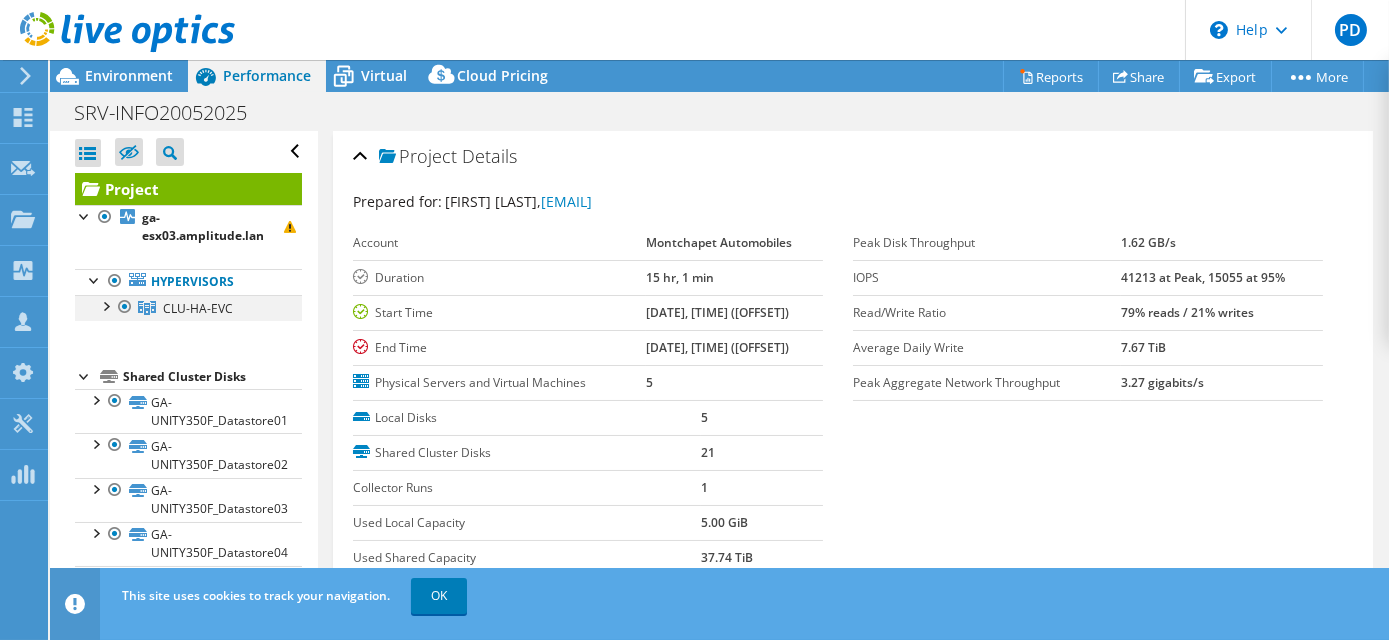 click at bounding box center (105, 305) 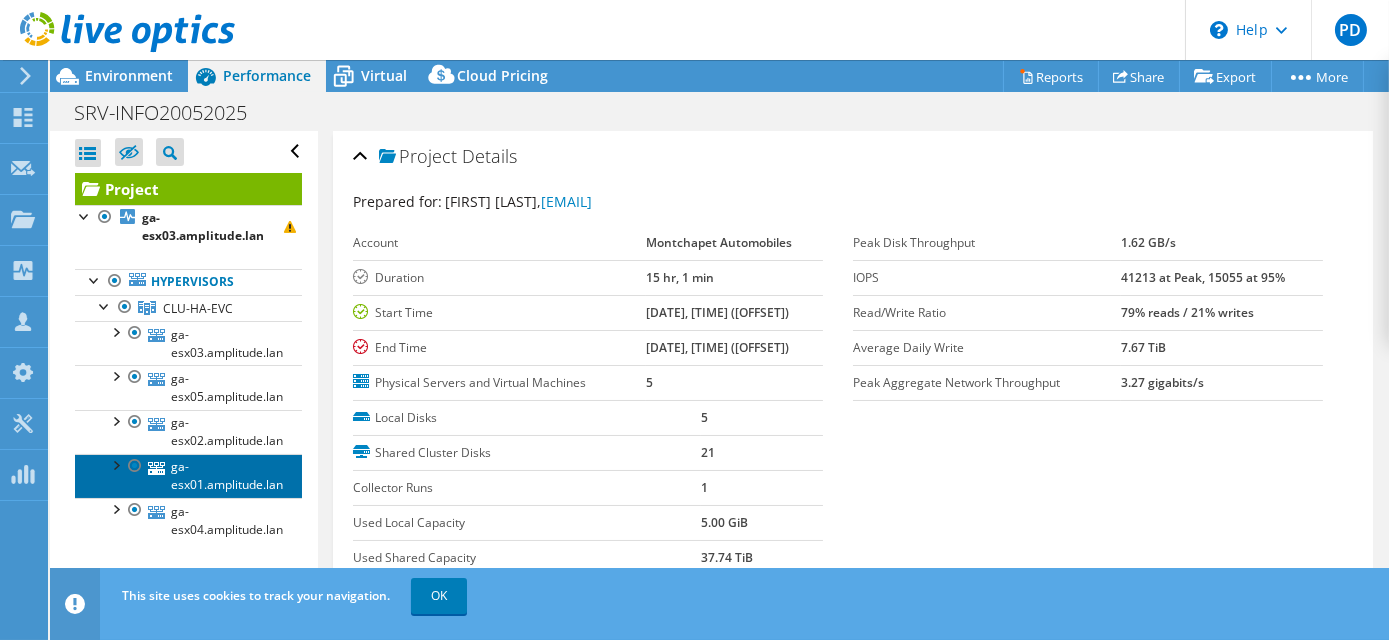 click on "ga-esx01.amplitude.lan" at bounding box center [188, 476] 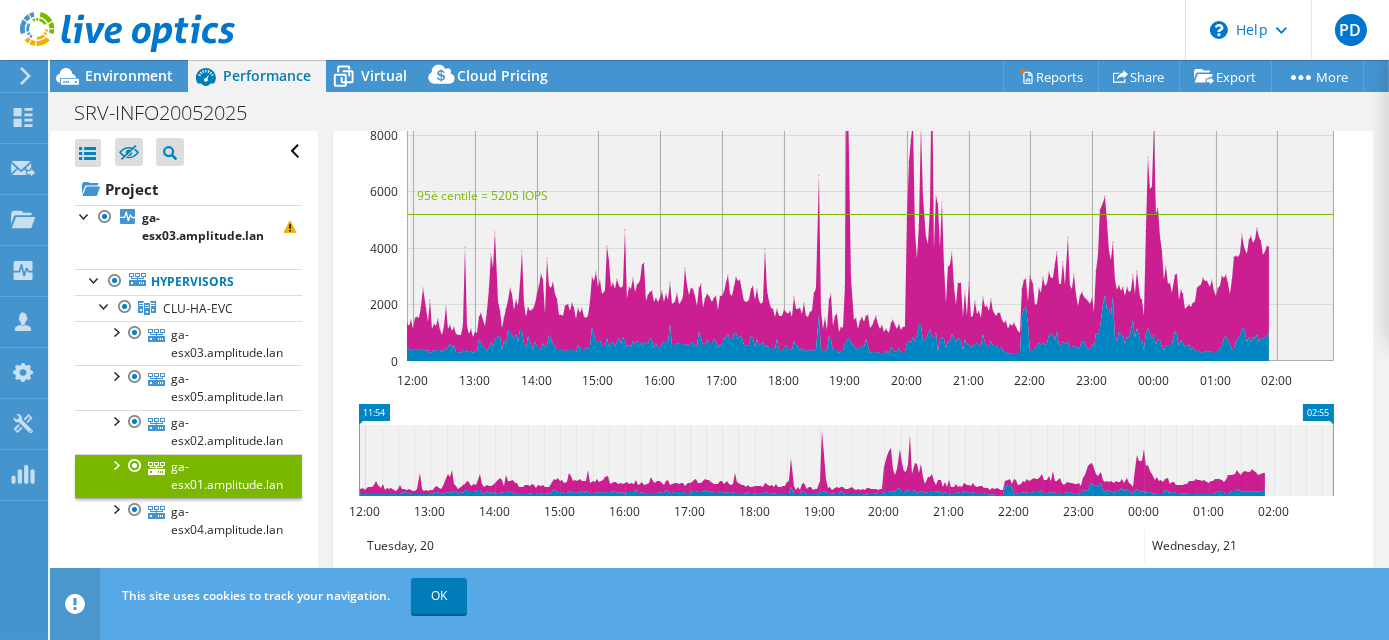 scroll, scrollTop: 808, scrollLeft: 0, axis: vertical 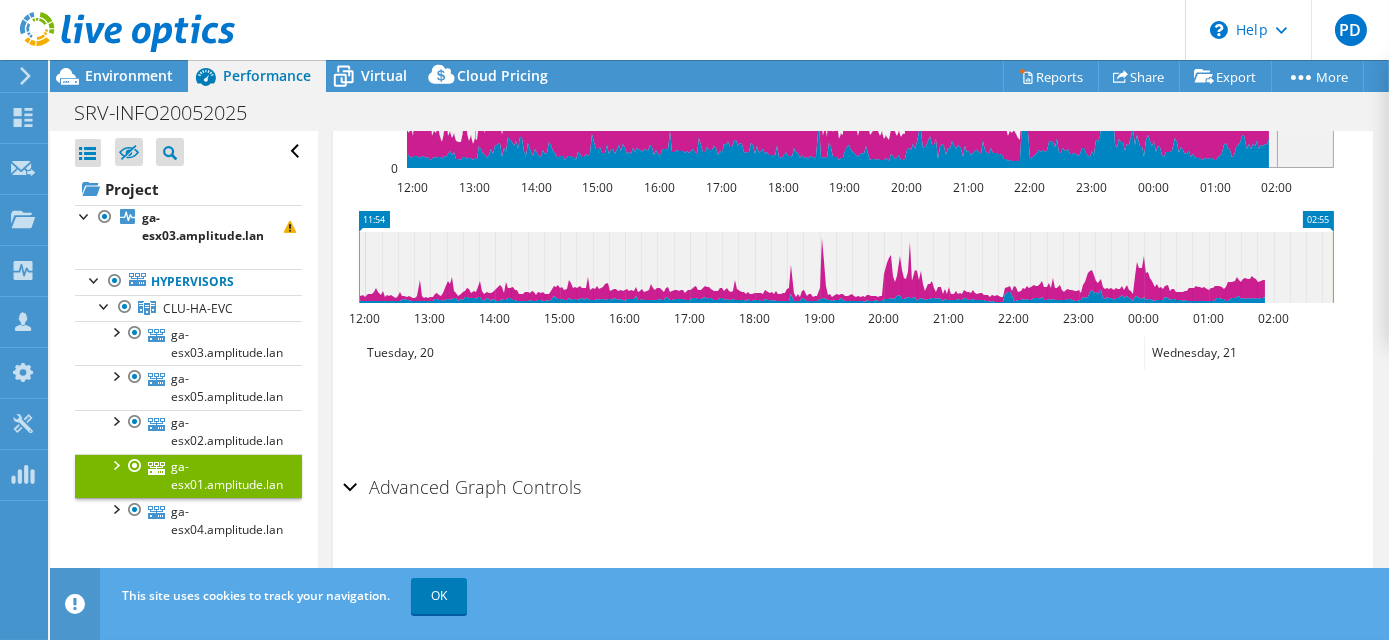 click on "Advanced Graph Controls" at bounding box center (462, 487) 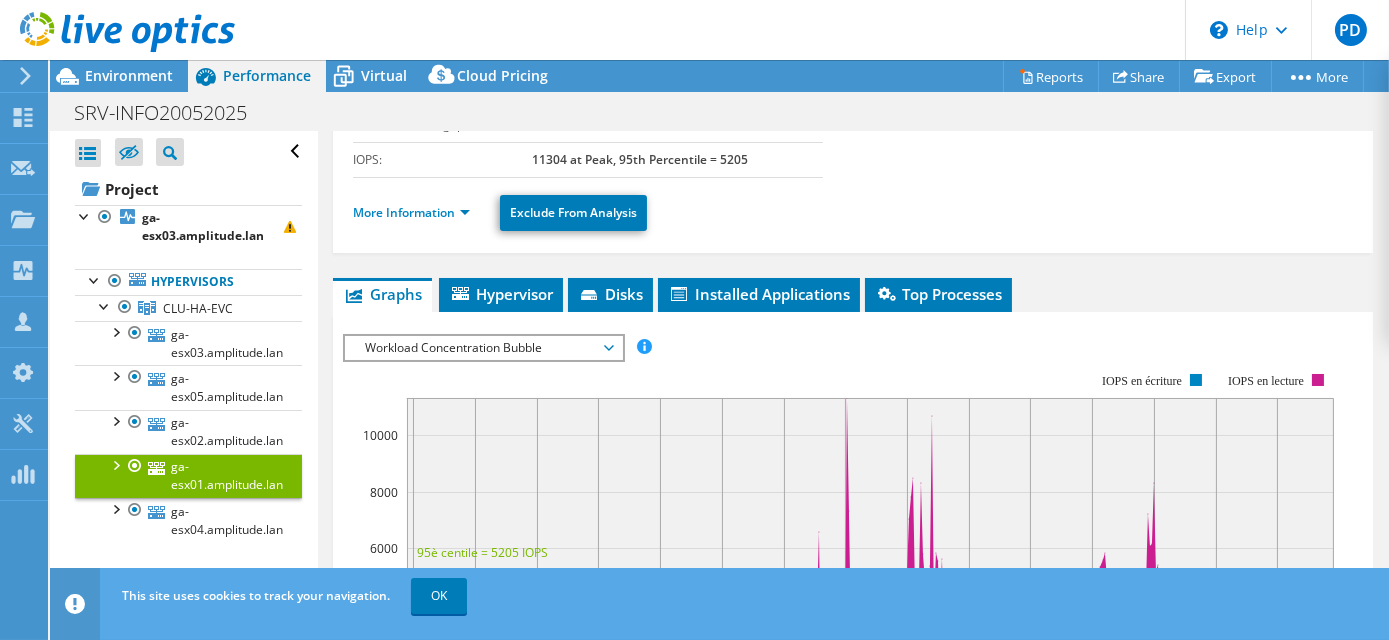 scroll, scrollTop: 249, scrollLeft: 0, axis: vertical 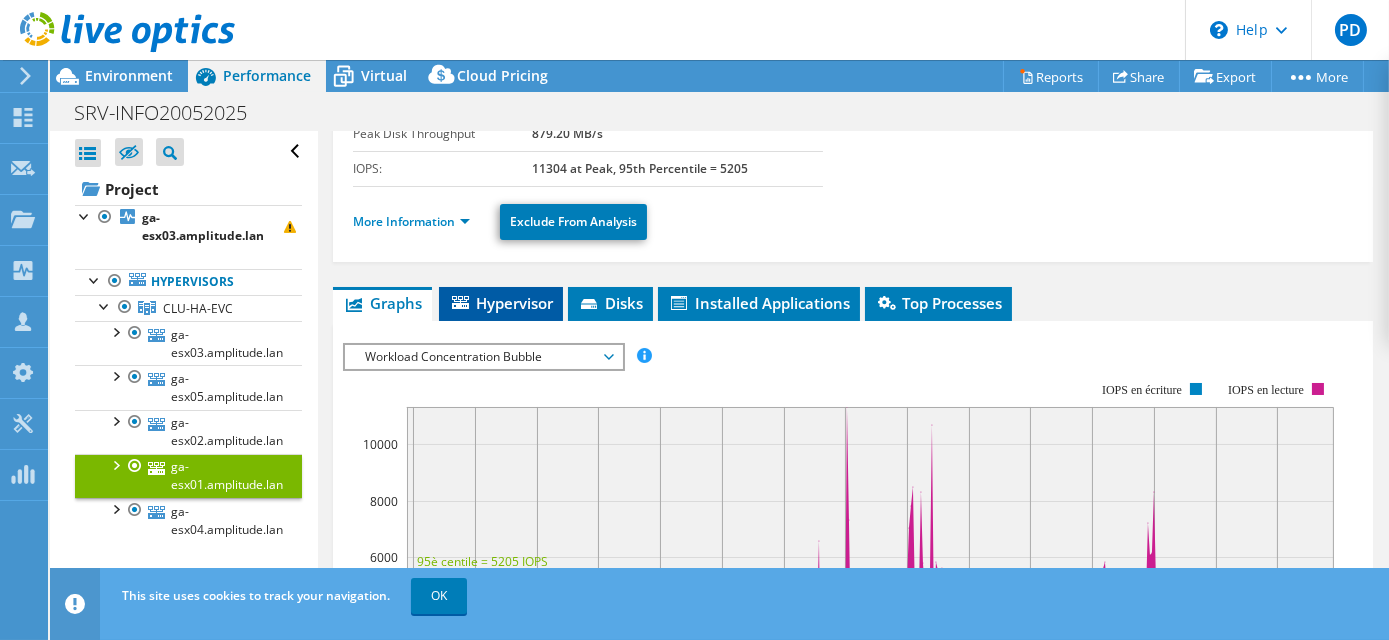 click on "Hypervisor" at bounding box center [501, 303] 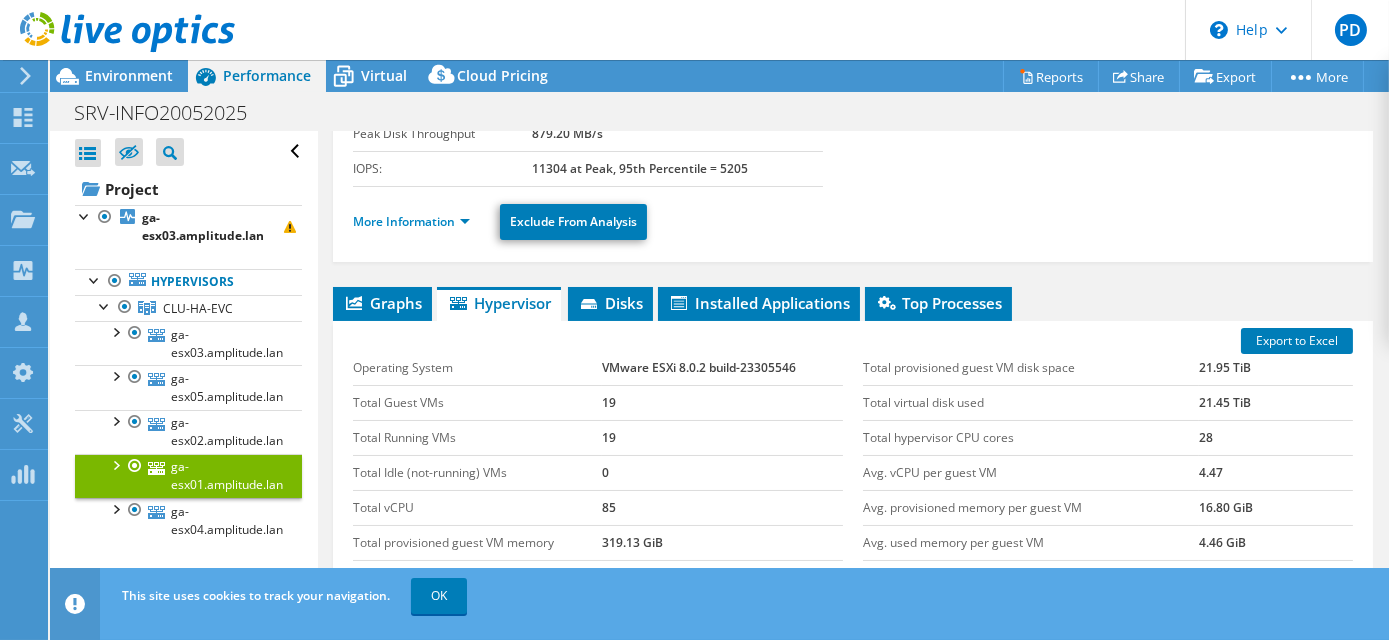scroll, scrollTop: 340, scrollLeft: 0, axis: vertical 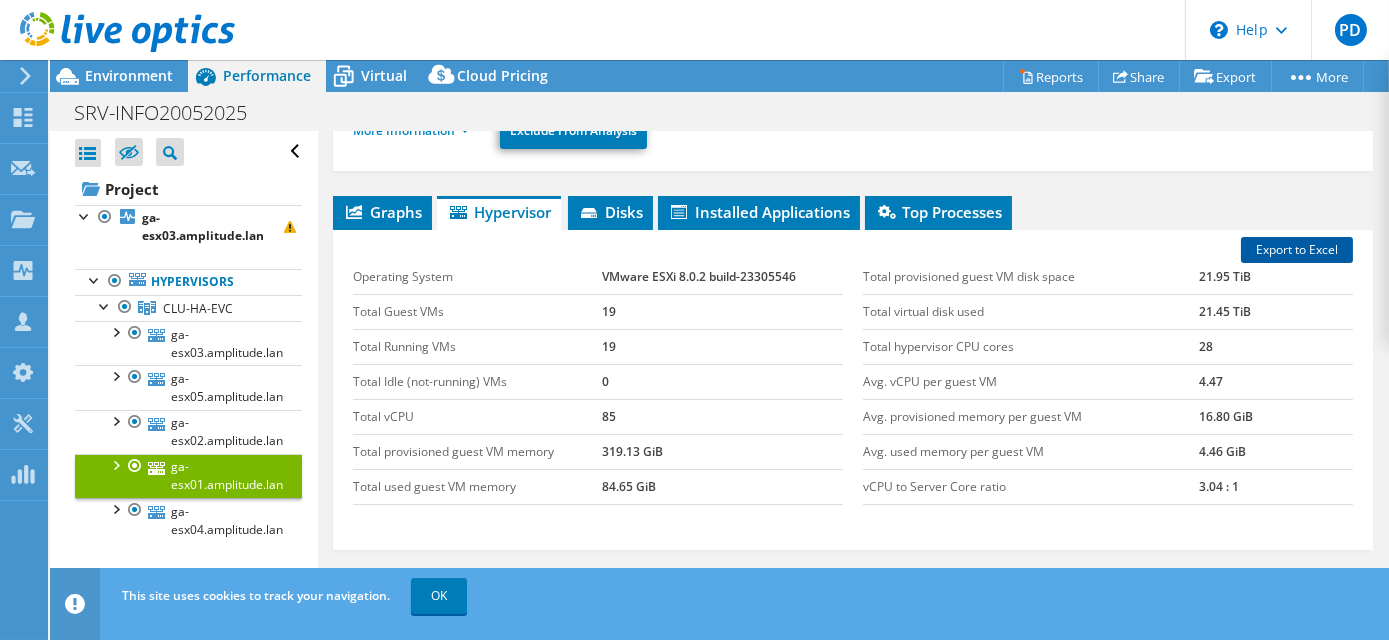 click on "Export to Excel" at bounding box center (1297, 250) 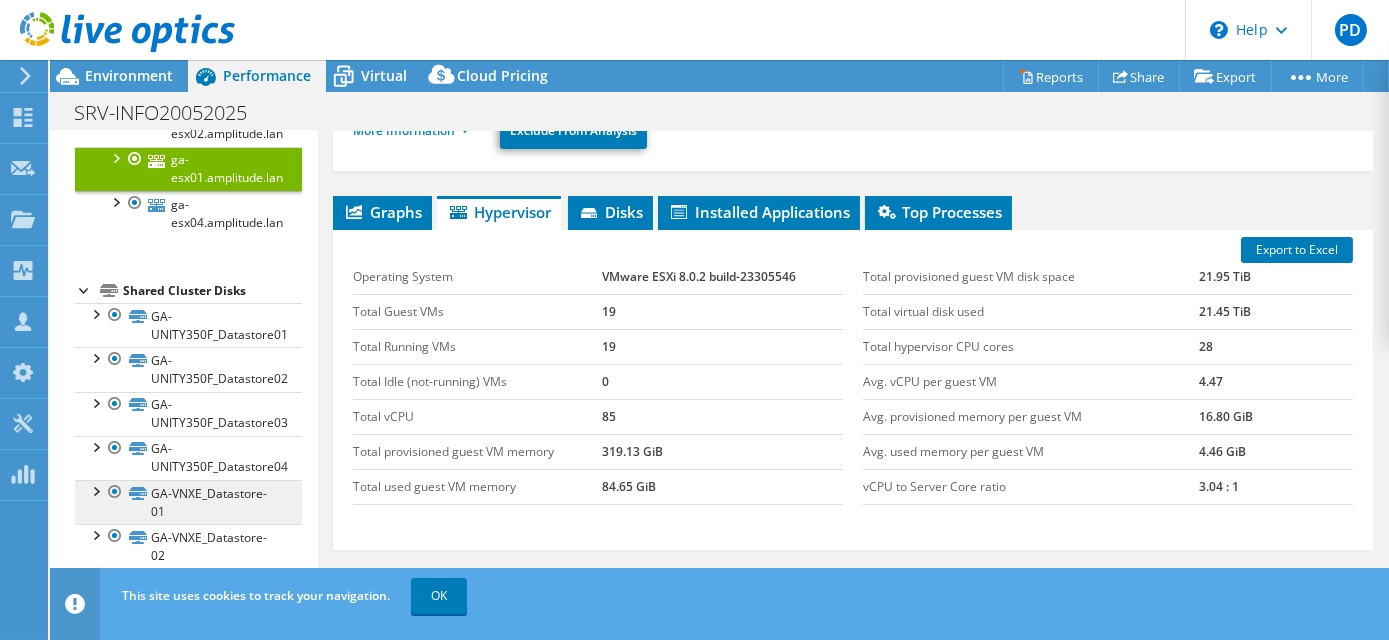 scroll, scrollTop: 454, scrollLeft: 0, axis: vertical 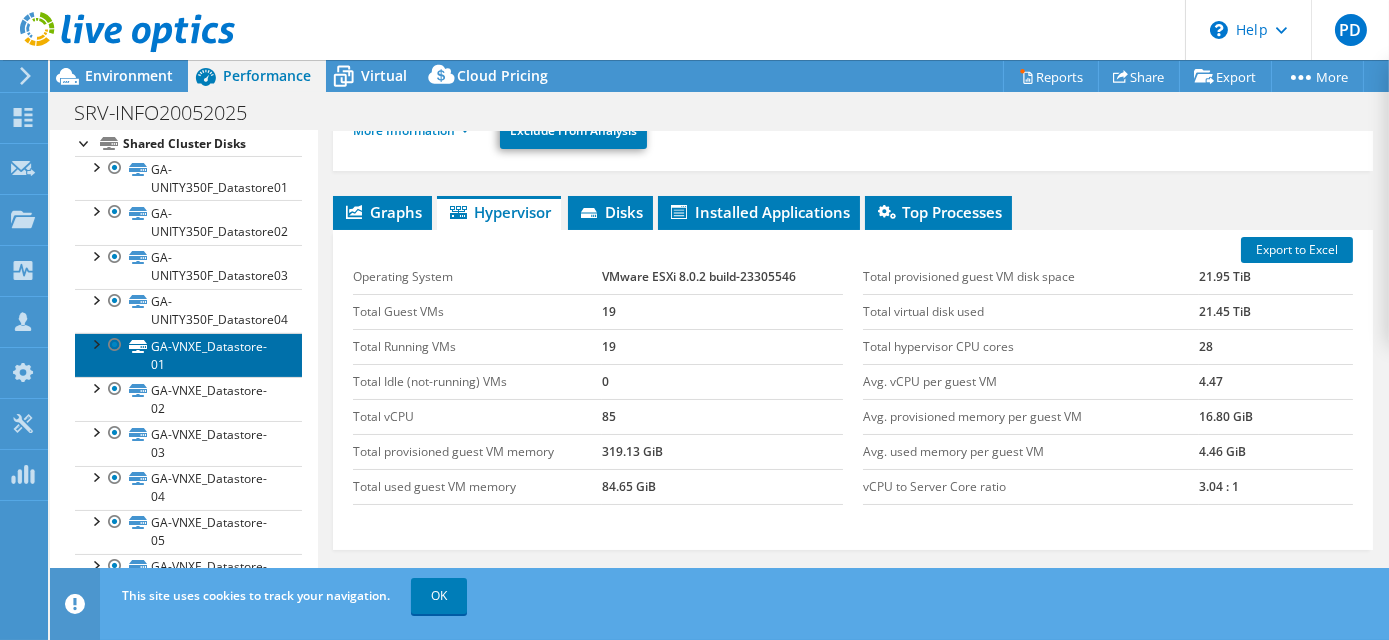 click on "GA-VNXE_Datastore-01" at bounding box center [188, 355] 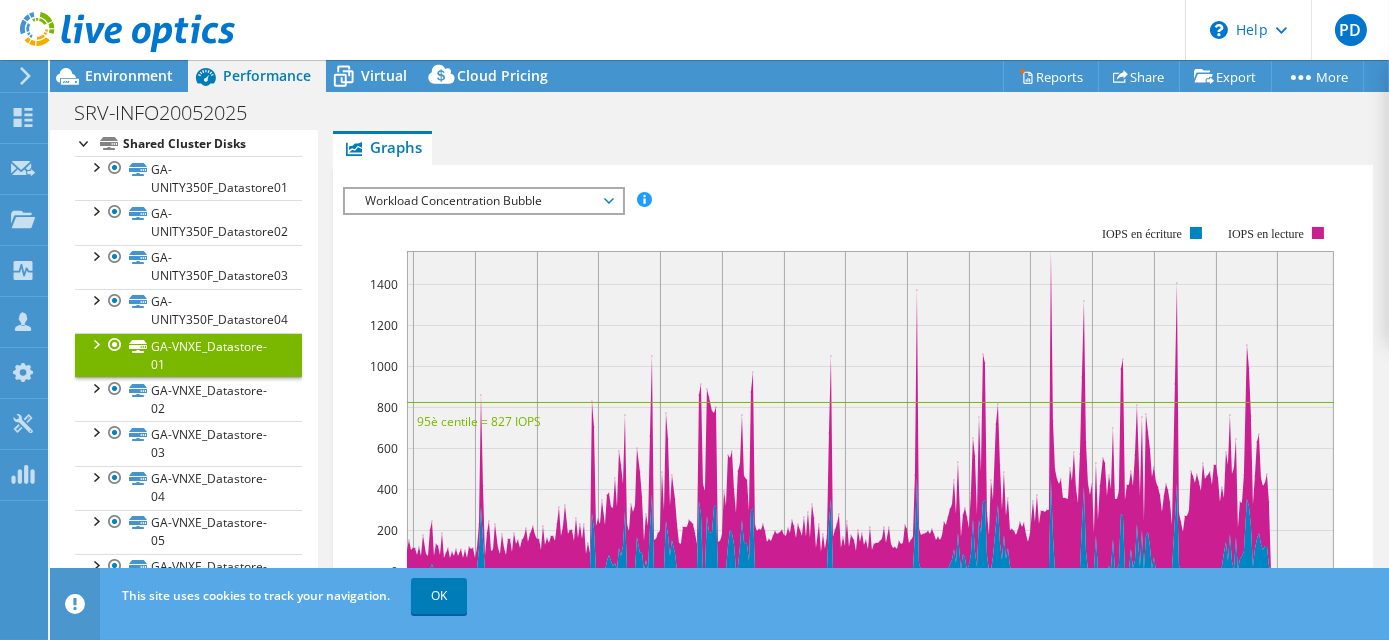 scroll, scrollTop: 522, scrollLeft: 0, axis: vertical 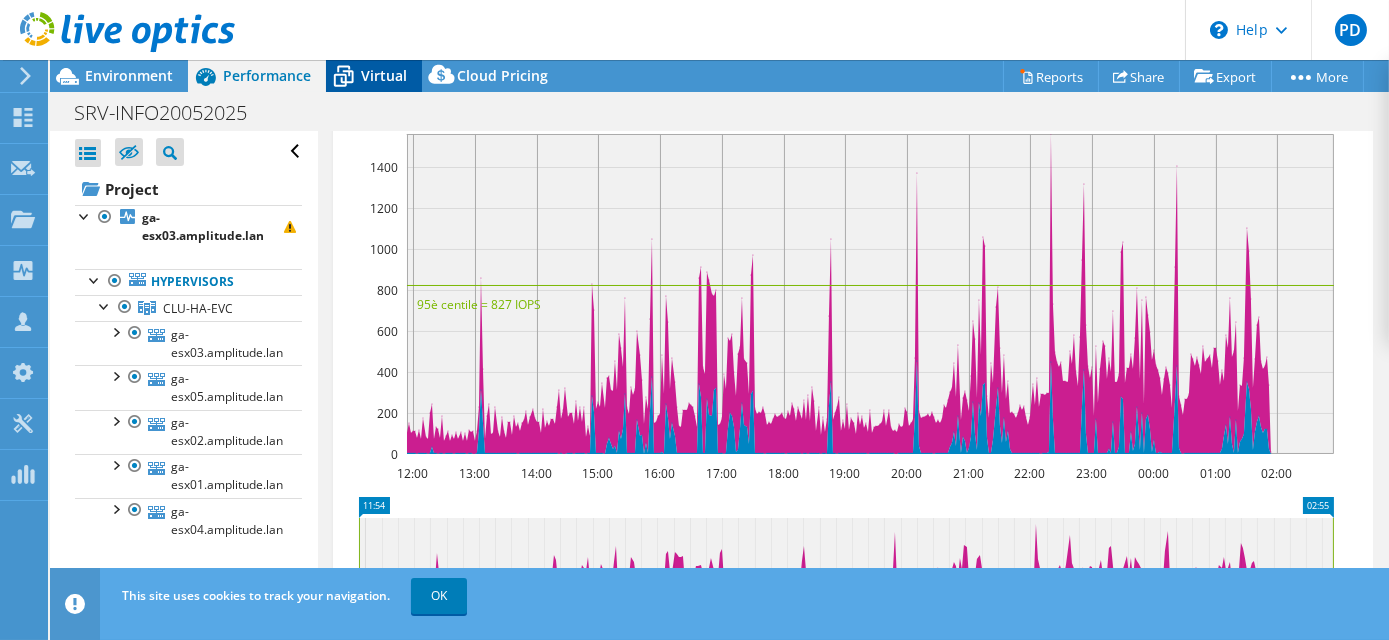 click on "Virtual" at bounding box center [384, 75] 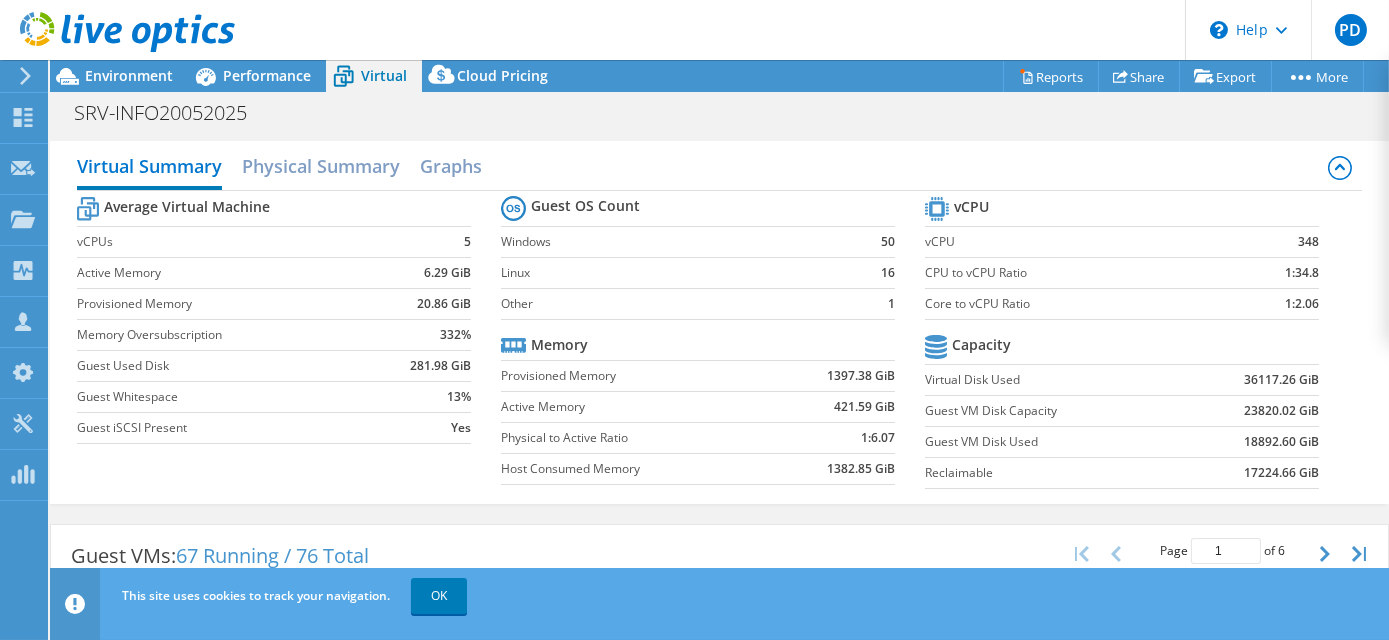 scroll, scrollTop: 885, scrollLeft: 0, axis: vertical 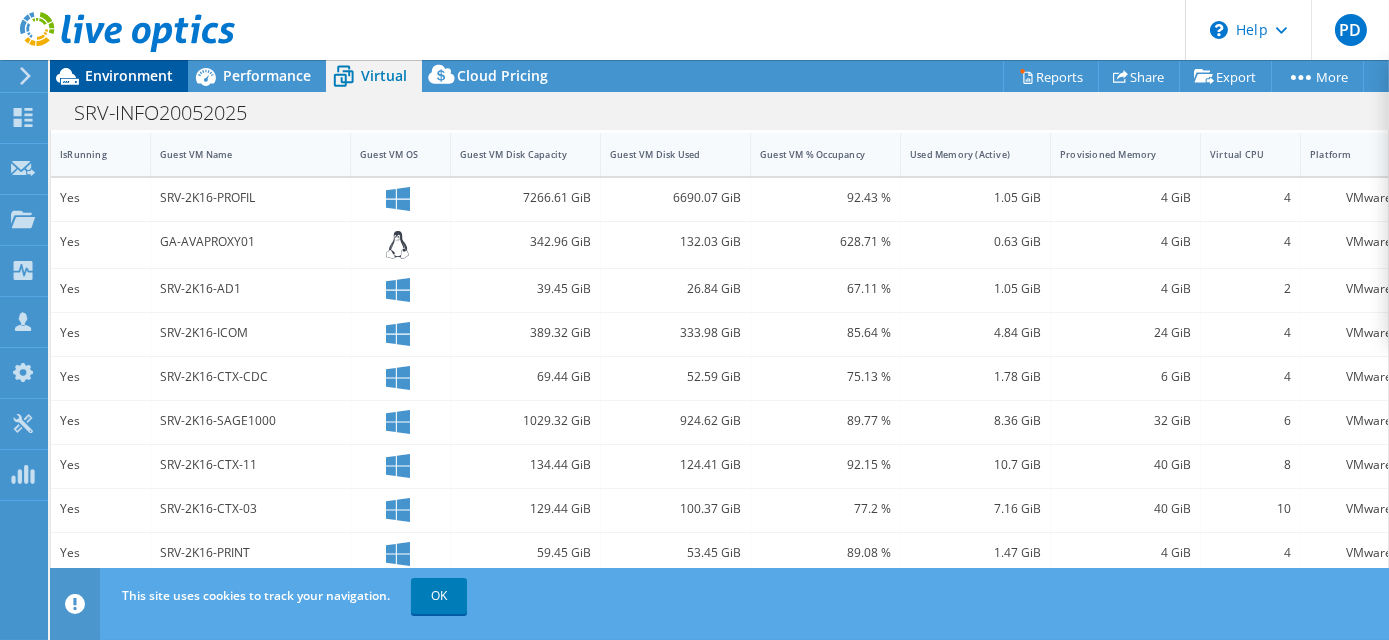 click on "Environment" at bounding box center [129, 75] 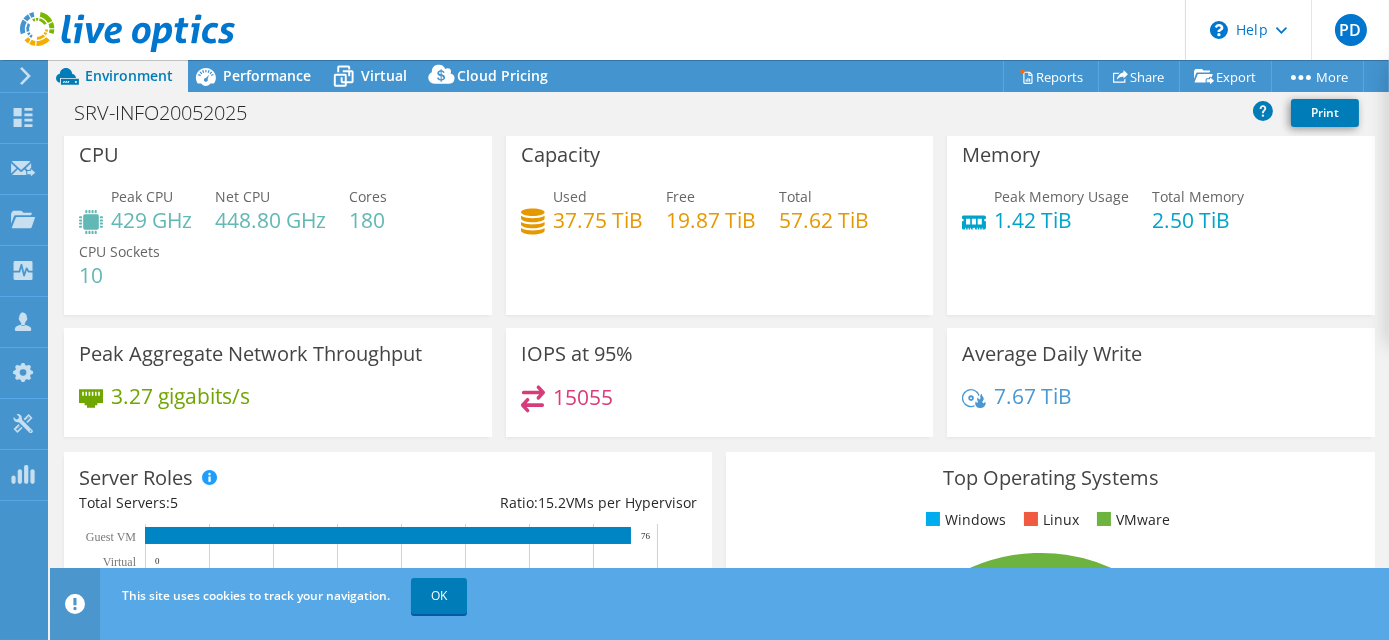 scroll, scrollTop: 0, scrollLeft: 0, axis: both 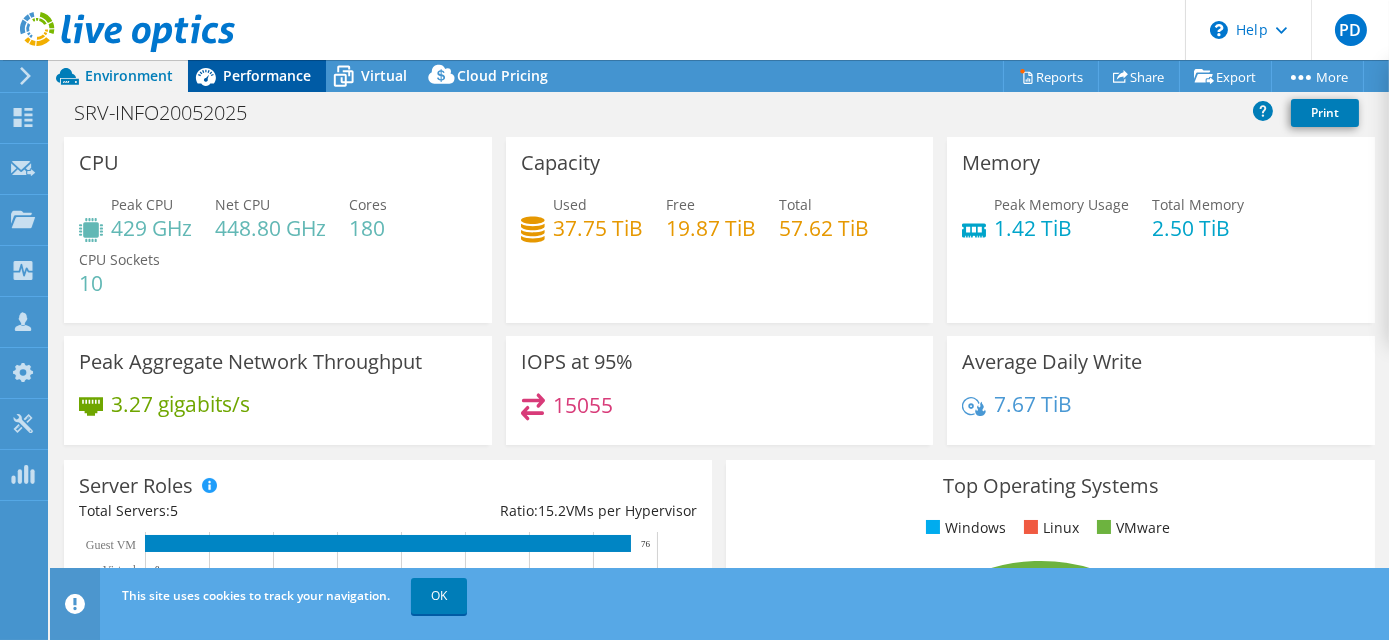 click on "Performance" at bounding box center [267, 75] 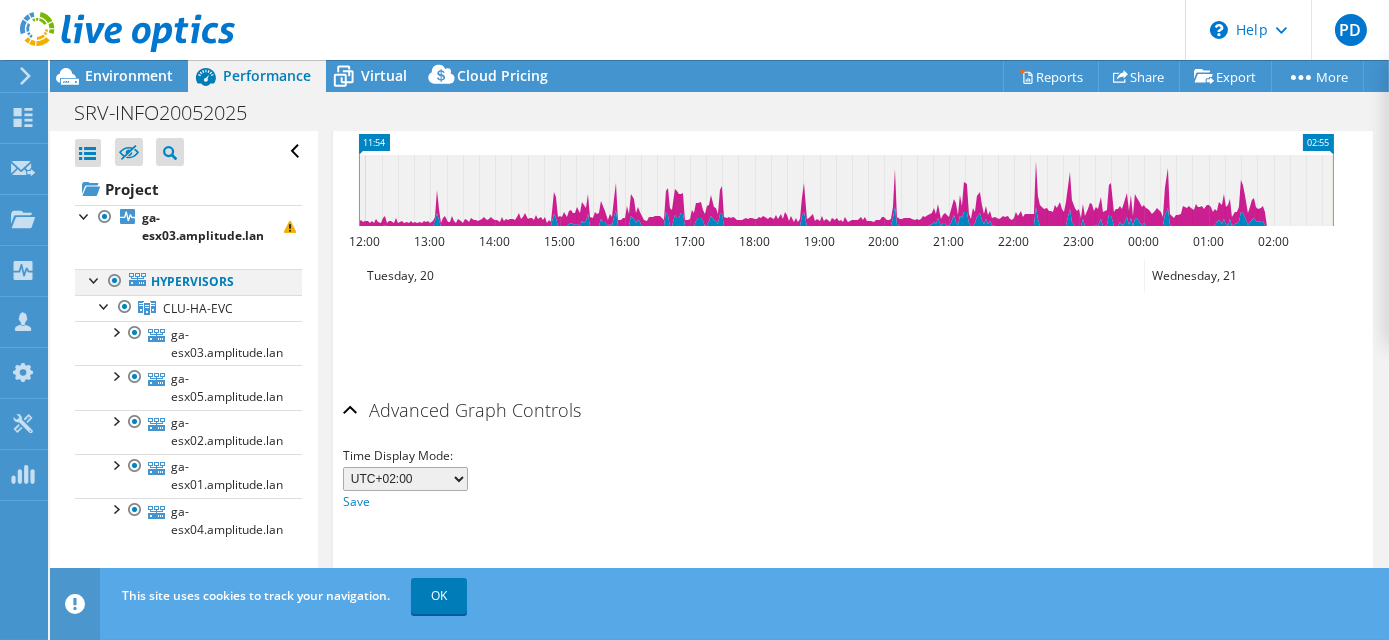 click at bounding box center [95, 279] 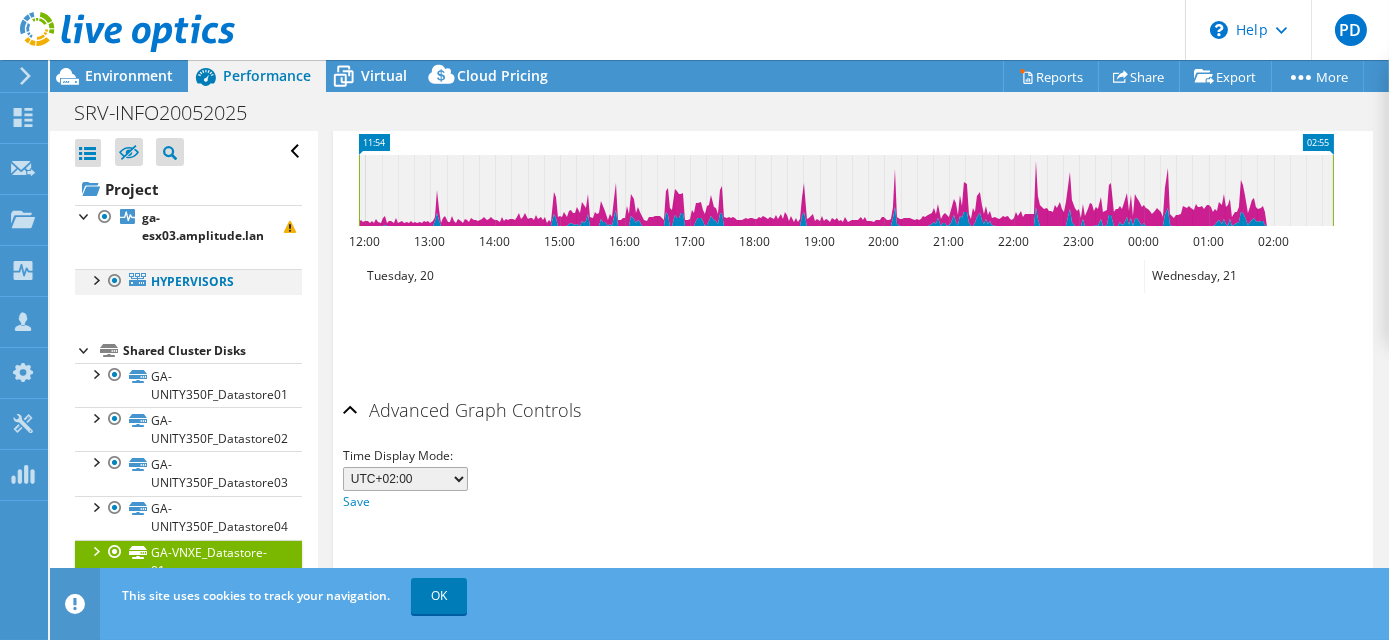 click at bounding box center (95, 279) 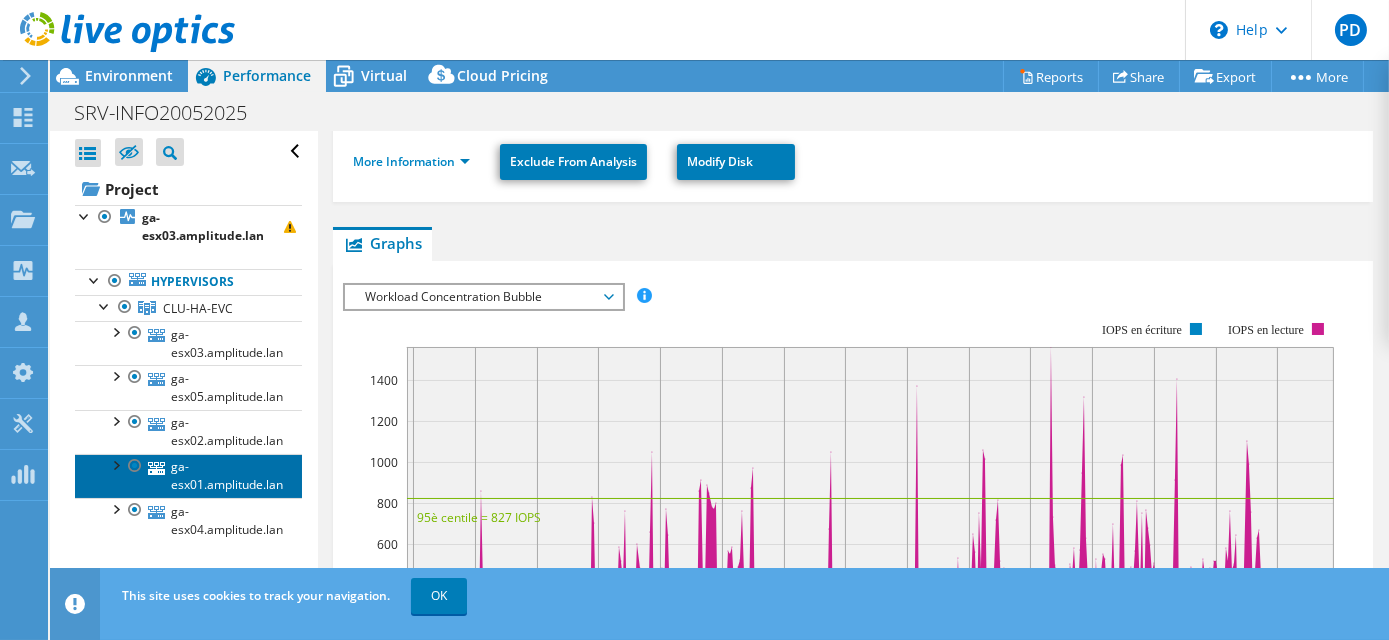 scroll, scrollTop: 158, scrollLeft: 0, axis: vertical 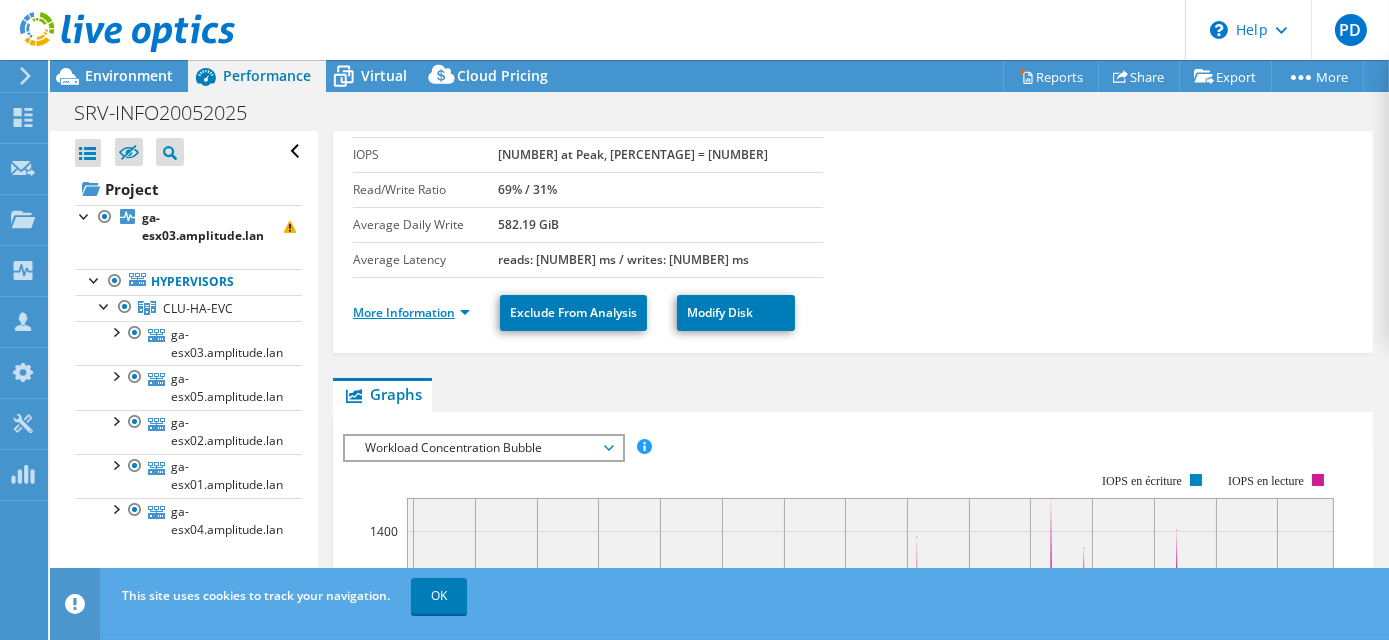 click on "More Information" at bounding box center [411, 312] 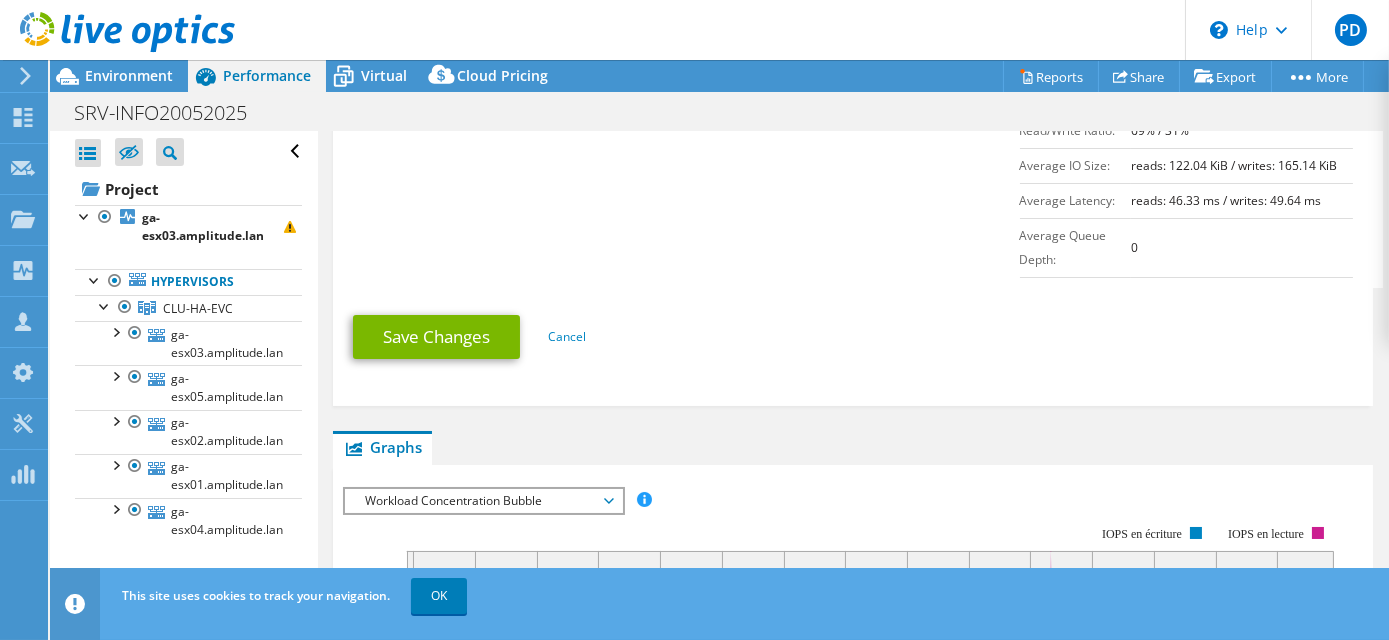 scroll, scrollTop: 493, scrollLeft: 0, axis: vertical 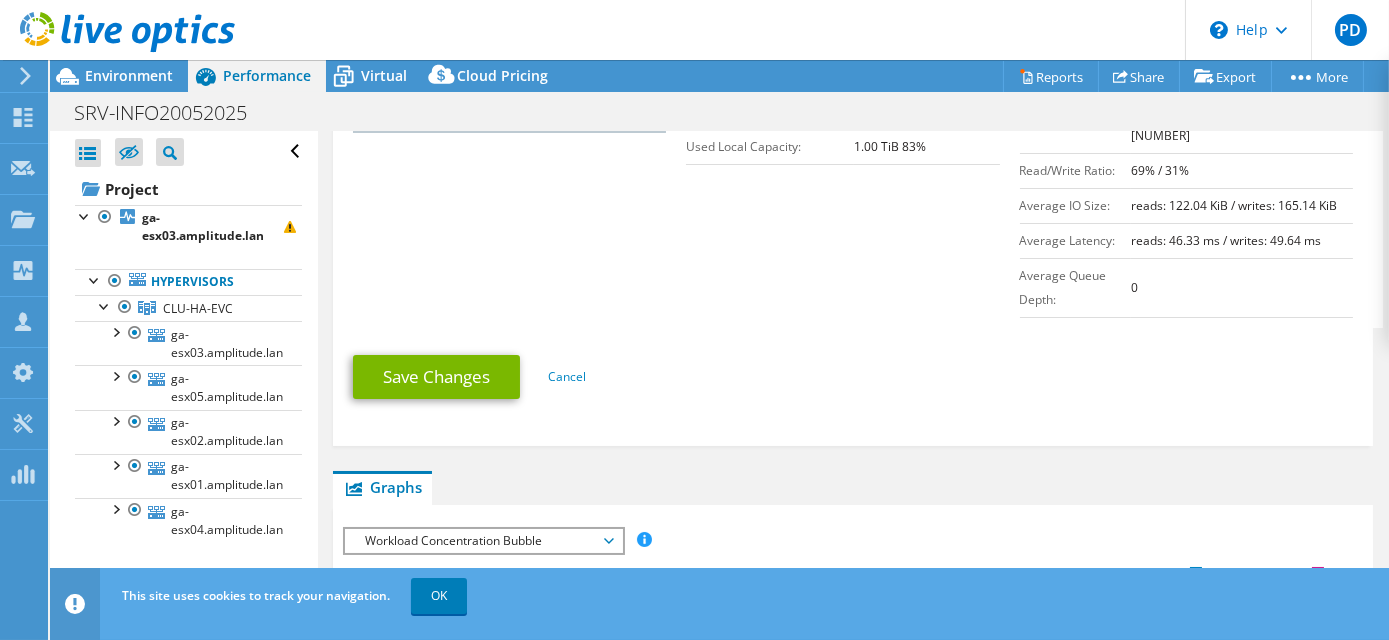 click on "Workload Concentration Bubble" at bounding box center (483, 541) 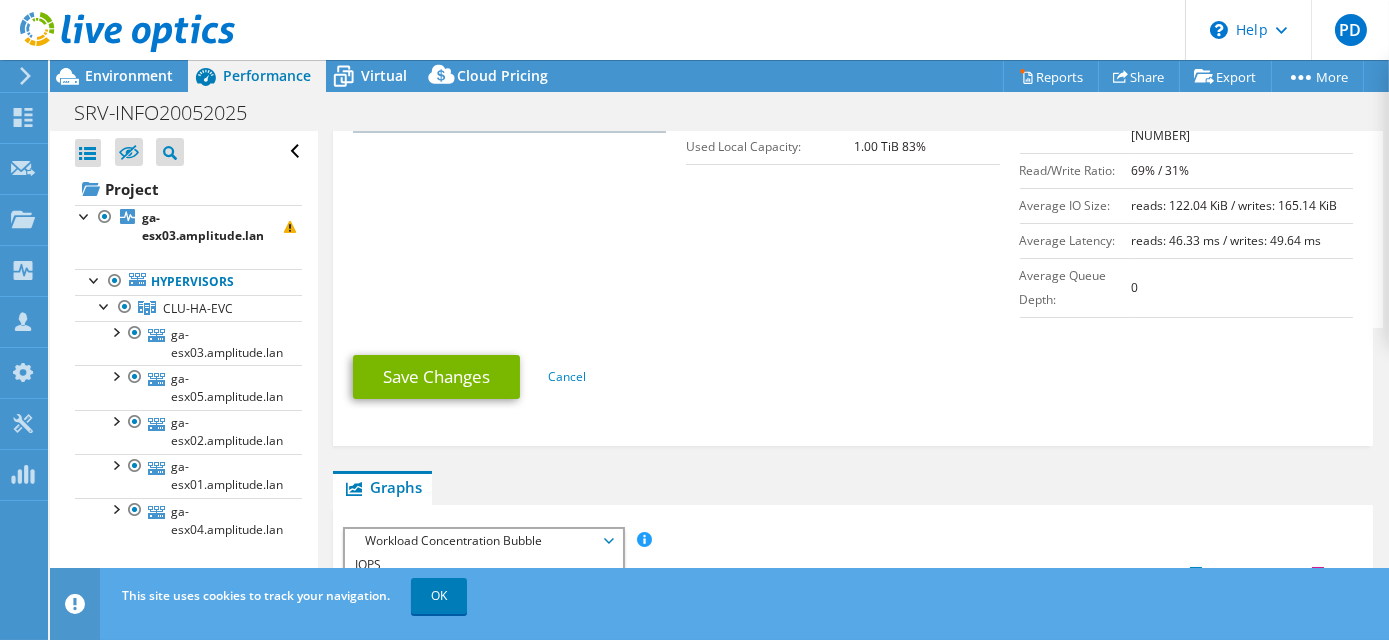 scroll, scrollTop: 766, scrollLeft: 0, axis: vertical 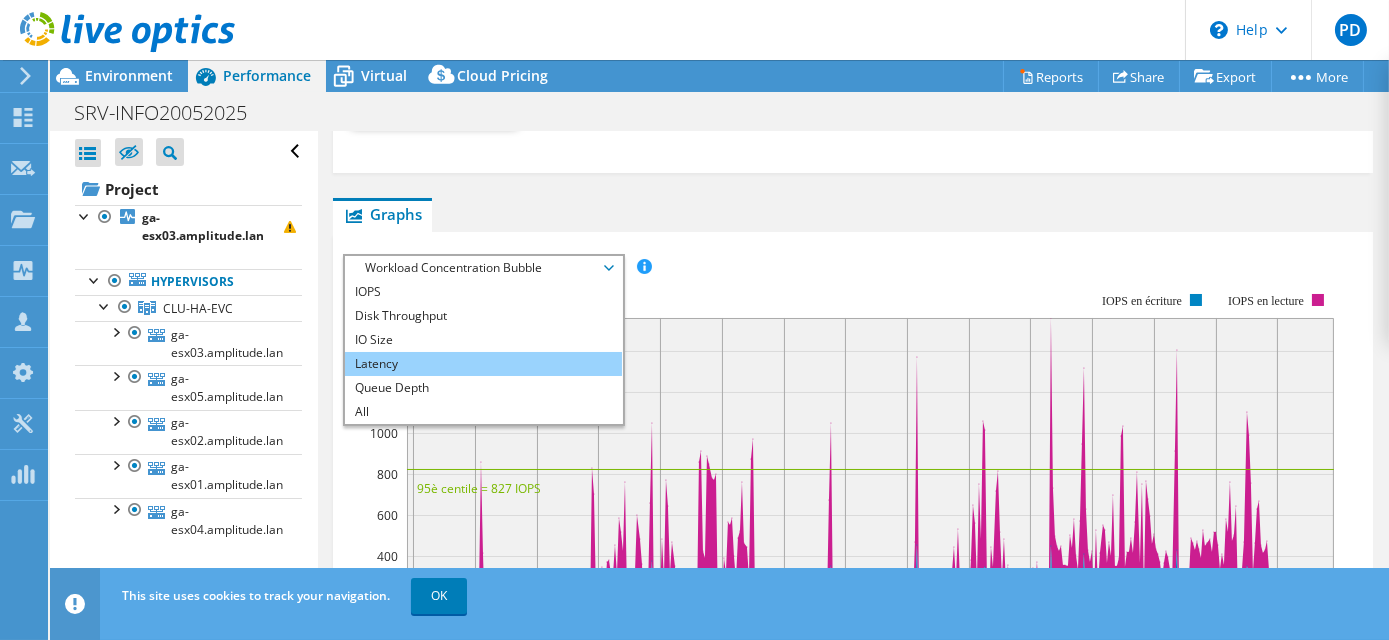 click on "Latency" at bounding box center [483, 364] 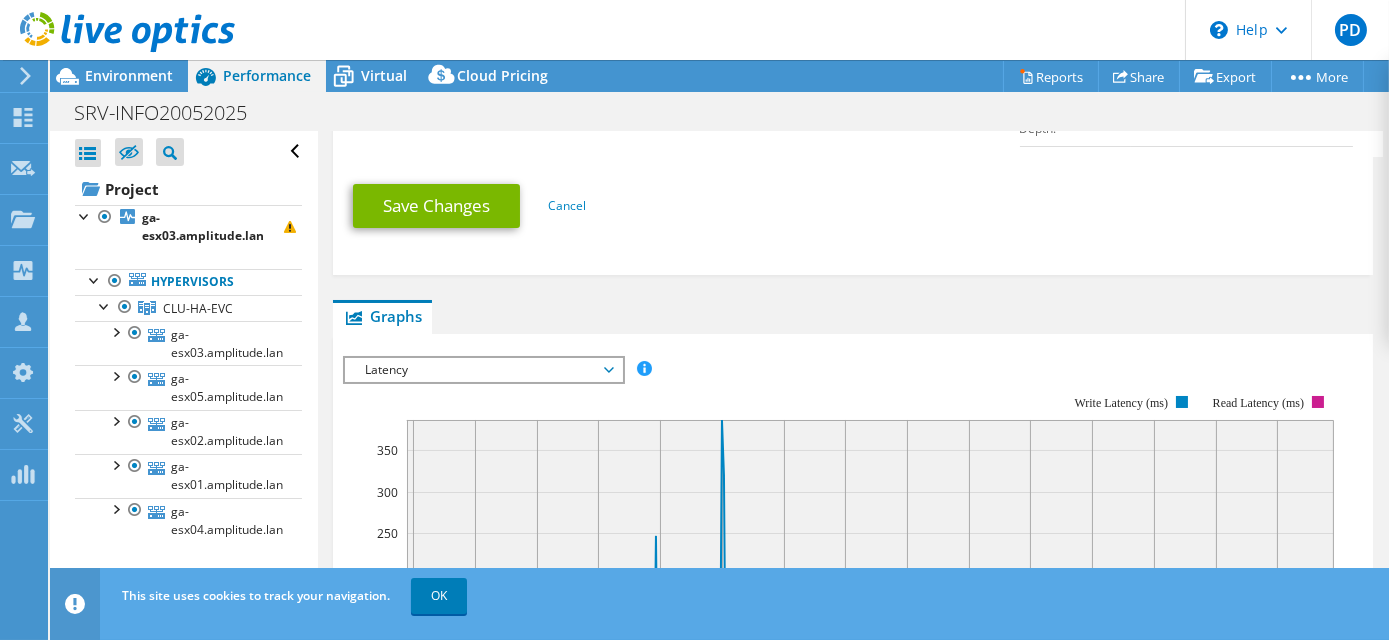 scroll, scrollTop: 766, scrollLeft: 0, axis: vertical 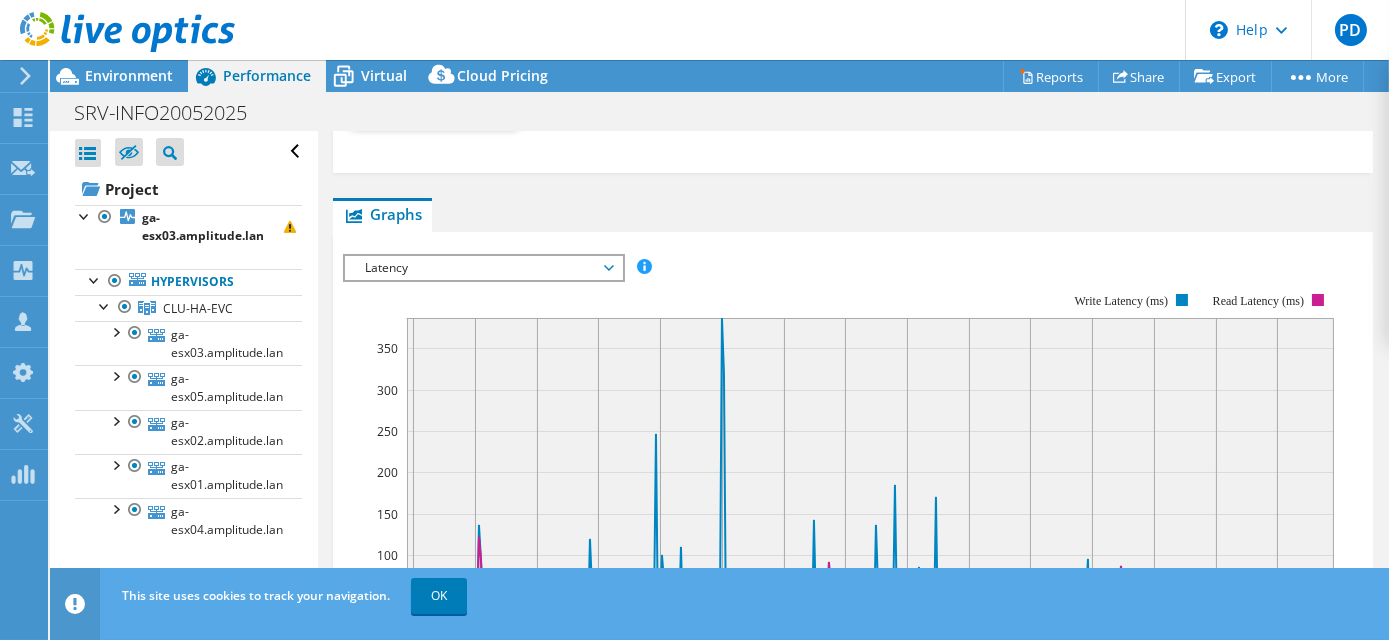 click on "Latency" at bounding box center (483, 268) 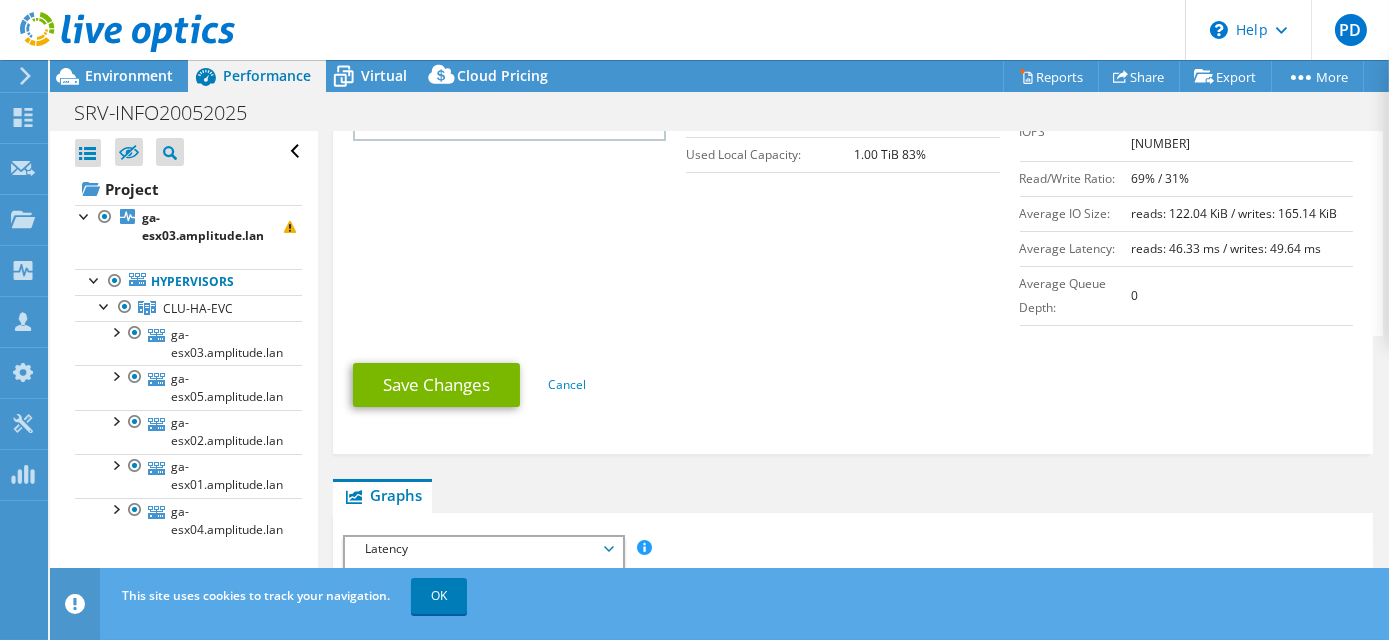 scroll, scrollTop: 766, scrollLeft: 0, axis: vertical 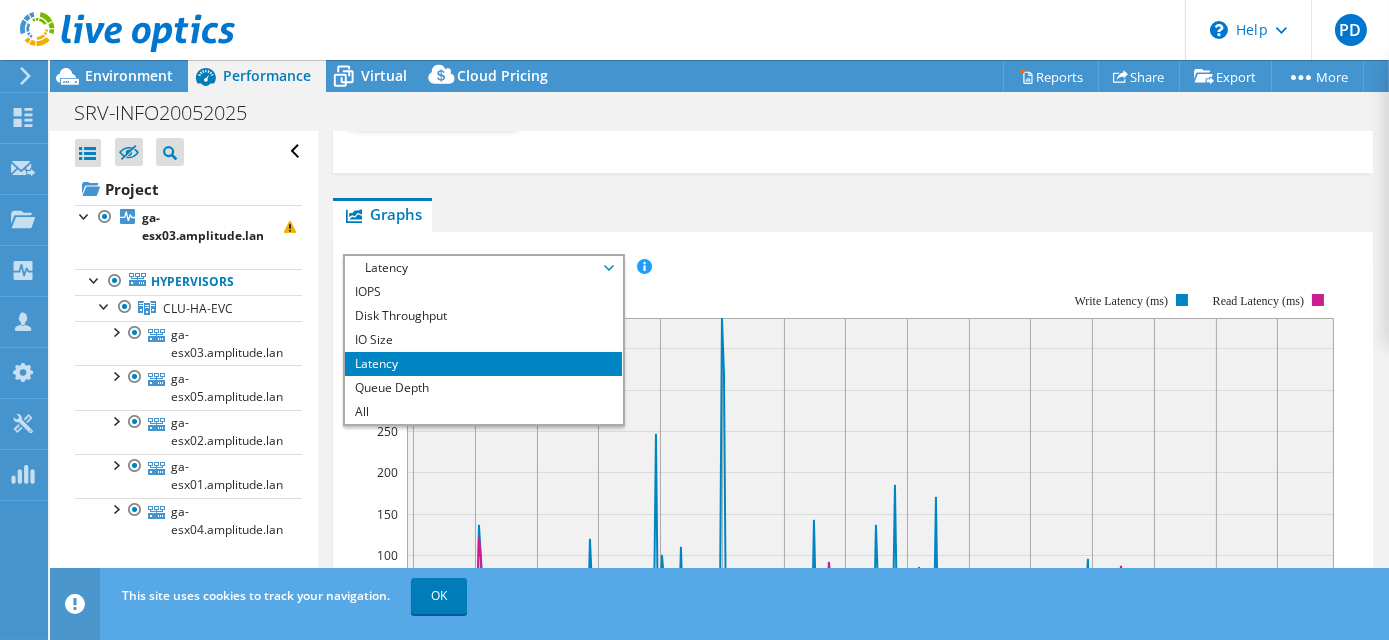 click on "Graphs
Servers
Inventory
Hypervisor
Disks
Cluster Disks
Installed Applications" at bounding box center (853, 215) 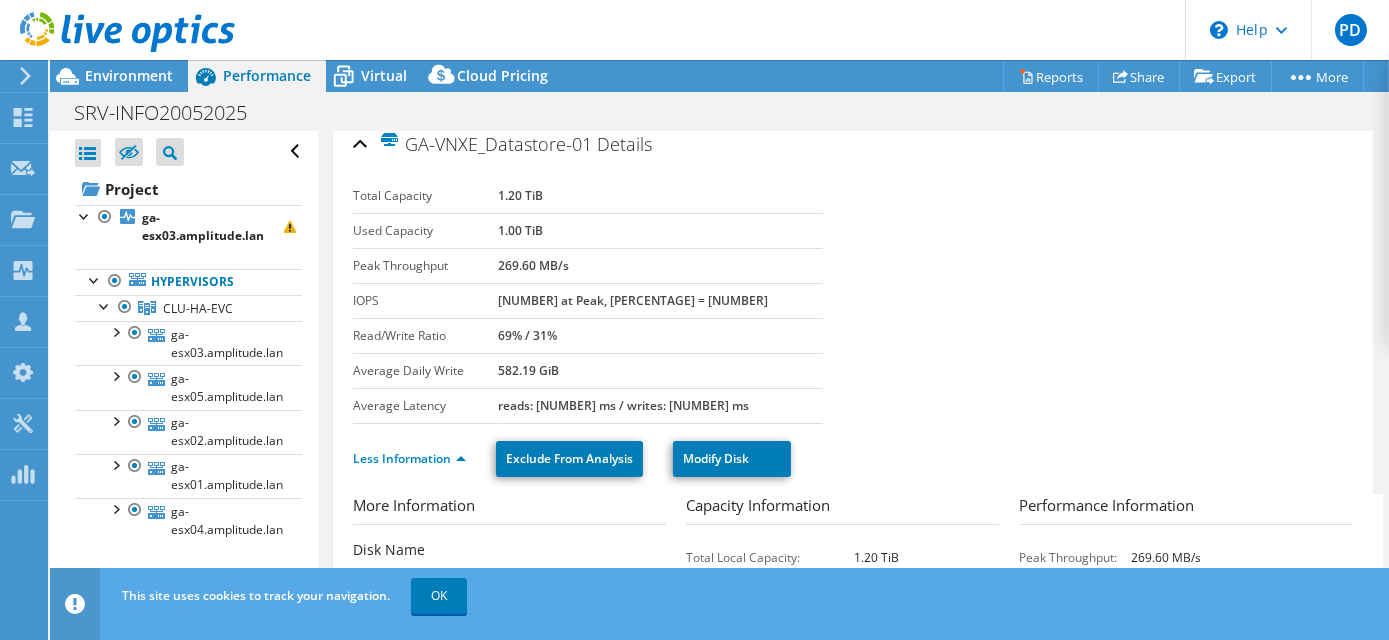 scroll, scrollTop: 0, scrollLeft: 0, axis: both 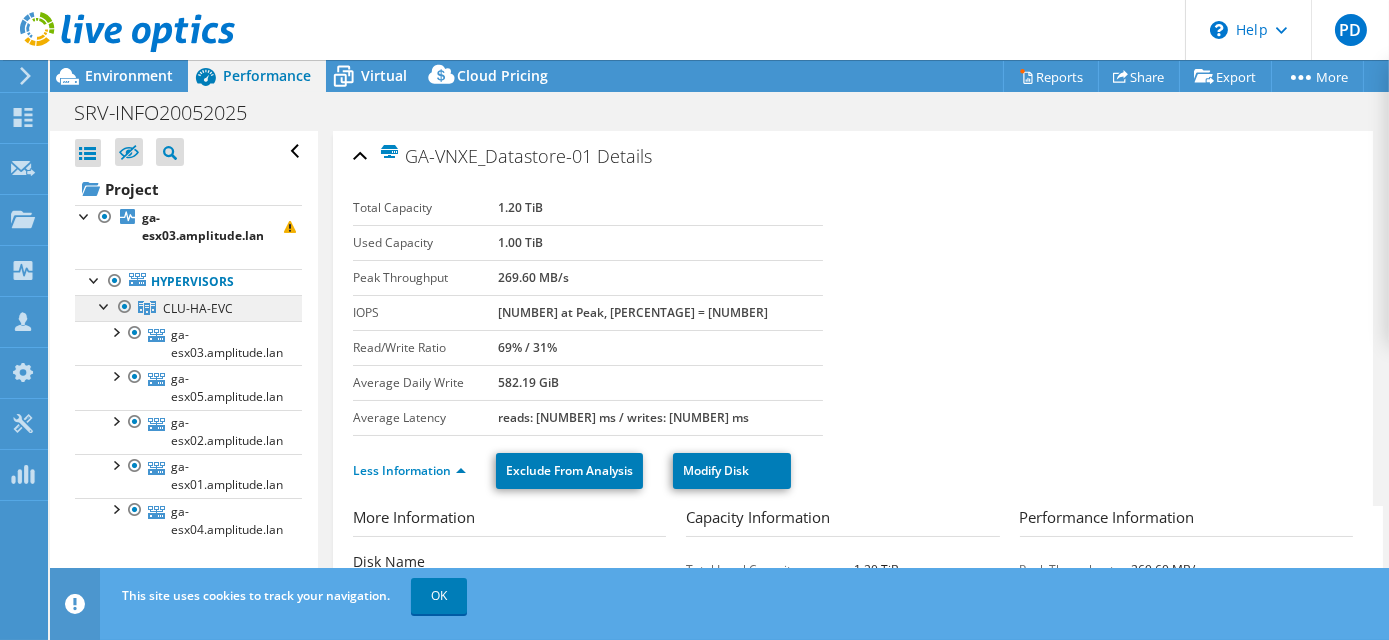 click on "CLU-HA-EVC" at bounding box center [198, 308] 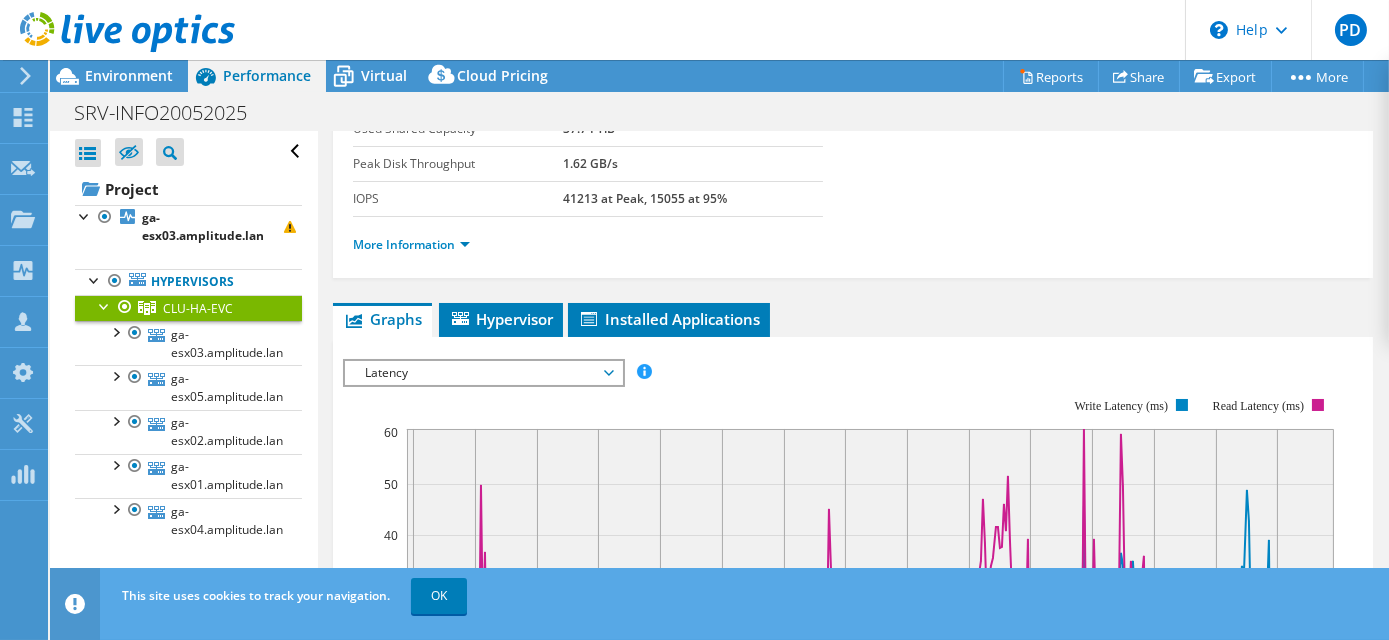 scroll, scrollTop: 272, scrollLeft: 0, axis: vertical 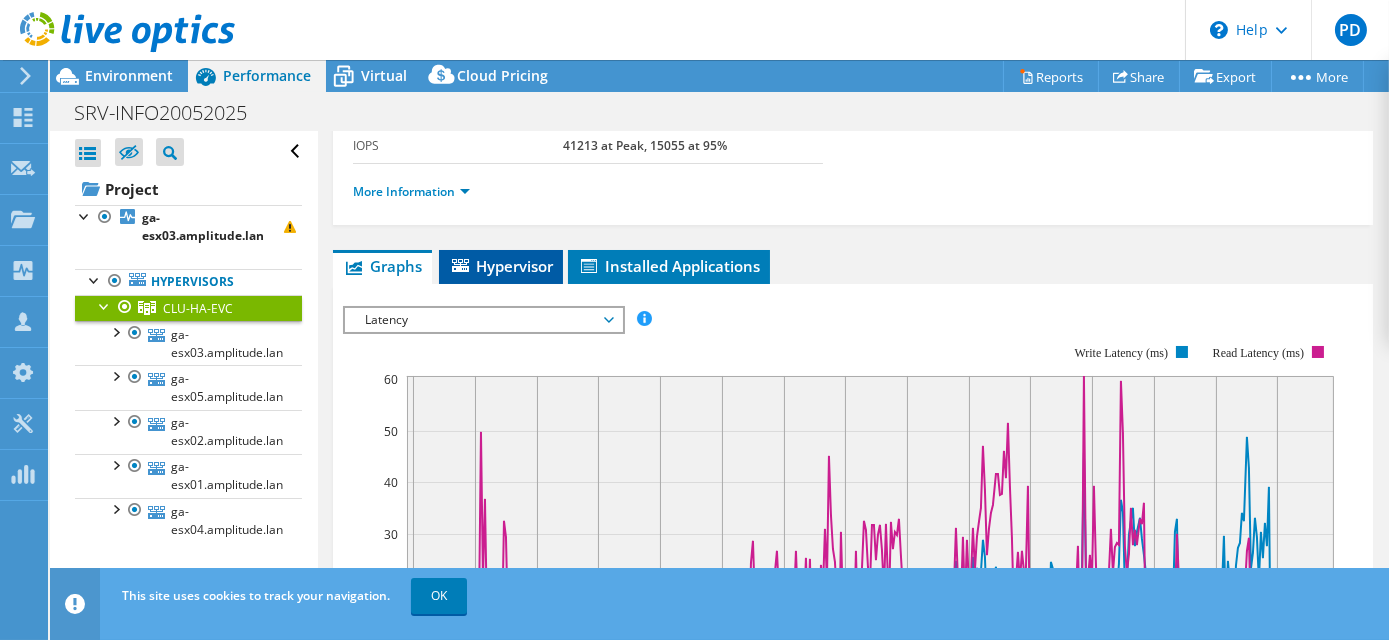 click on "Hypervisor" at bounding box center (501, 266) 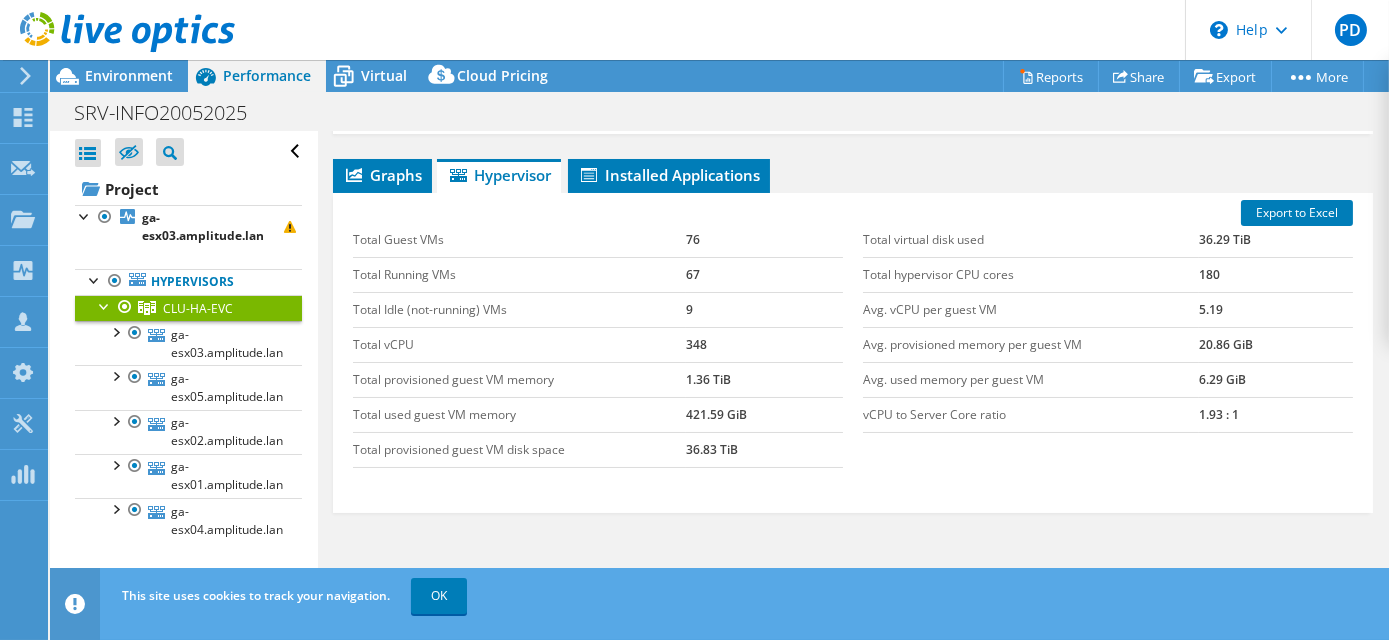 scroll, scrollTop: 0, scrollLeft: 0, axis: both 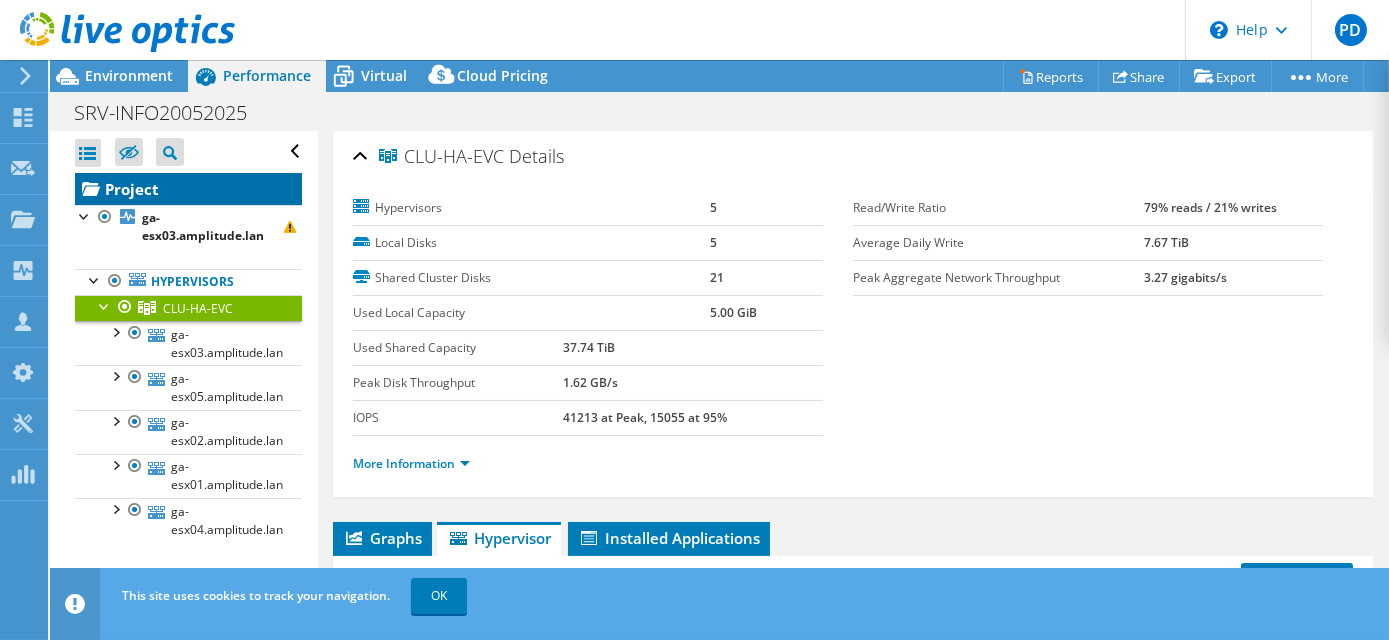 click on "Project" at bounding box center (188, 189) 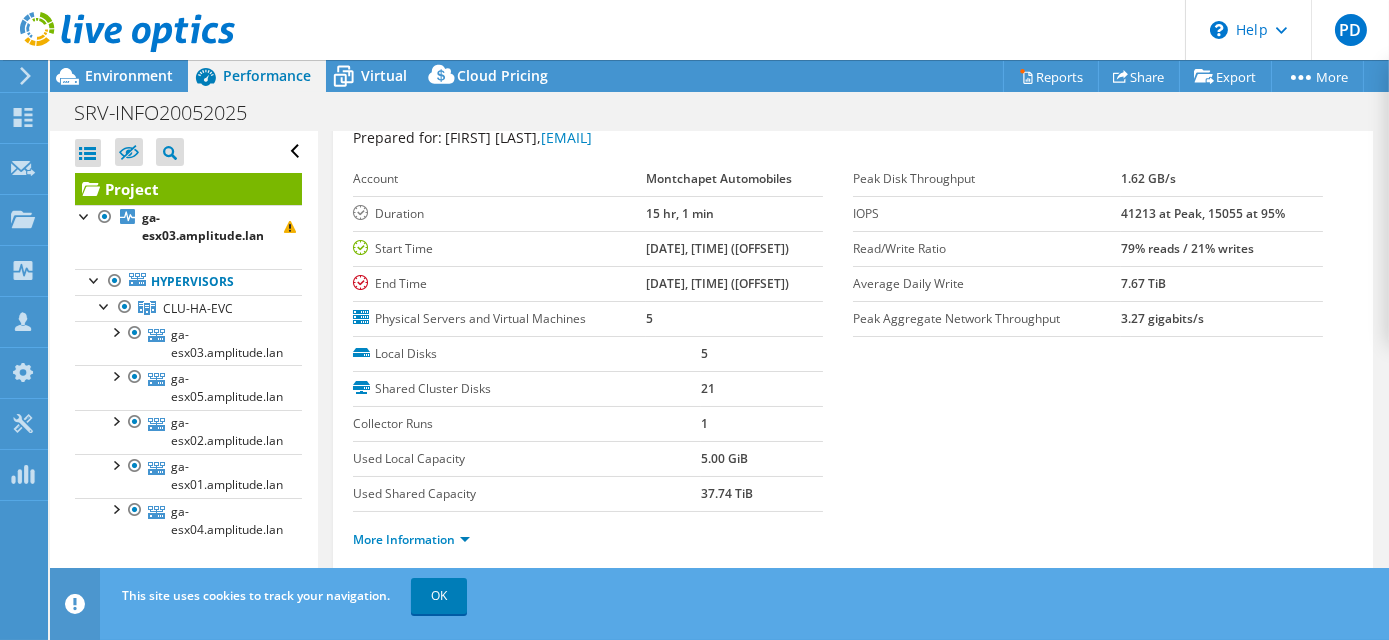 scroll, scrollTop: 90, scrollLeft: 0, axis: vertical 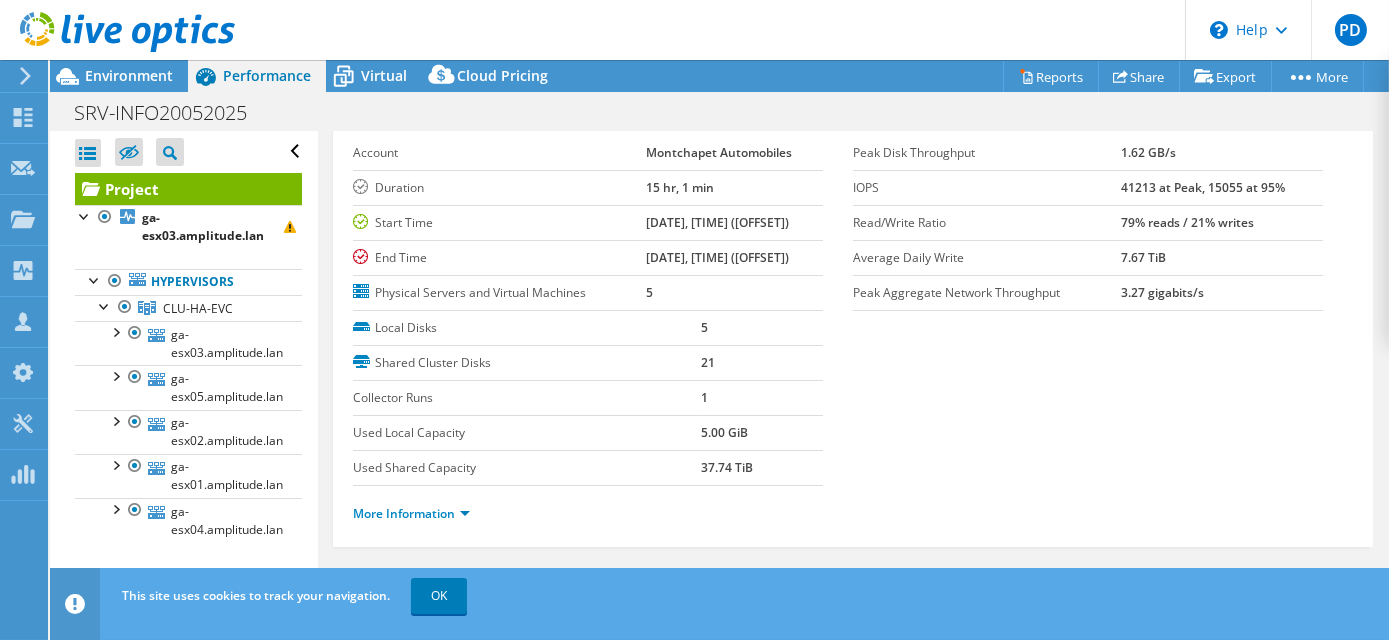 click 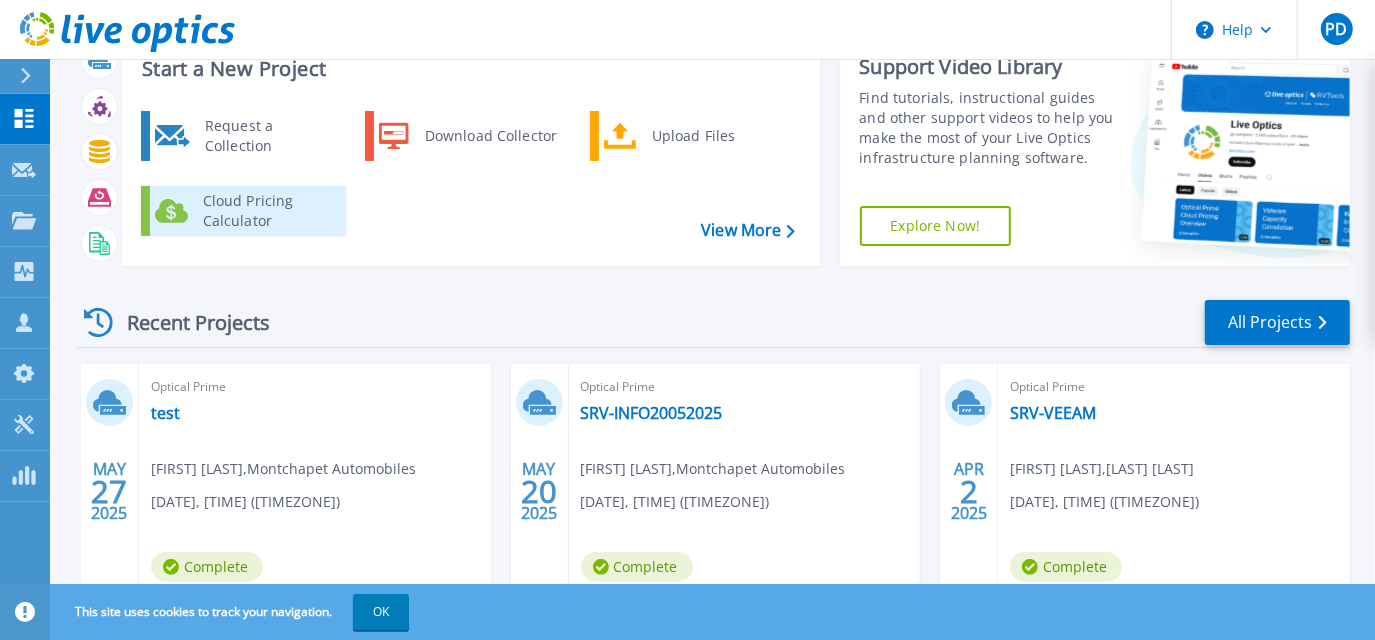 scroll, scrollTop: 181, scrollLeft: 0, axis: vertical 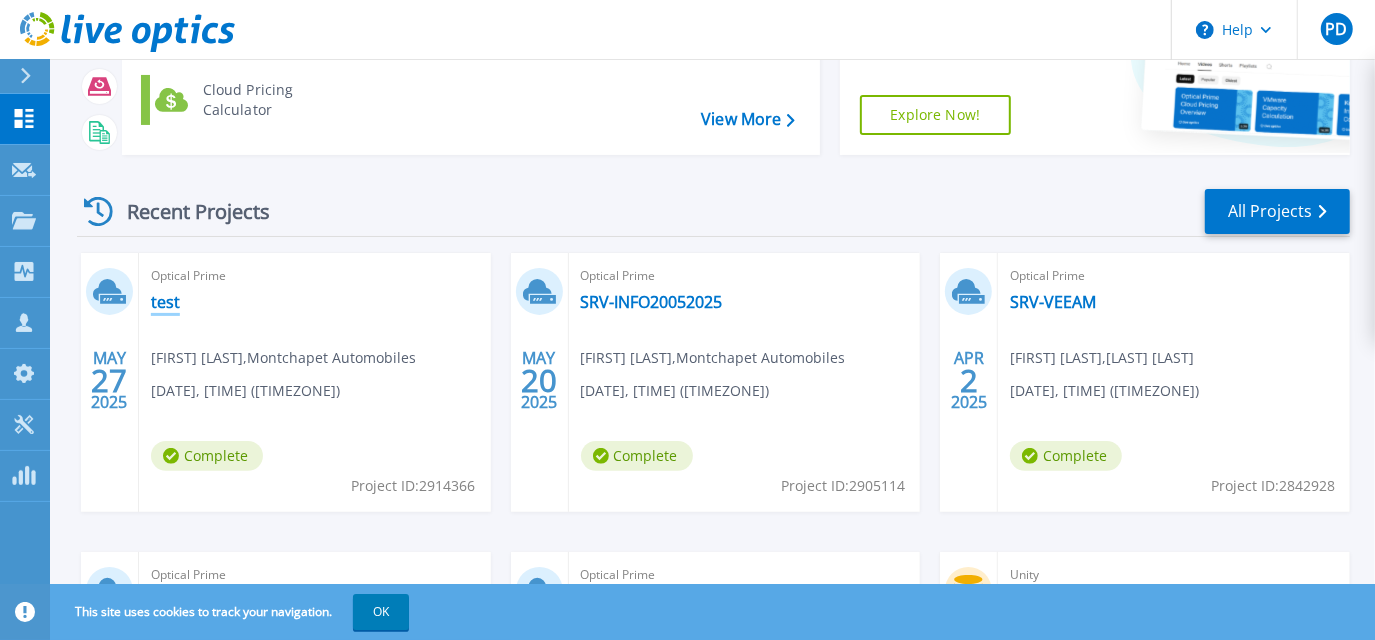 click on "test" at bounding box center (165, 302) 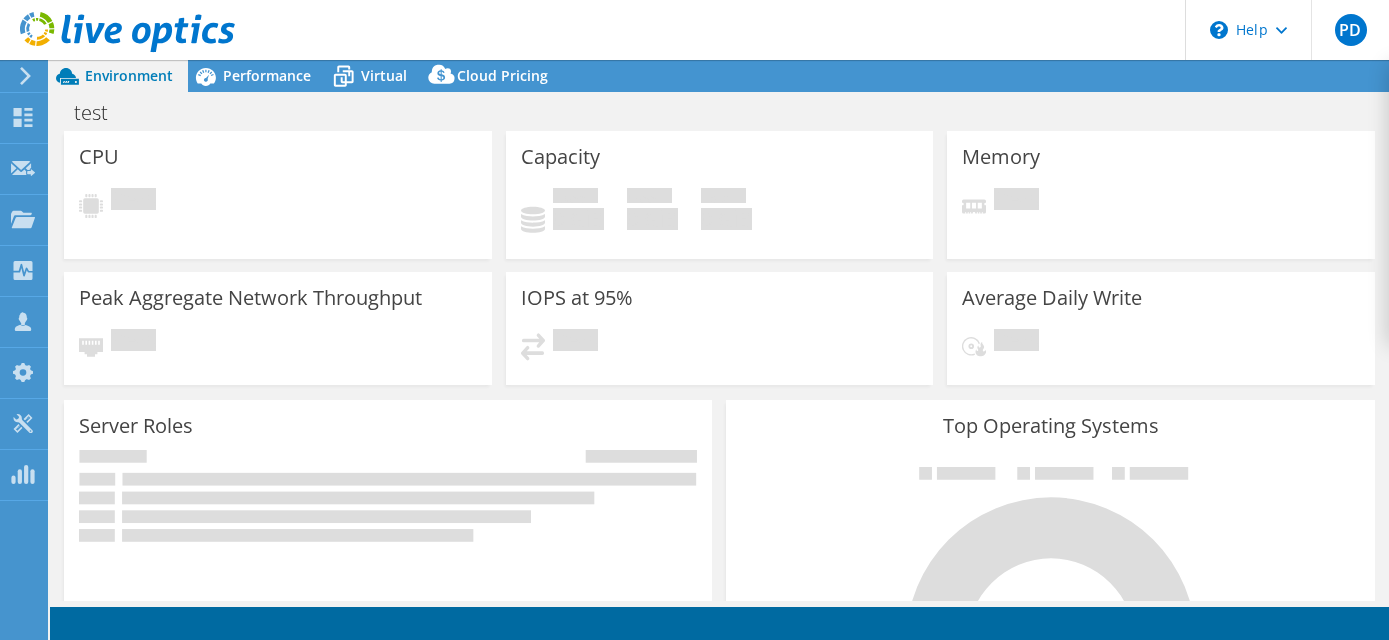scroll, scrollTop: 0, scrollLeft: 0, axis: both 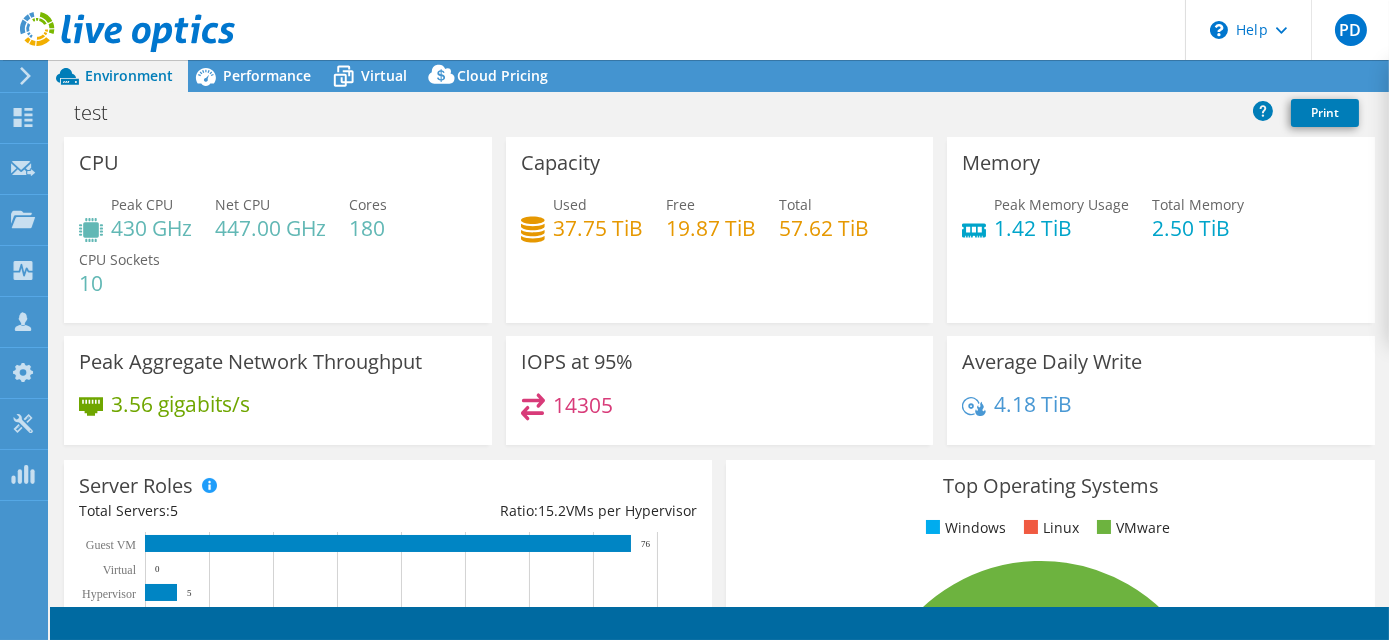 select on "USD" 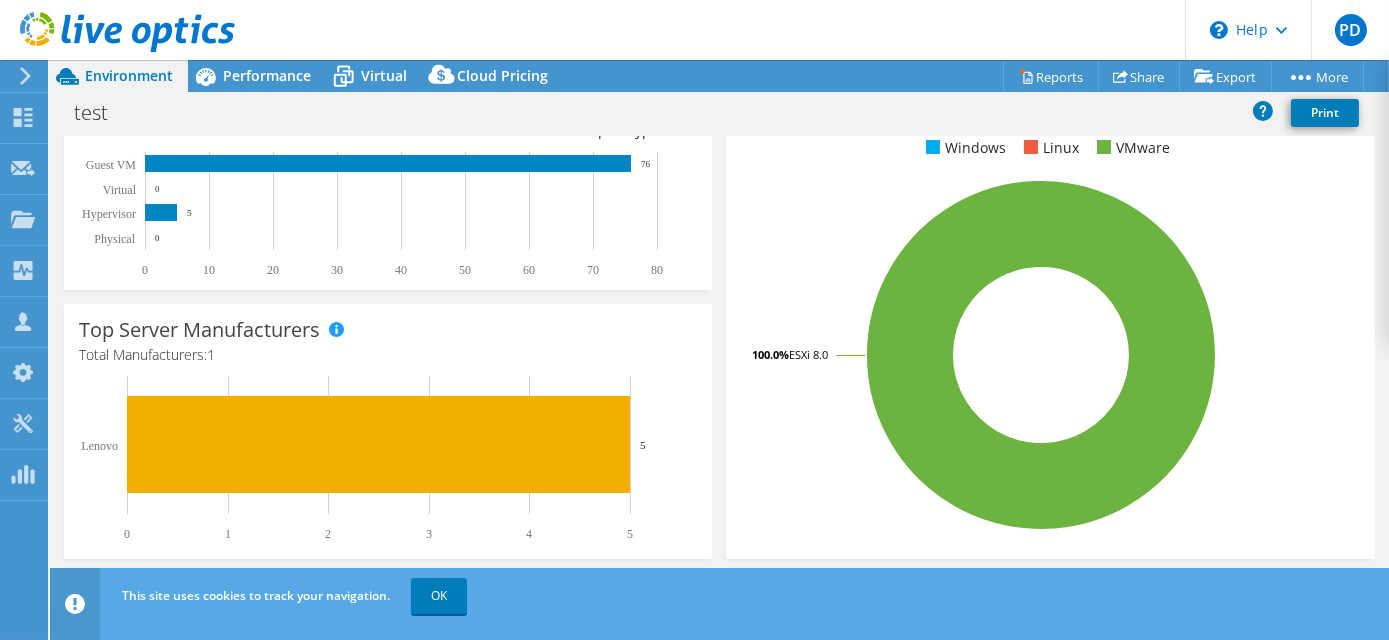 scroll, scrollTop: 0, scrollLeft: 0, axis: both 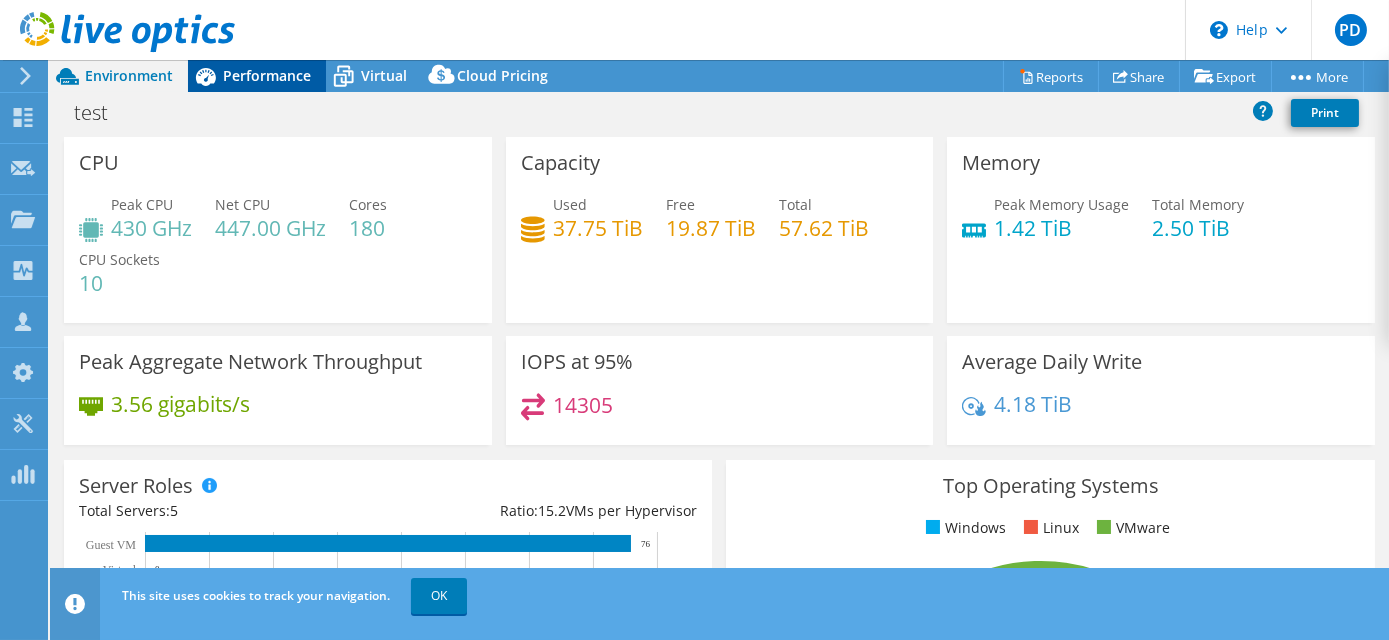 click on "Performance" at bounding box center [267, 75] 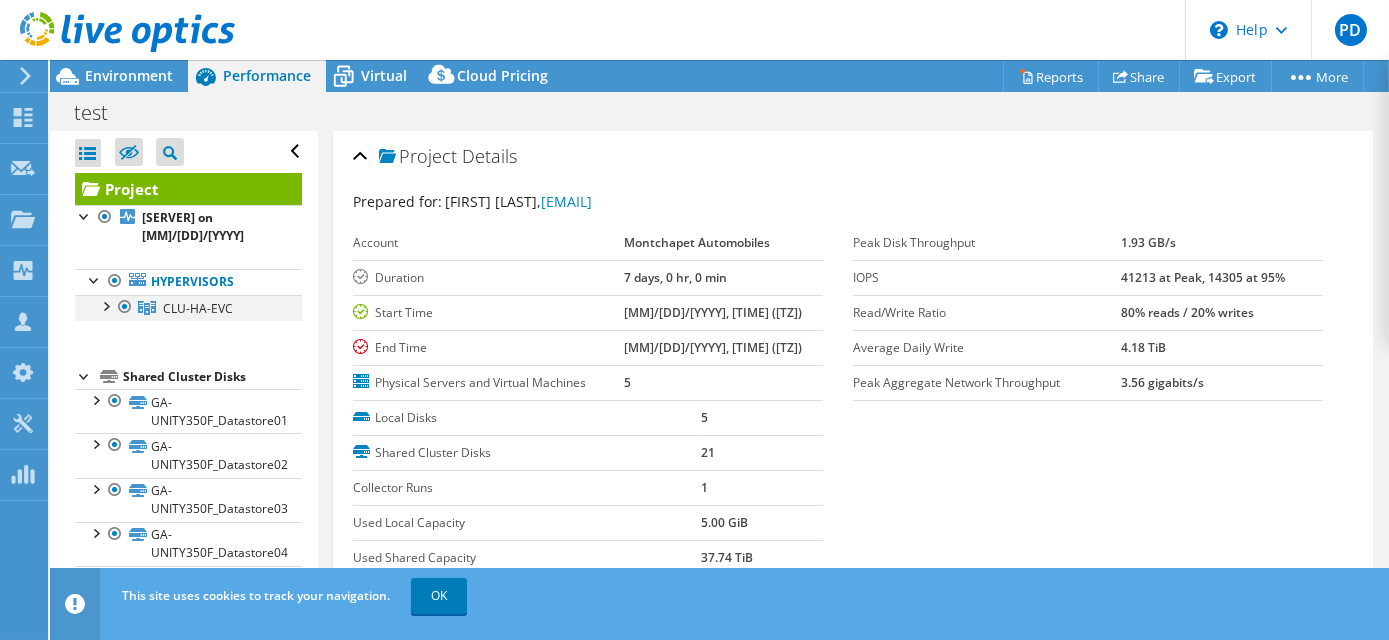 click at bounding box center (105, 305) 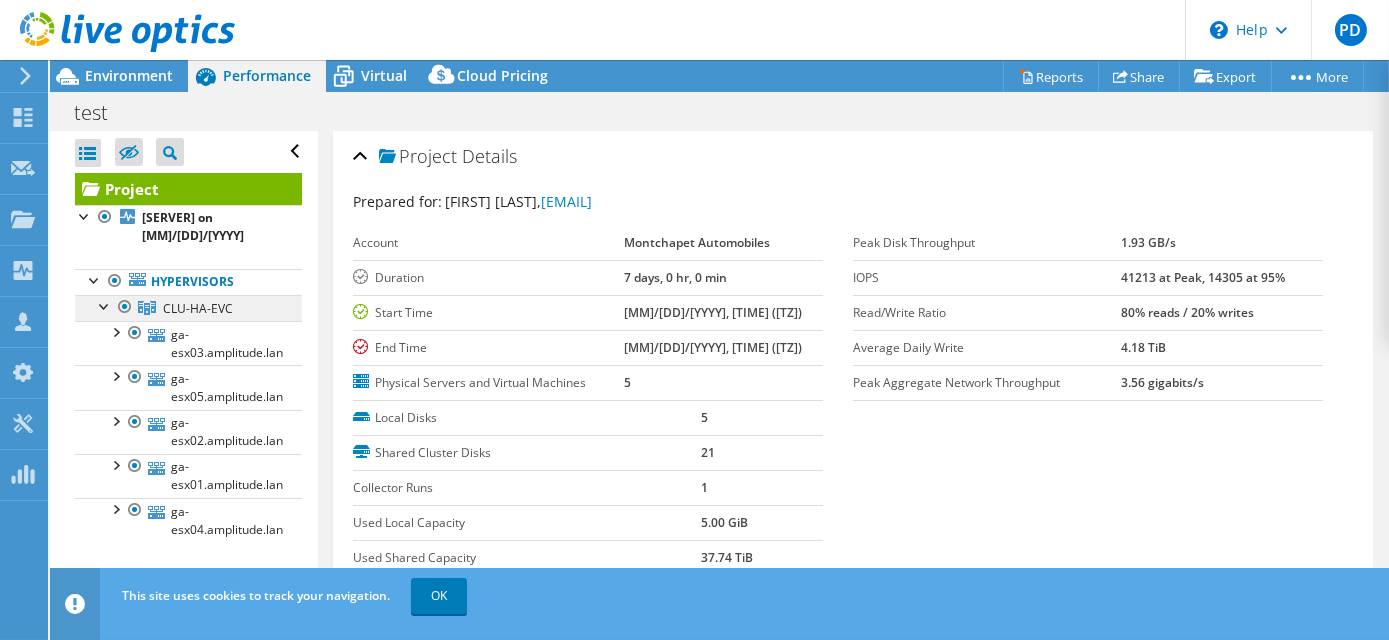 click on "CLU-HA-EVC" at bounding box center (198, 308) 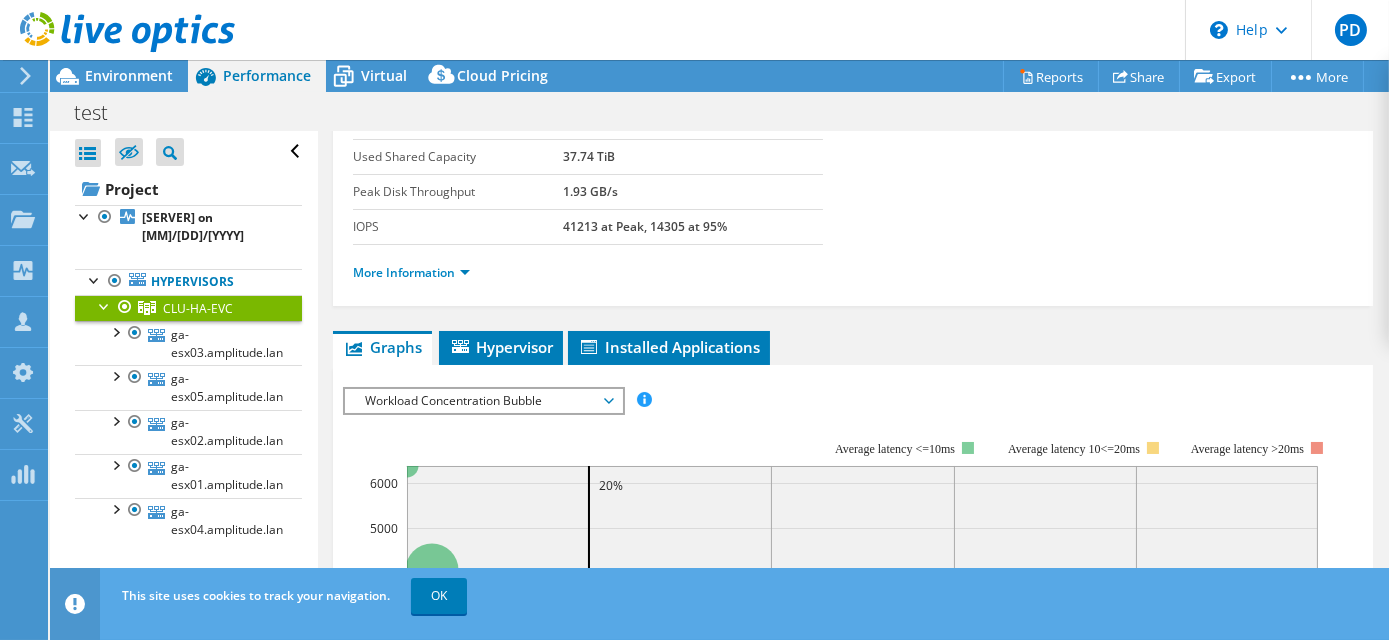 scroll, scrollTop: 181, scrollLeft: 0, axis: vertical 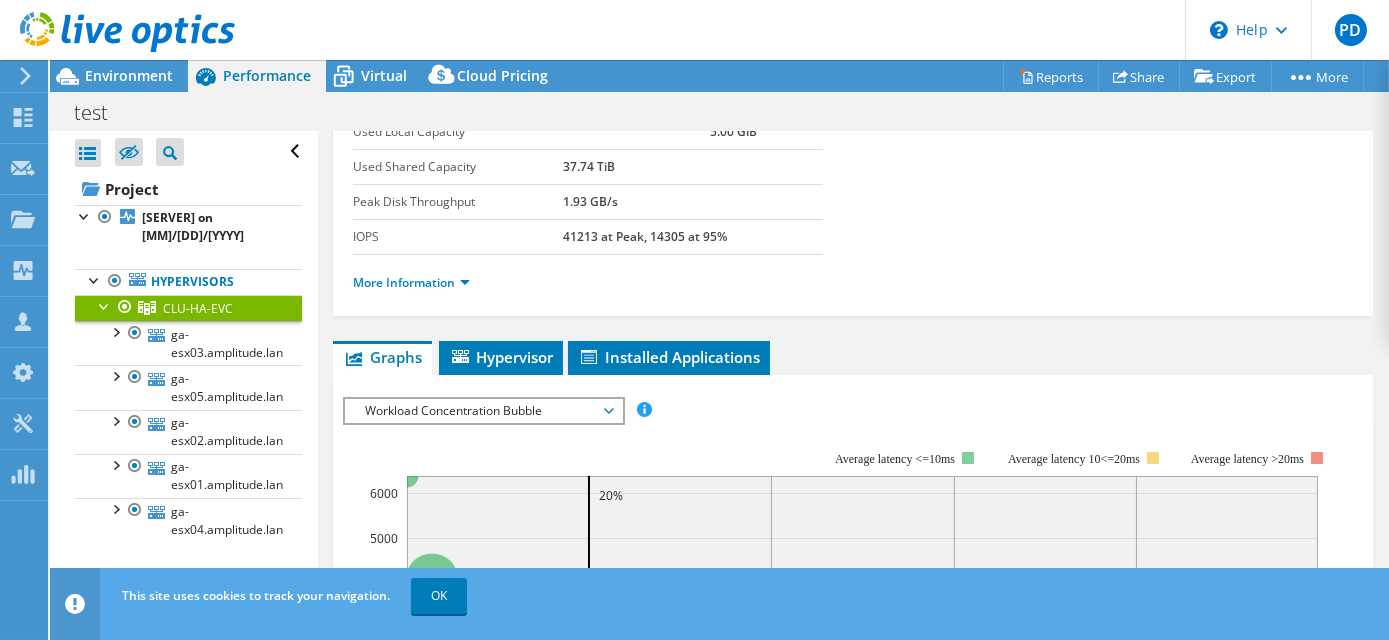 click on "Workload Concentration Bubble" at bounding box center (483, 411) 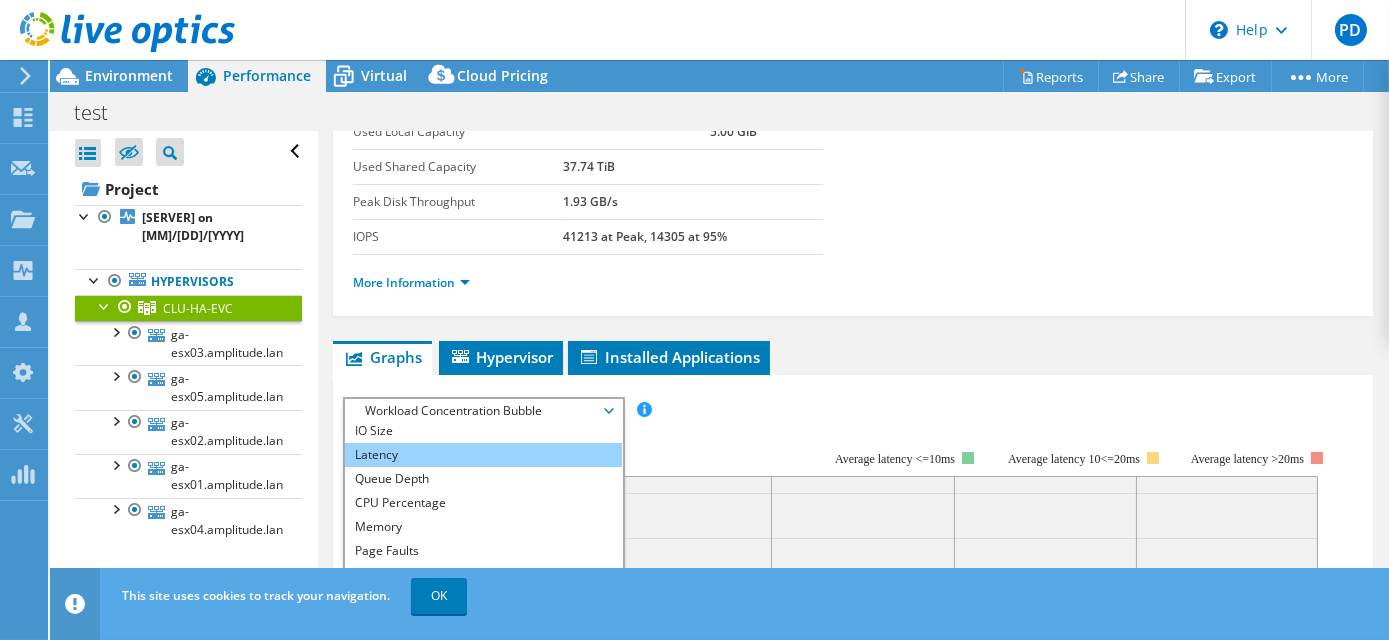 scroll, scrollTop: 72, scrollLeft: 0, axis: vertical 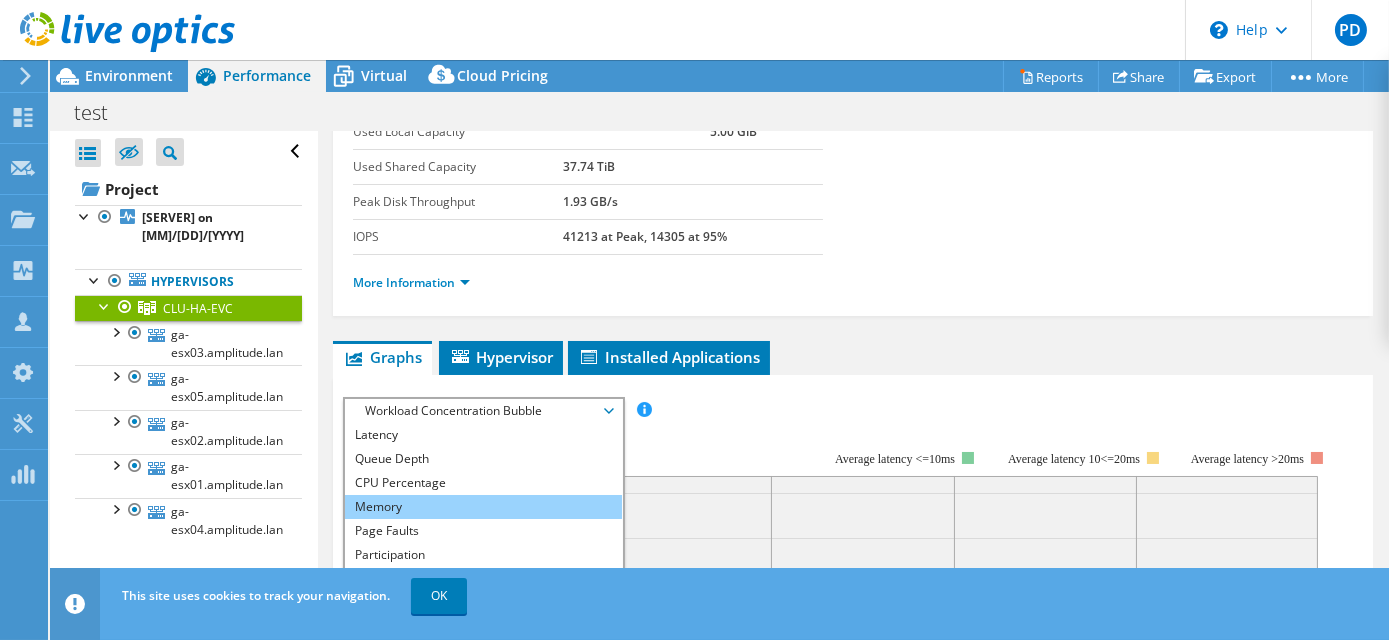 click on "Memory" at bounding box center (483, 507) 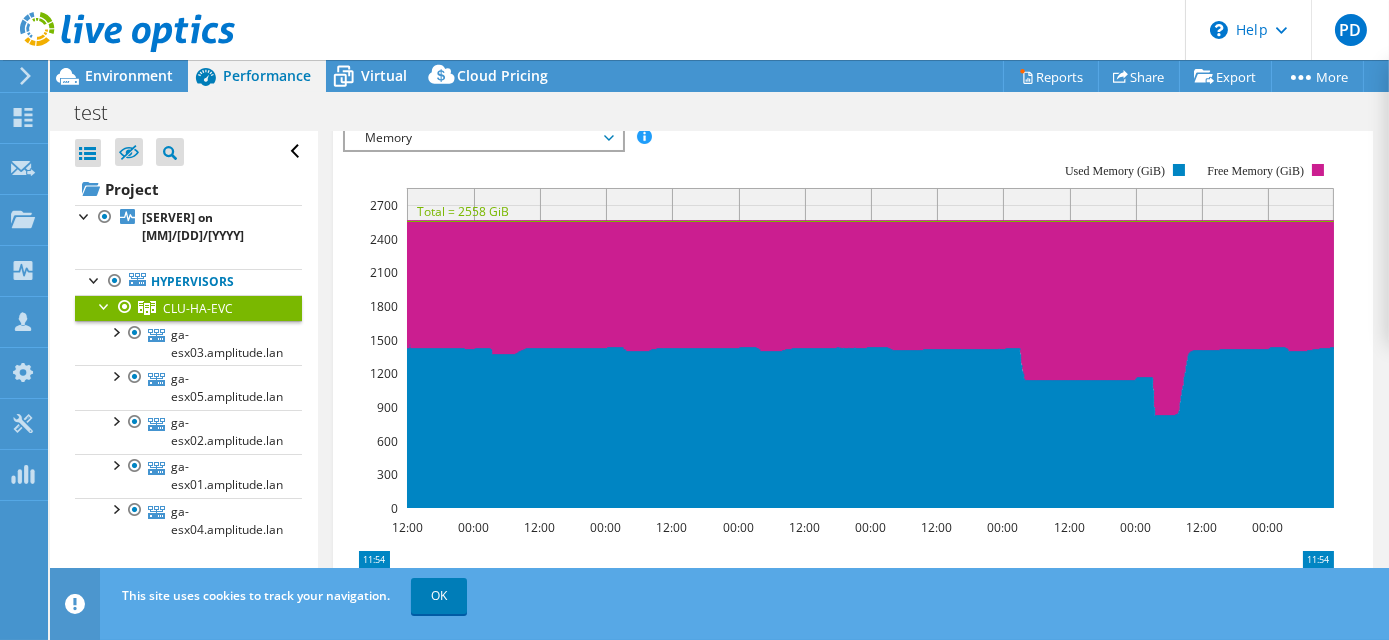 scroll, scrollTop: 363, scrollLeft: 0, axis: vertical 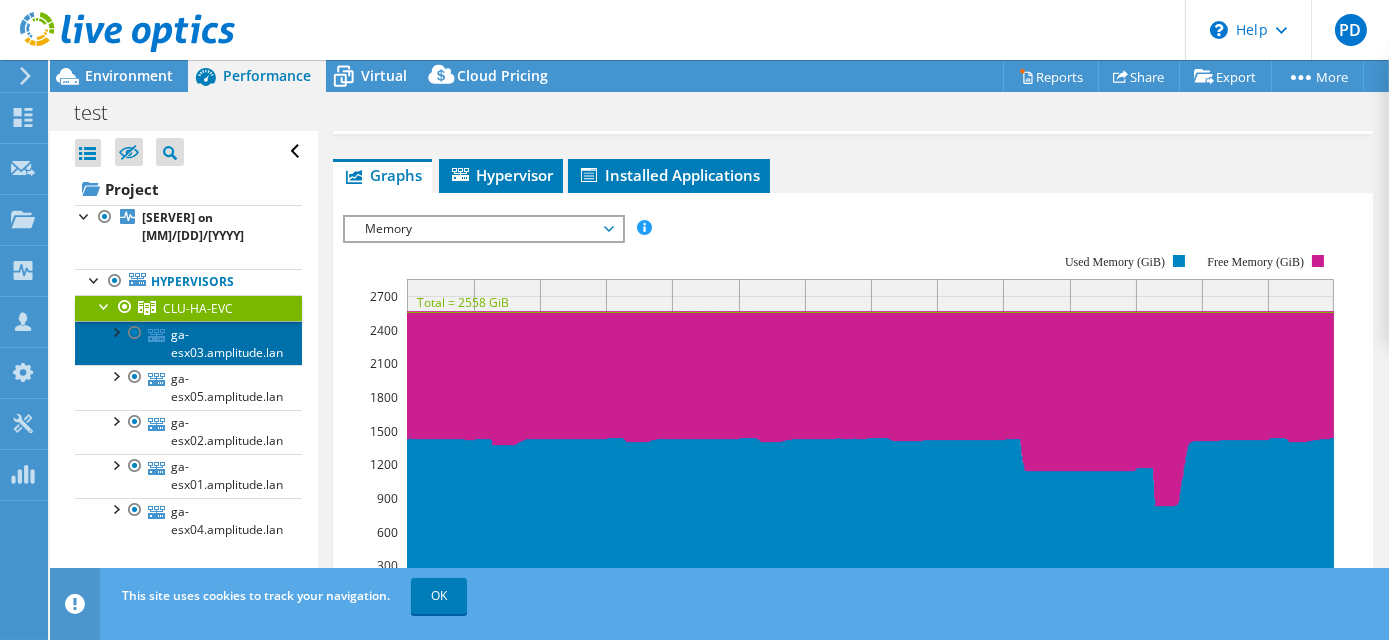 click on "ga-esx03.amplitude.lan" at bounding box center (188, 343) 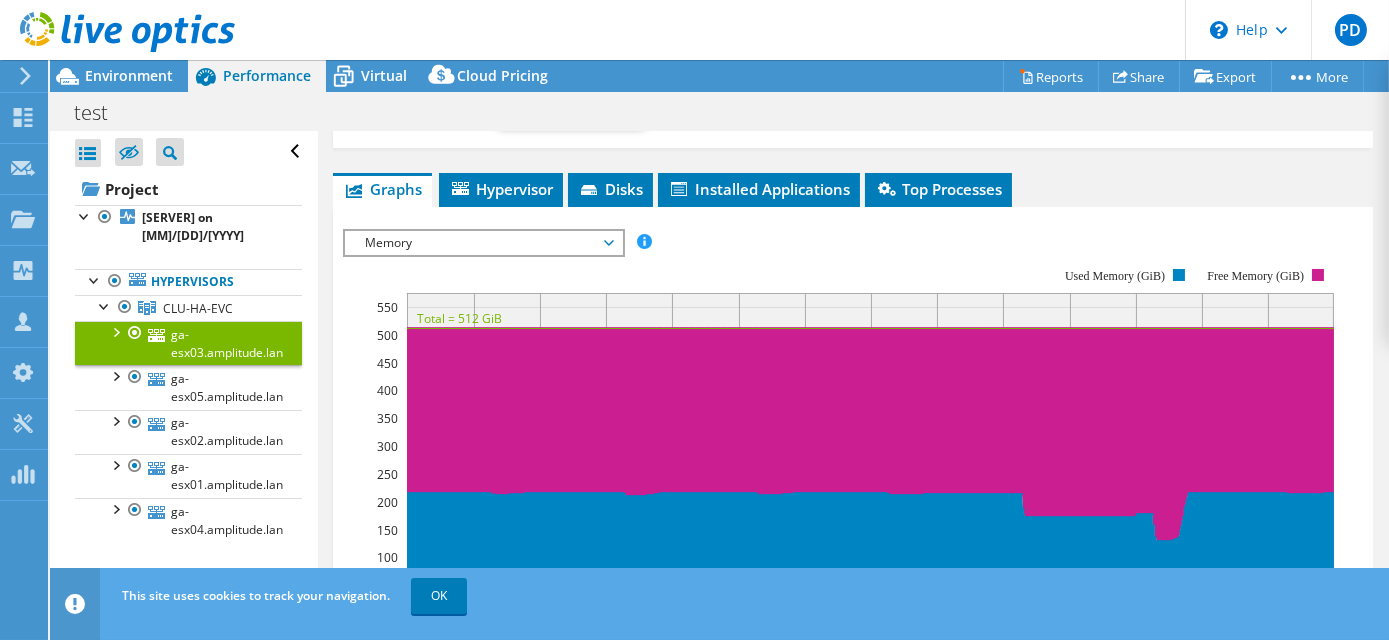 scroll, scrollTop: 377, scrollLeft: 0, axis: vertical 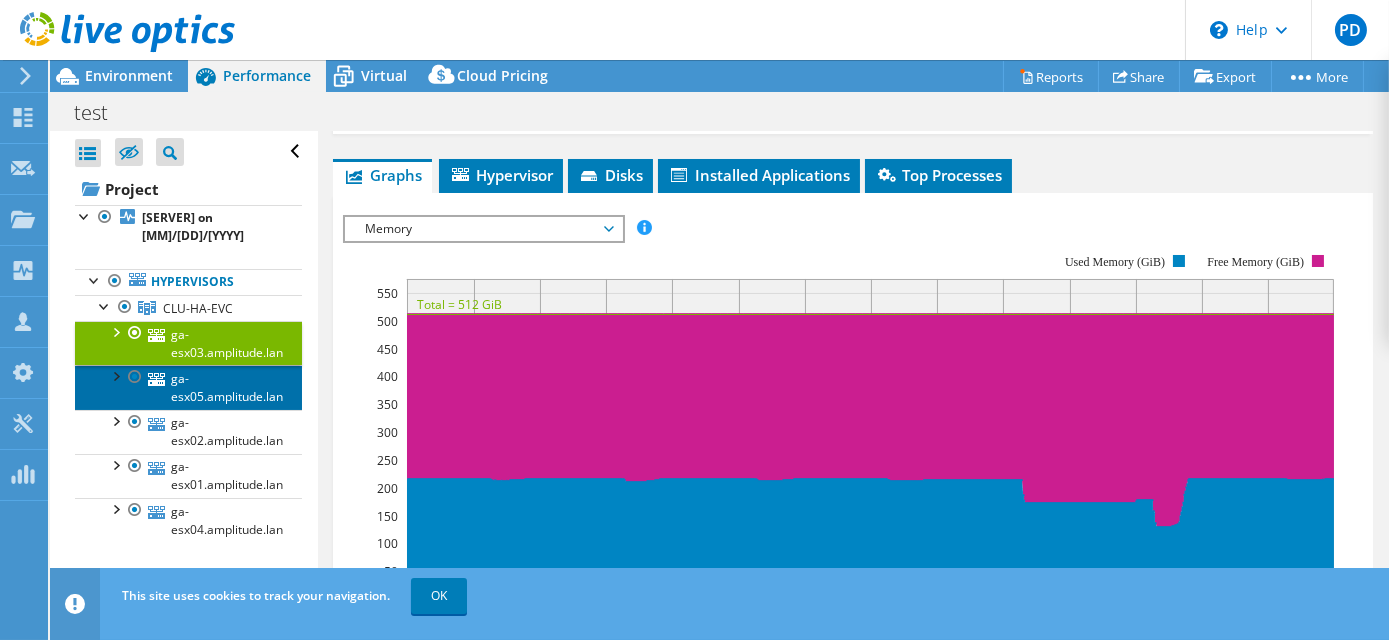 click on "ga-esx05.amplitude.lan" at bounding box center (188, 387) 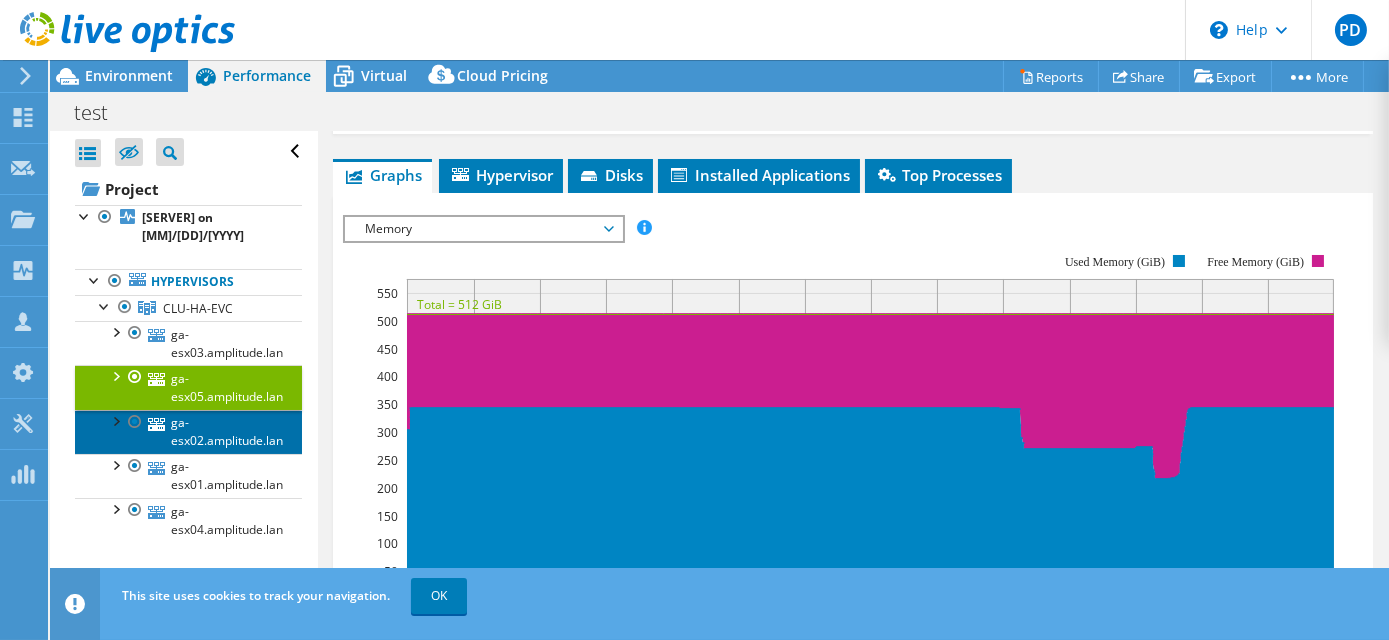 click on "ga-esx02.amplitude.lan" at bounding box center [188, 432] 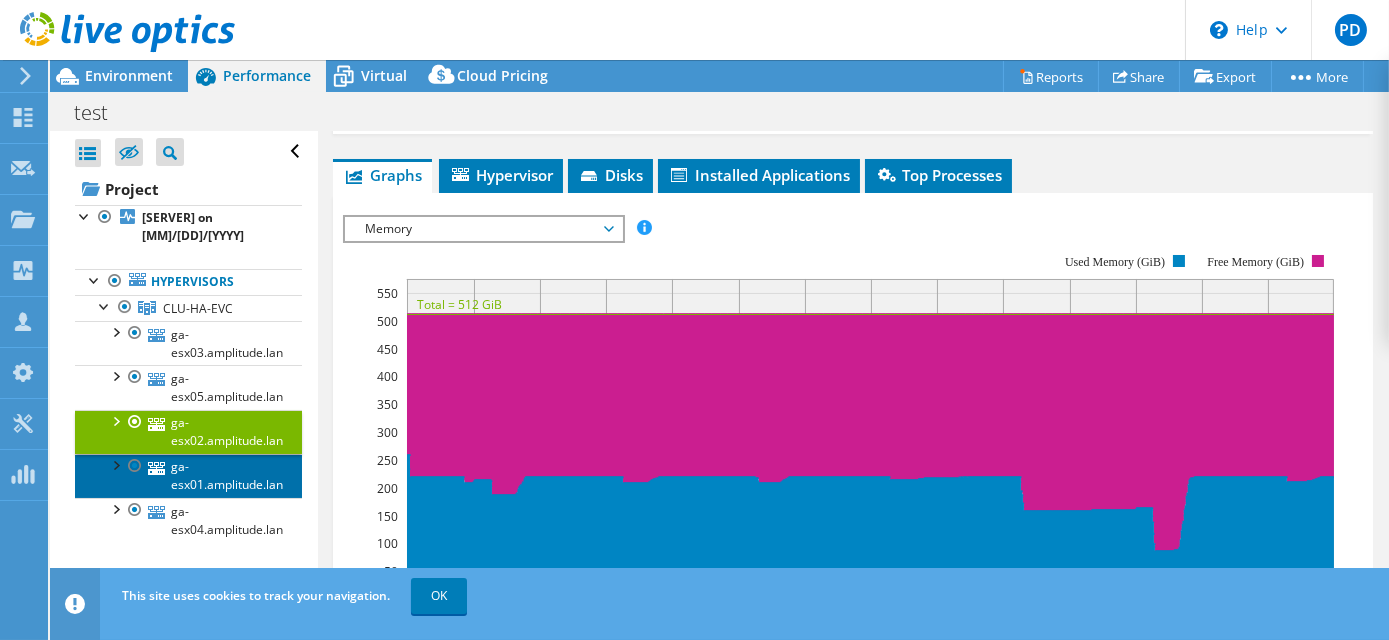click on "ga-esx01.amplitude.lan" at bounding box center (188, 476) 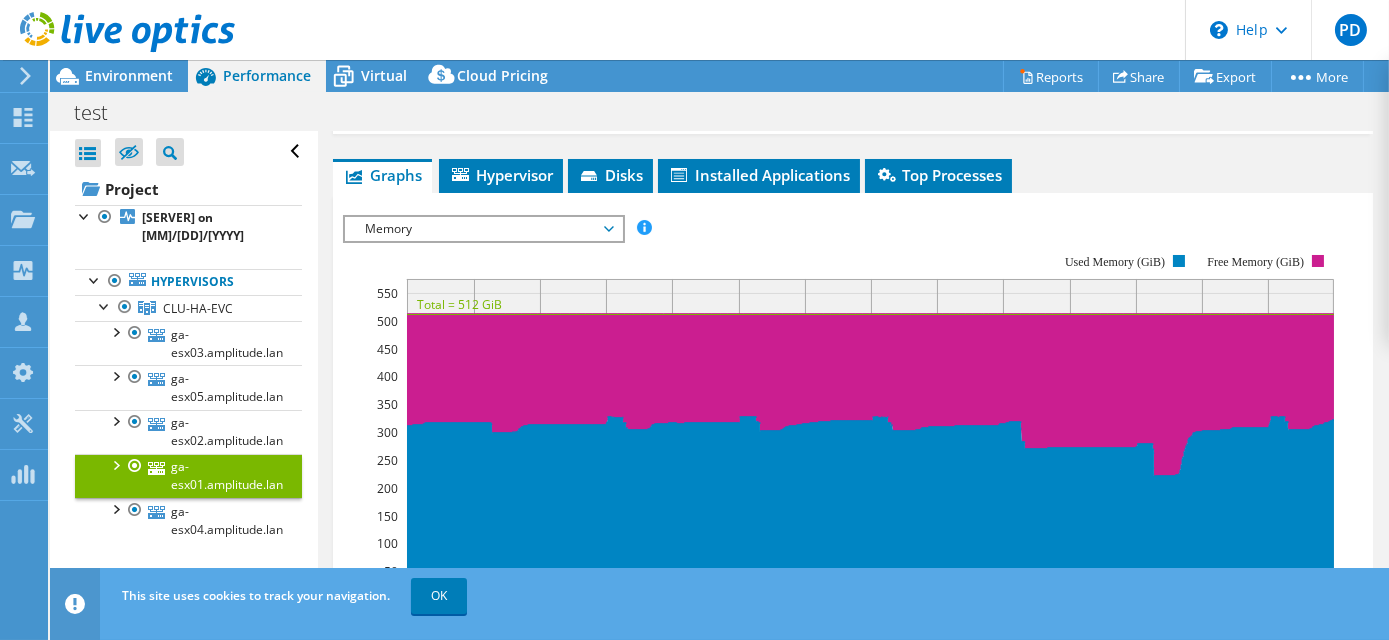 scroll, scrollTop: 272, scrollLeft: 0, axis: vertical 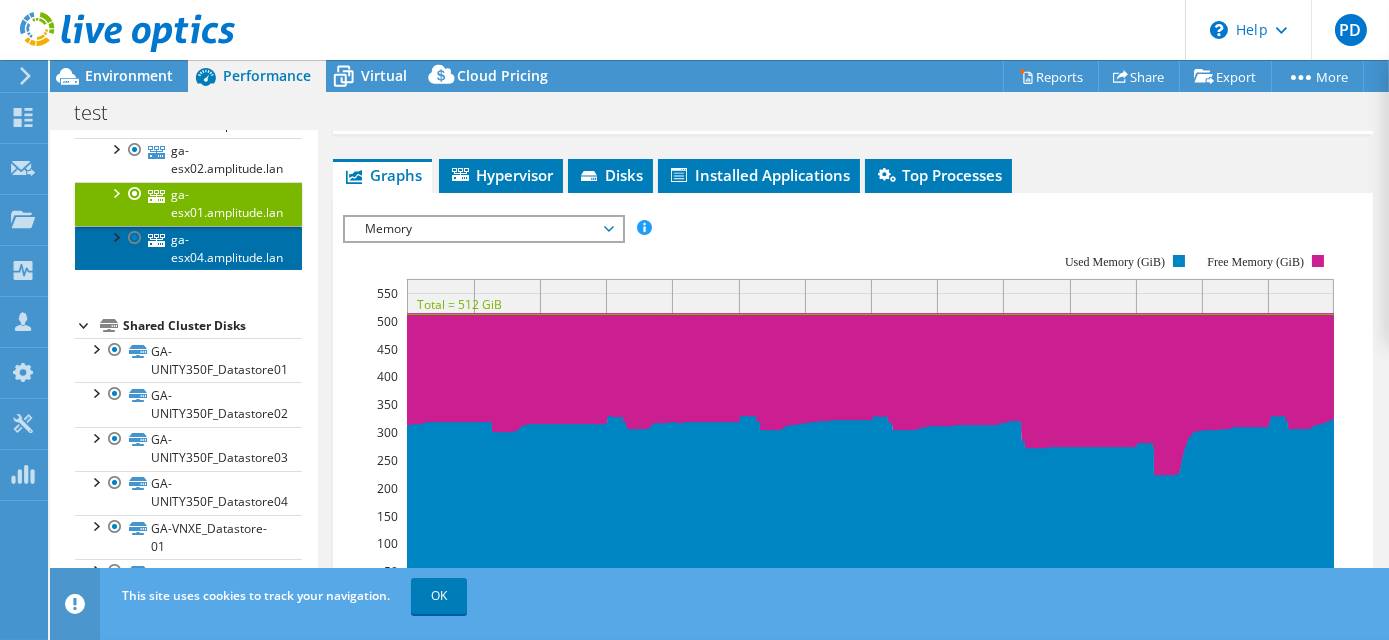 click on "ga-esx04.amplitude.lan" at bounding box center [188, 248] 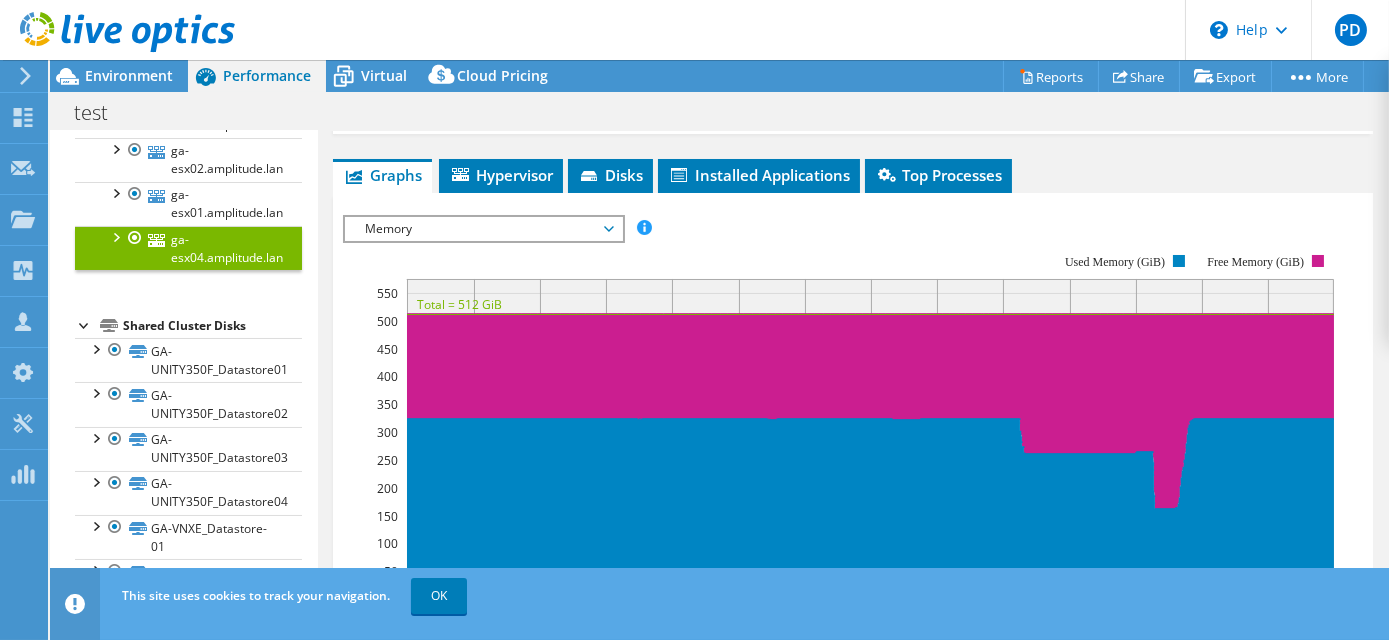 scroll, scrollTop: 0, scrollLeft: 0, axis: both 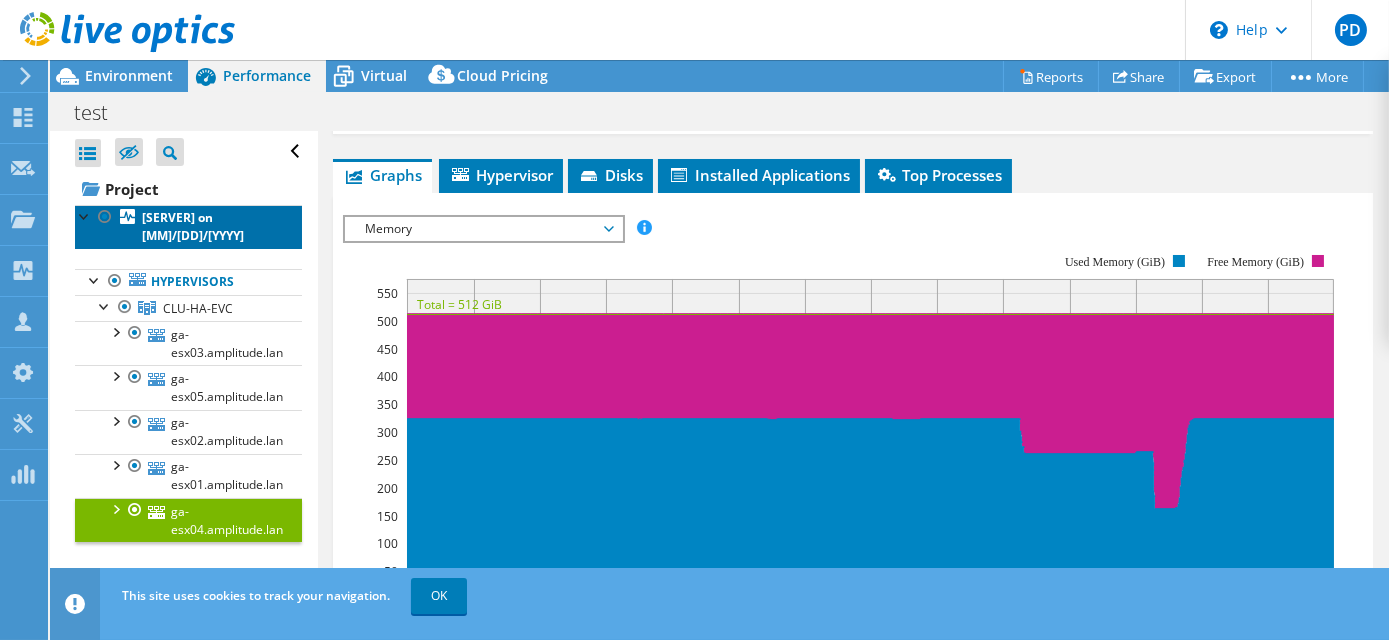 click on "[TEXT] on [DATE]" at bounding box center [193, 226] 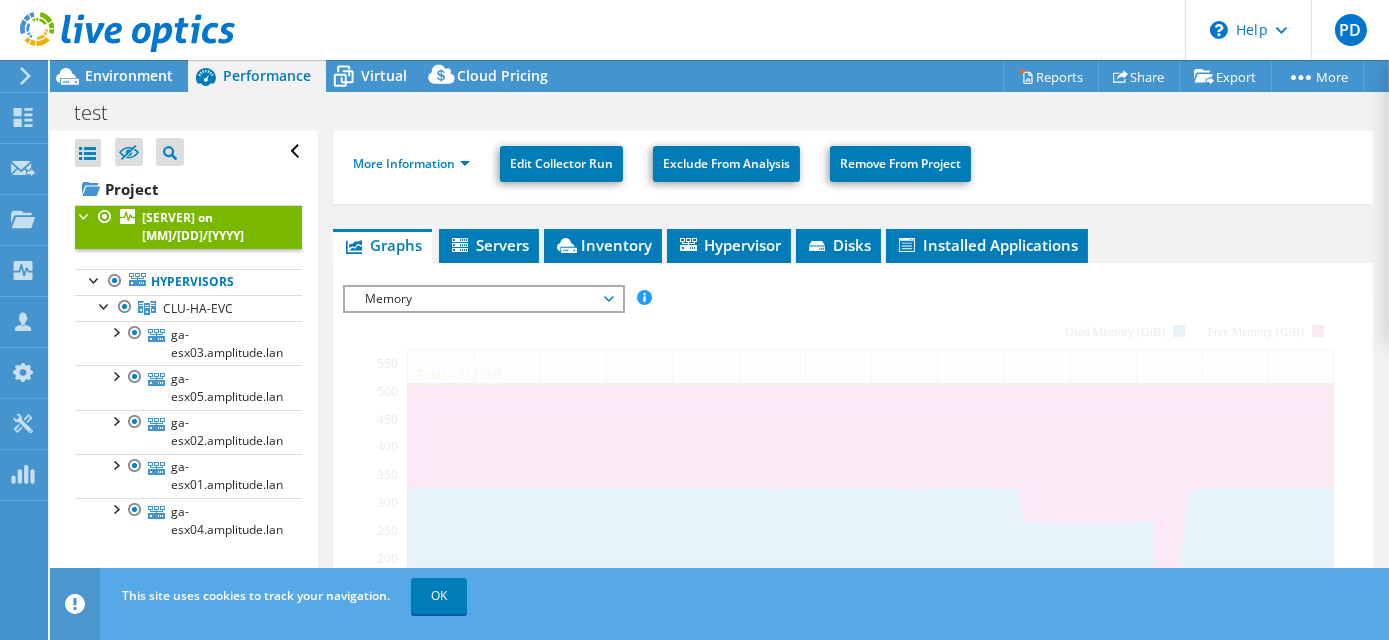 scroll, scrollTop: 447, scrollLeft: 0, axis: vertical 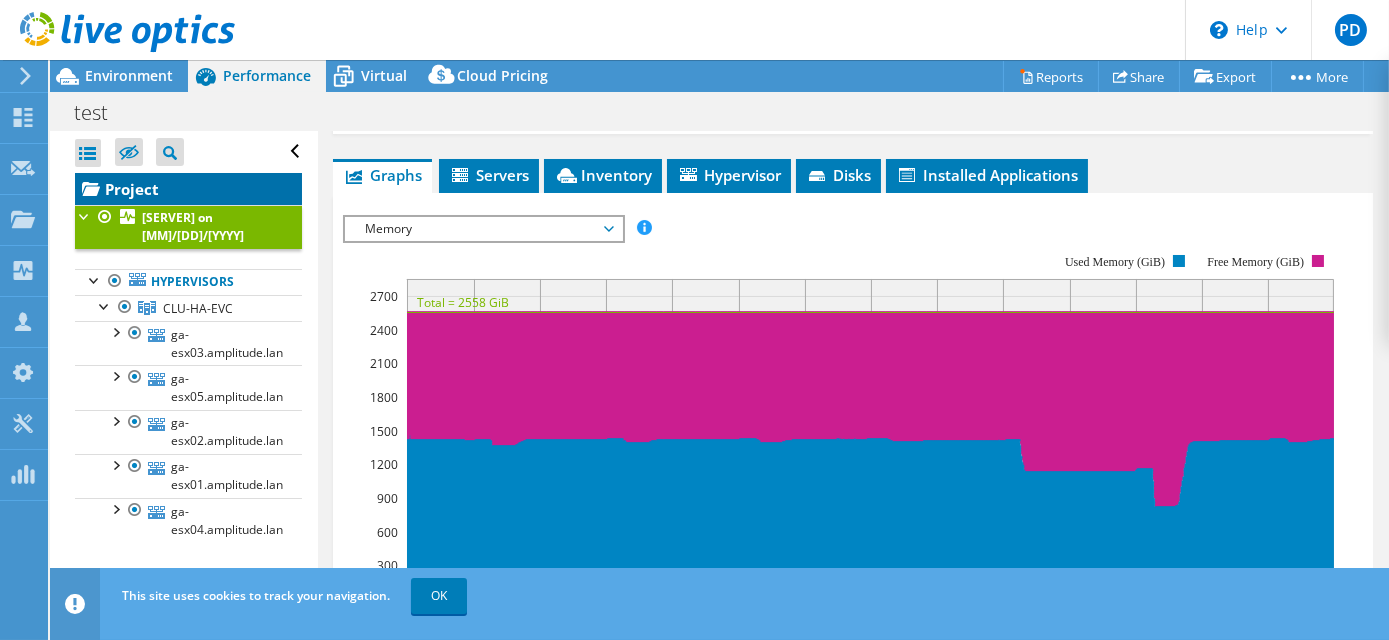 click on "Project" at bounding box center [188, 189] 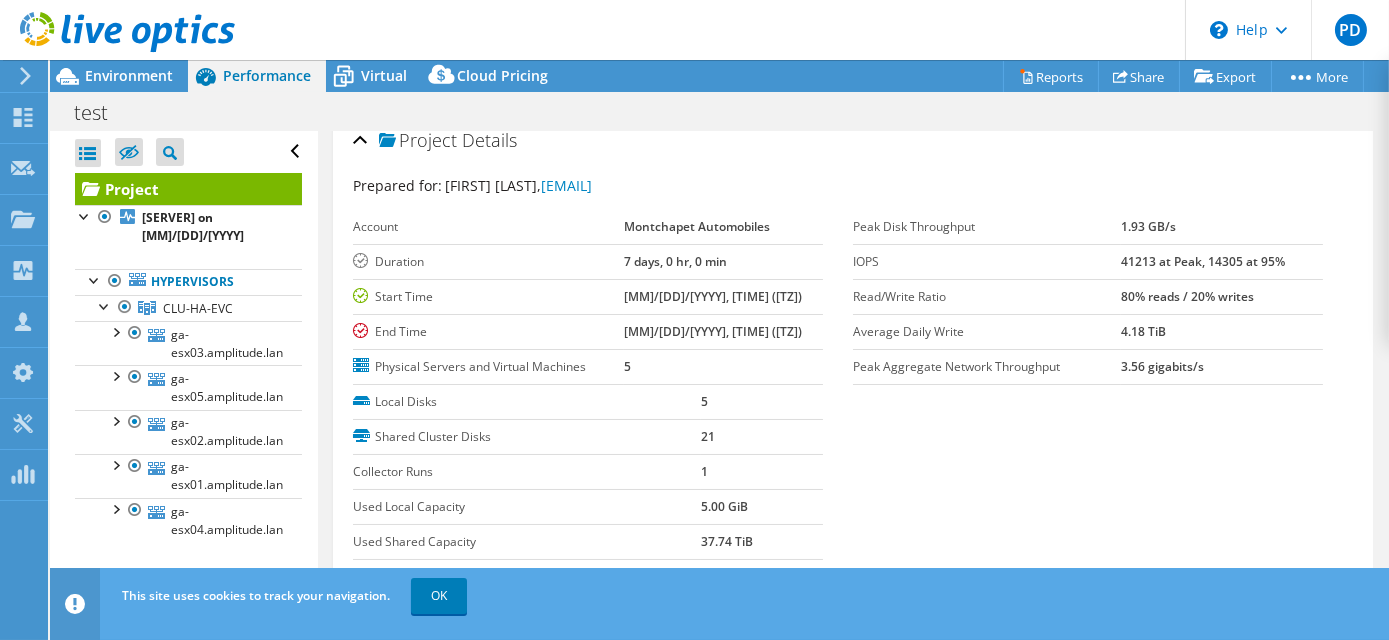 scroll, scrollTop: 0, scrollLeft: 0, axis: both 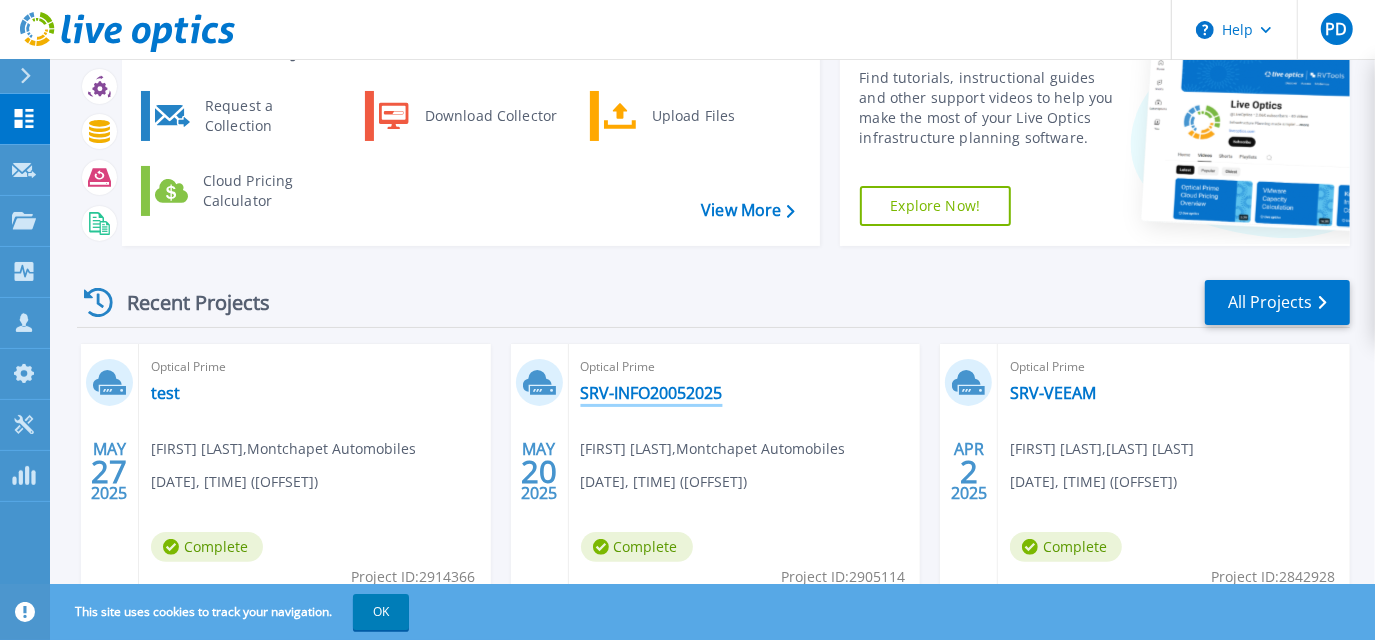 click on "SRV-INFO20052025" at bounding box center [652, 393] 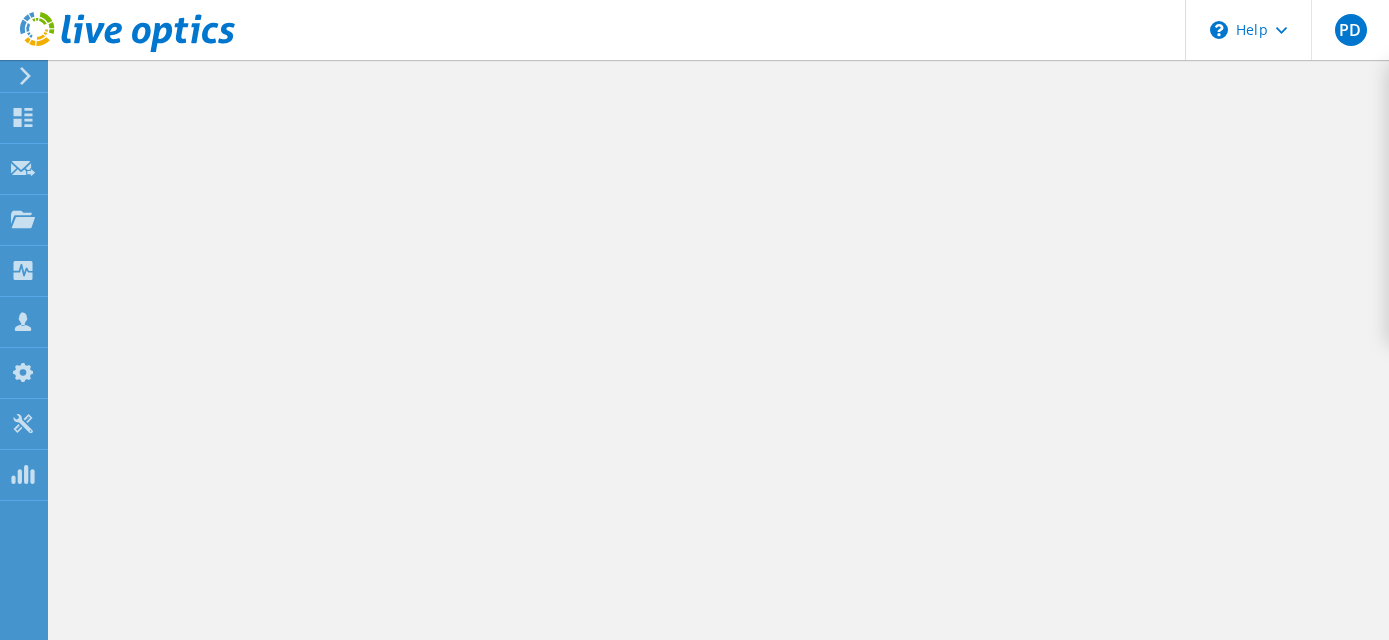 scroll, scrollTop: 0, scrollLeft: 0, axis: both 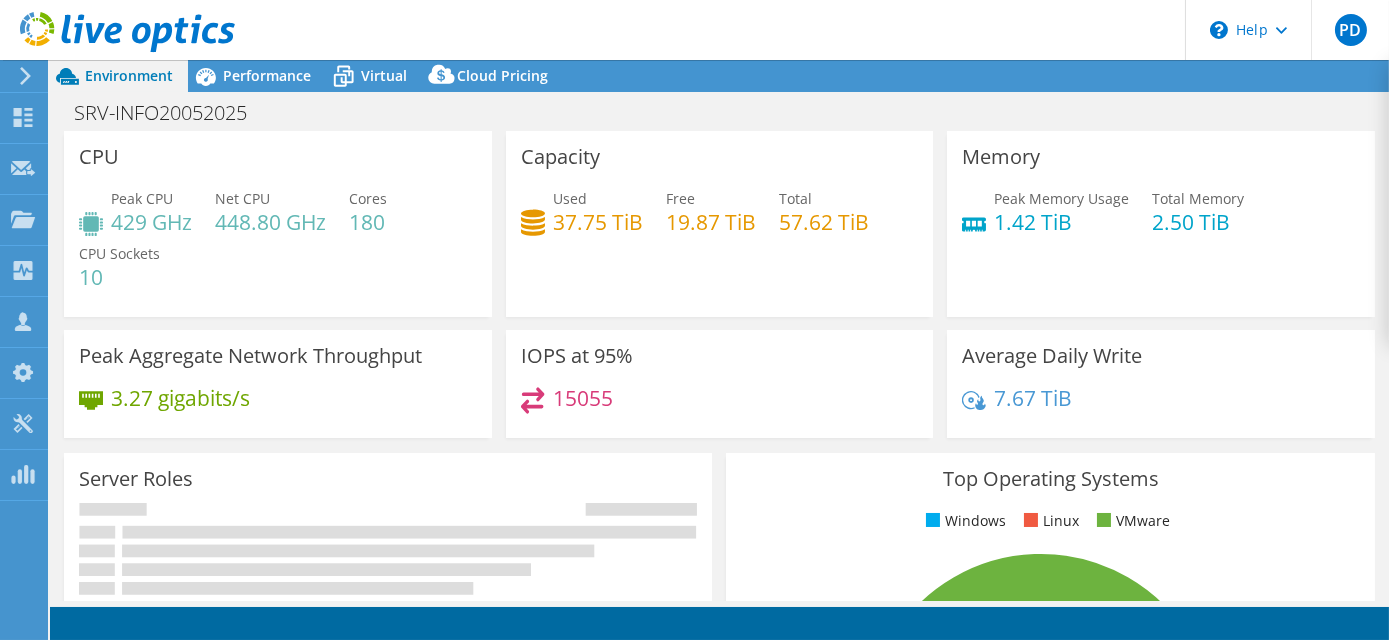 select on "USD" 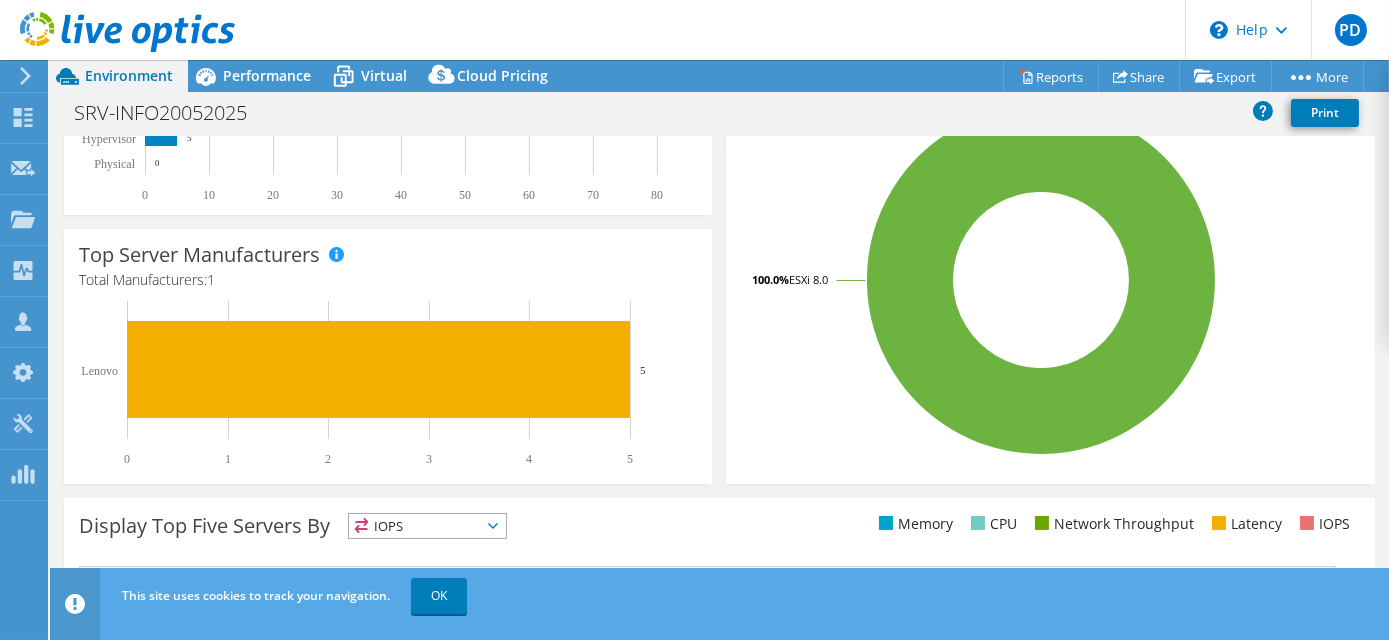 scroll, scrollTop: 0, scrollLeft: 0, axis: both 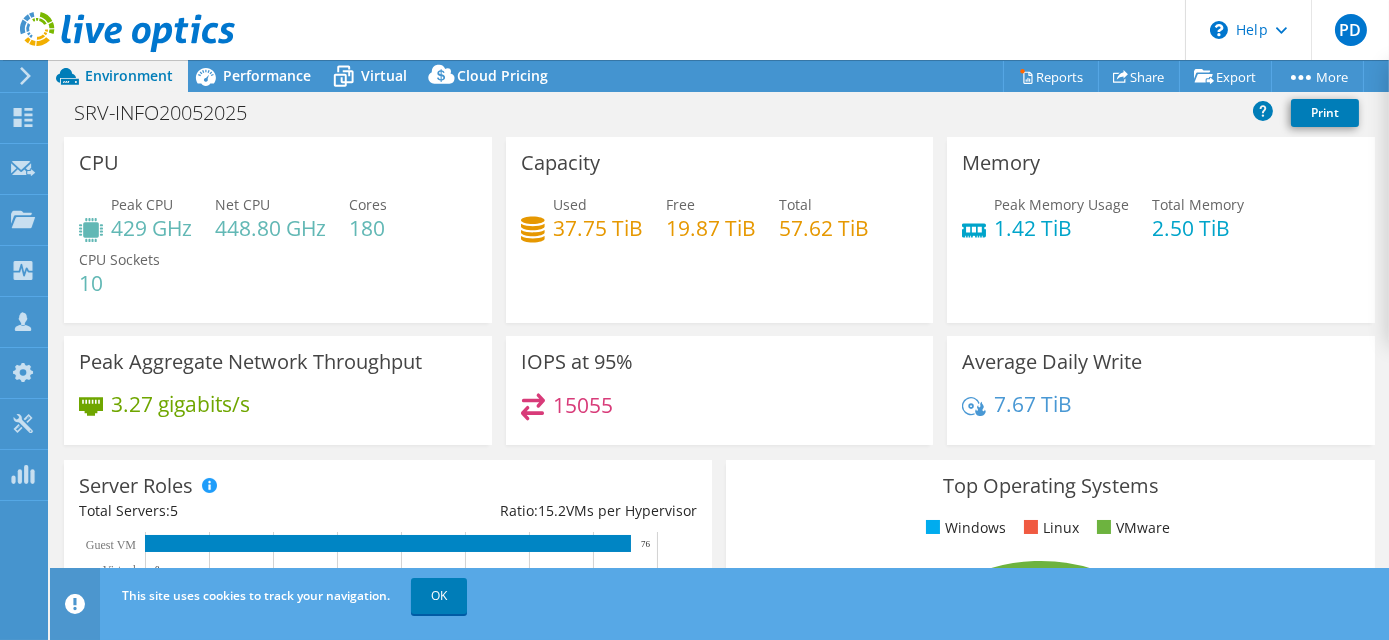 click at bounding box center [117, 33] 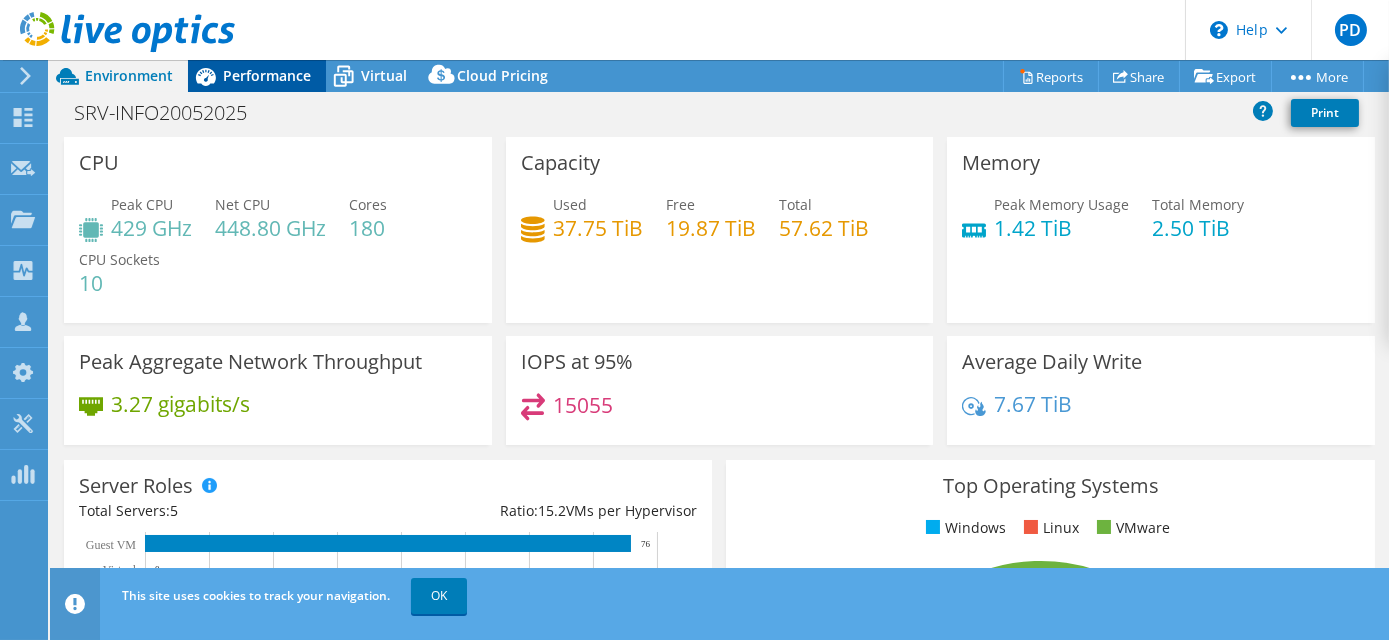 click on "Performance" at bounding box center (267, 75) 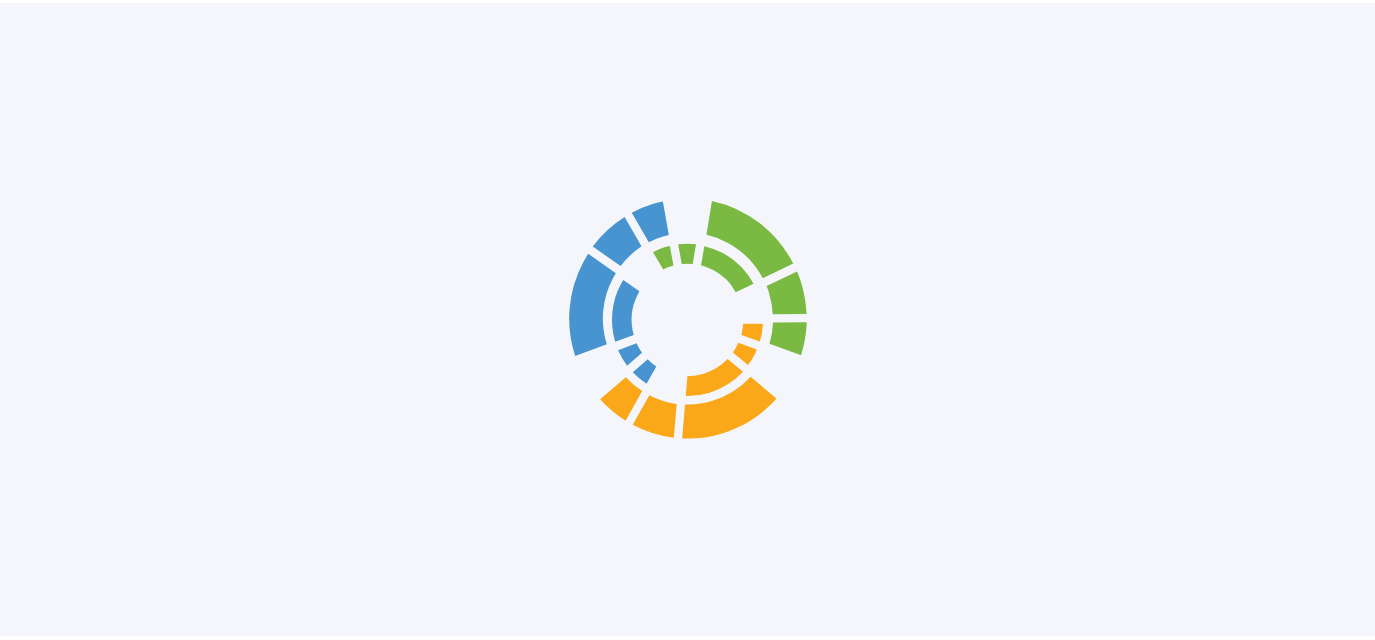 scroll, scrollTop: 0, scrollLeft: 0, axis: both 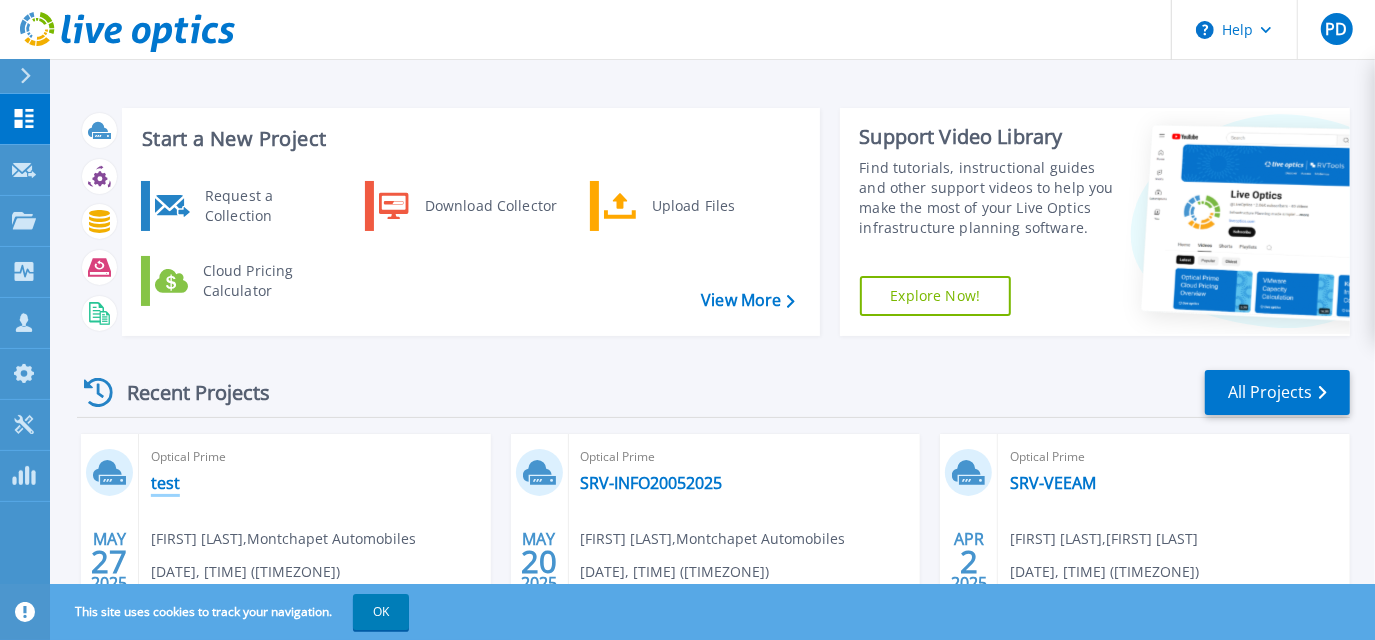 click on "test" at bounding box center [165, 483] 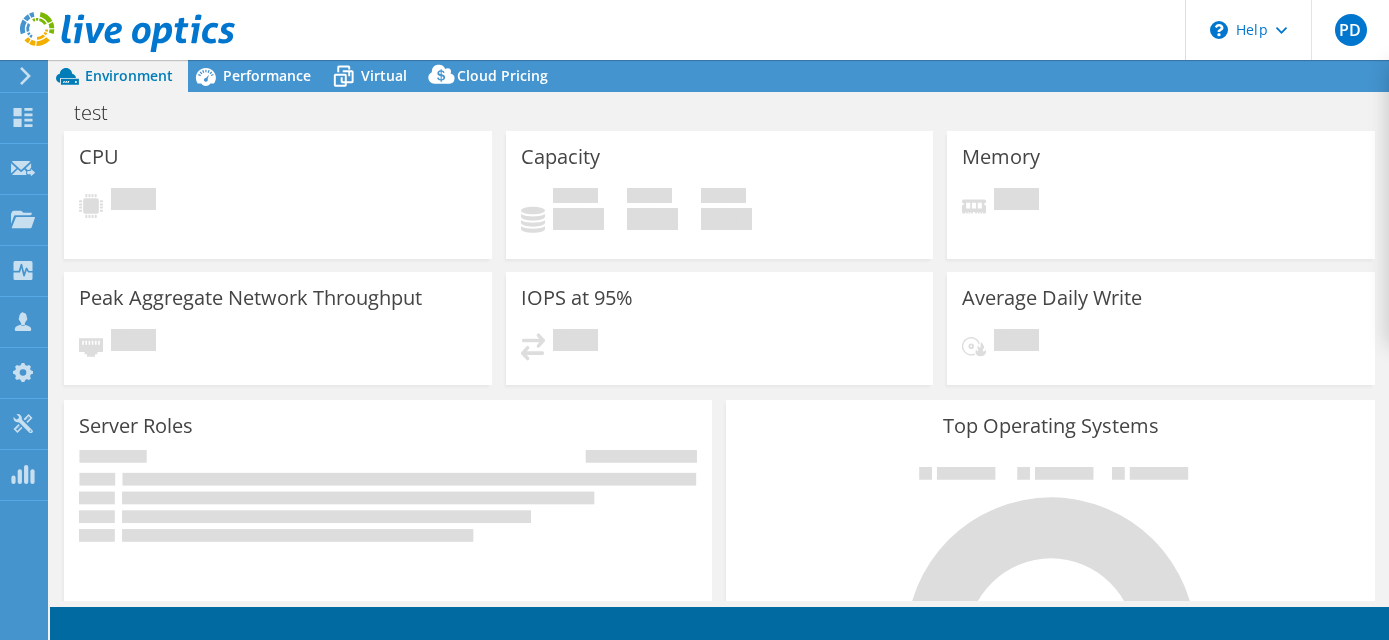 scroll, scrollTop: 0, scrollLeft: 0, axis: both 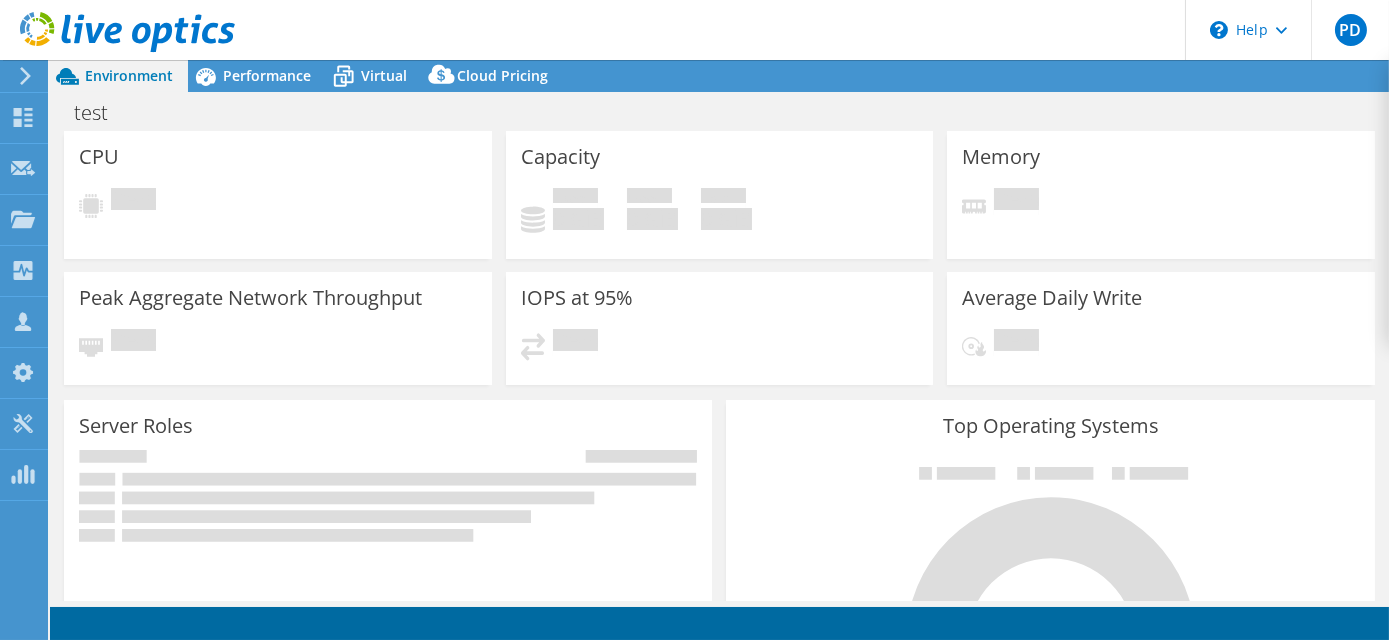 select on "USD" 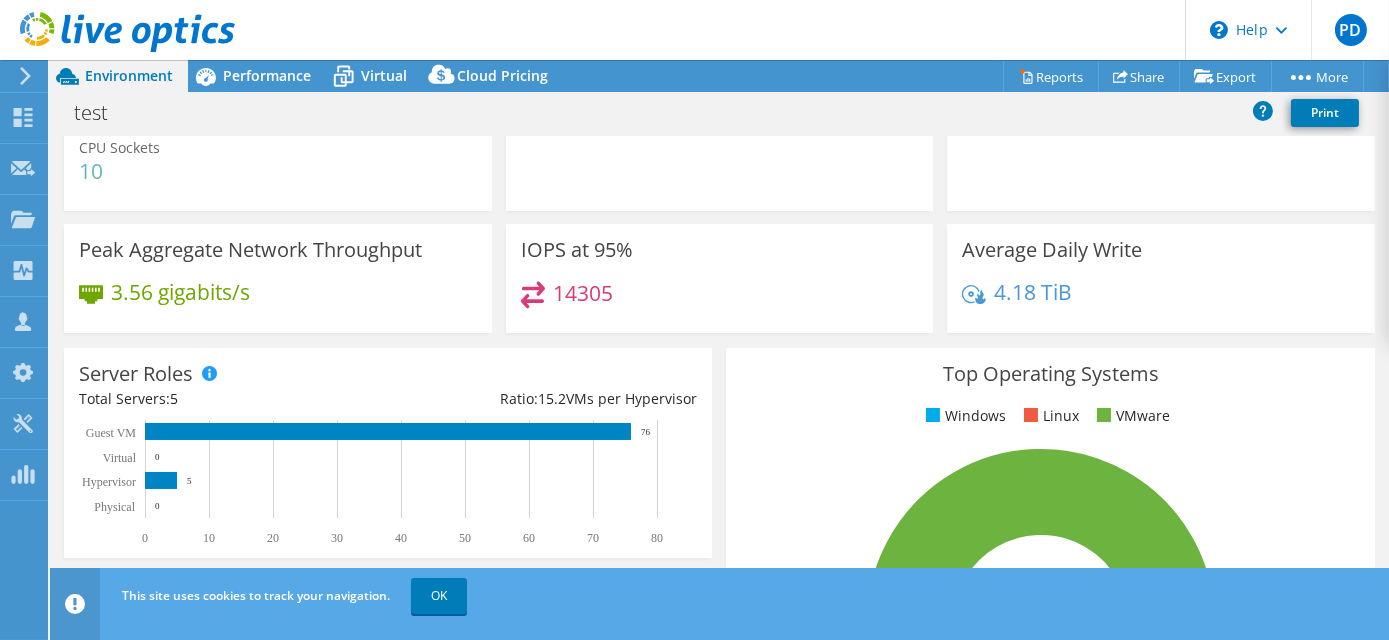 scroll, scrollTop: 0, scrollLeft: 0, axis: both 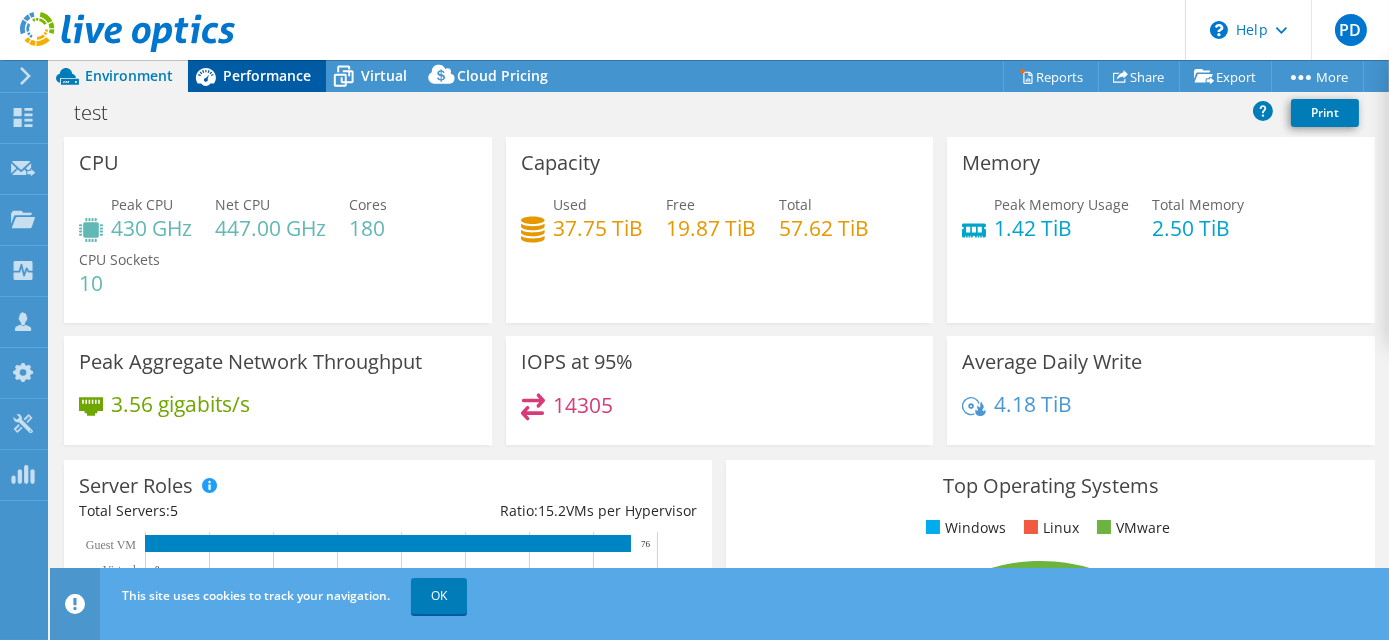 click on "Performance" at bounding box center (267, 75) 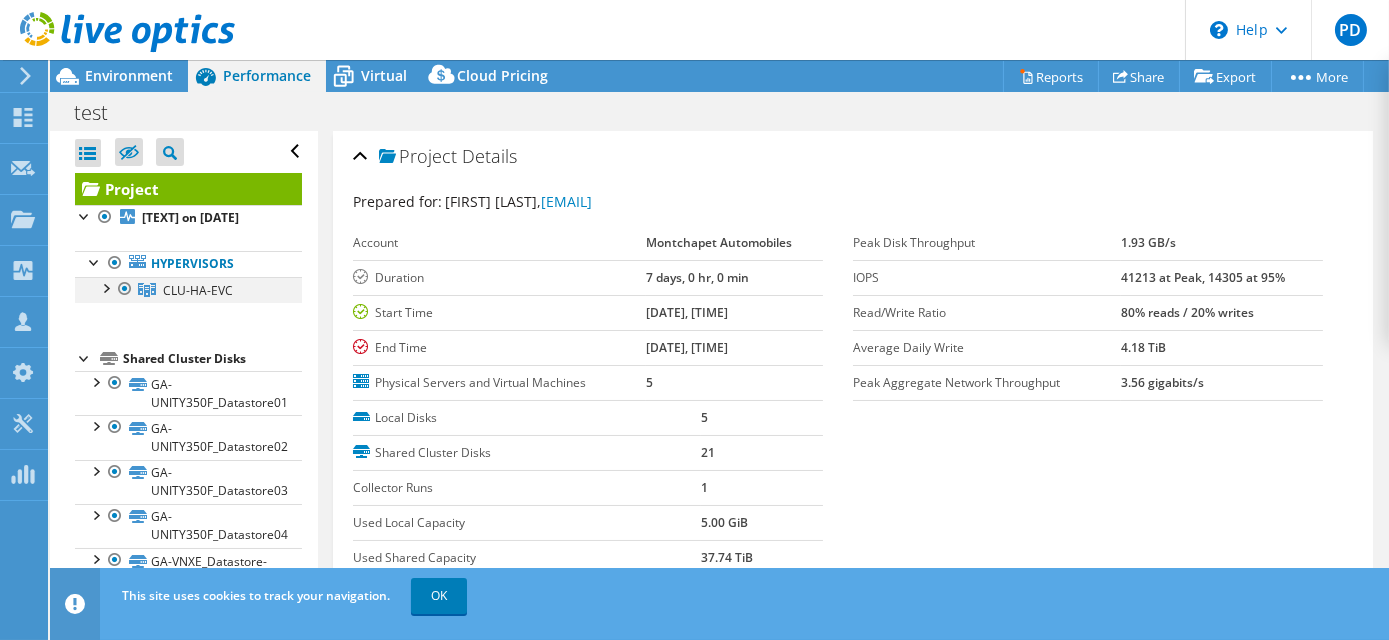 click at bounding box center (105, 287) 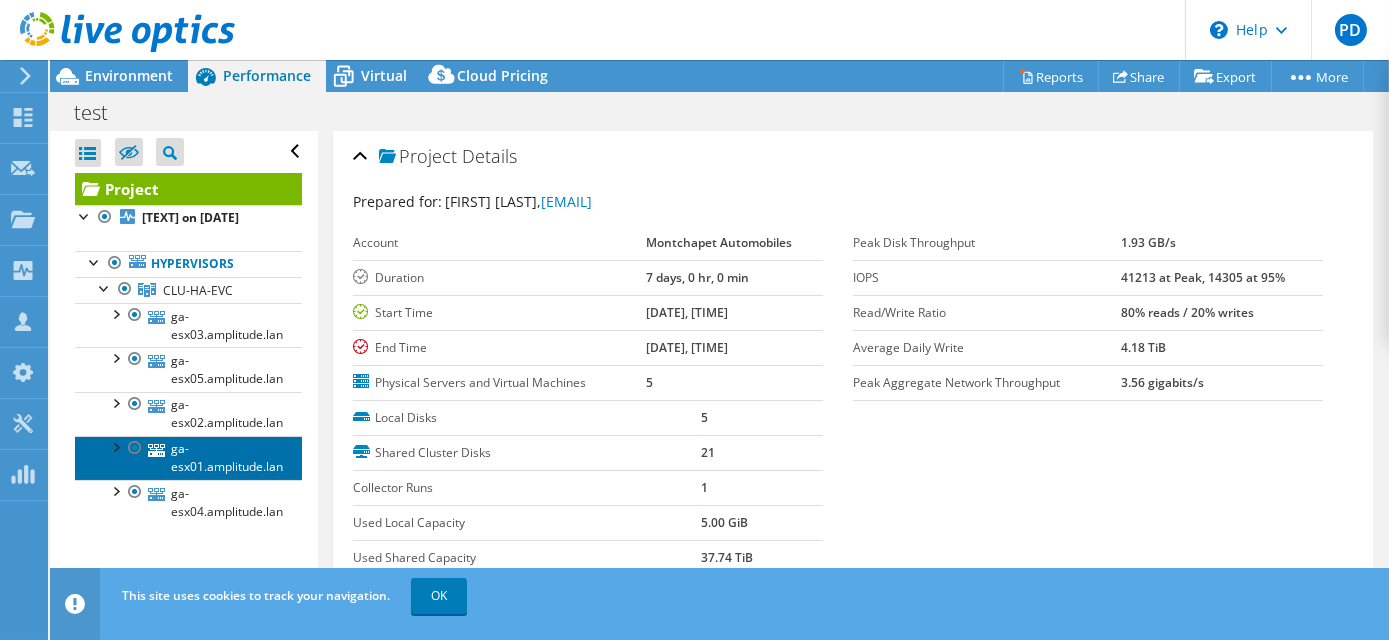 click on "ga-esx01.amplitude.lan" at bounding box center (188, 458) 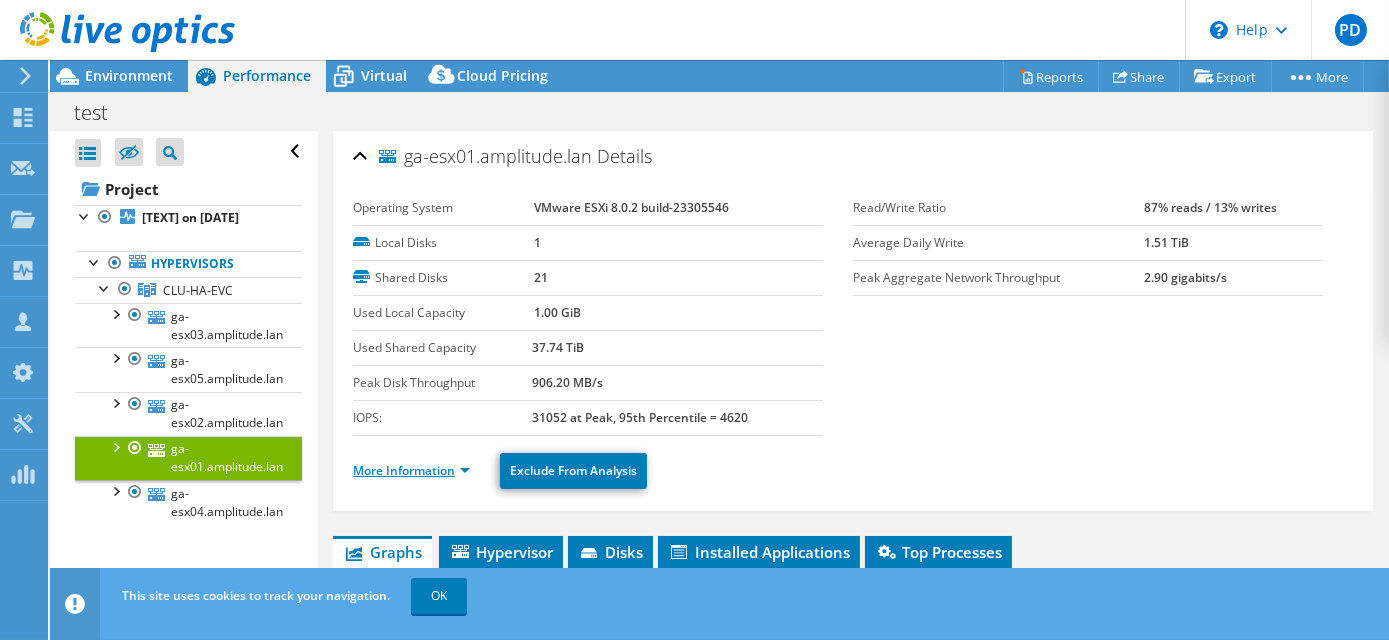 click on "More Information" at bounding box center [411, 470] 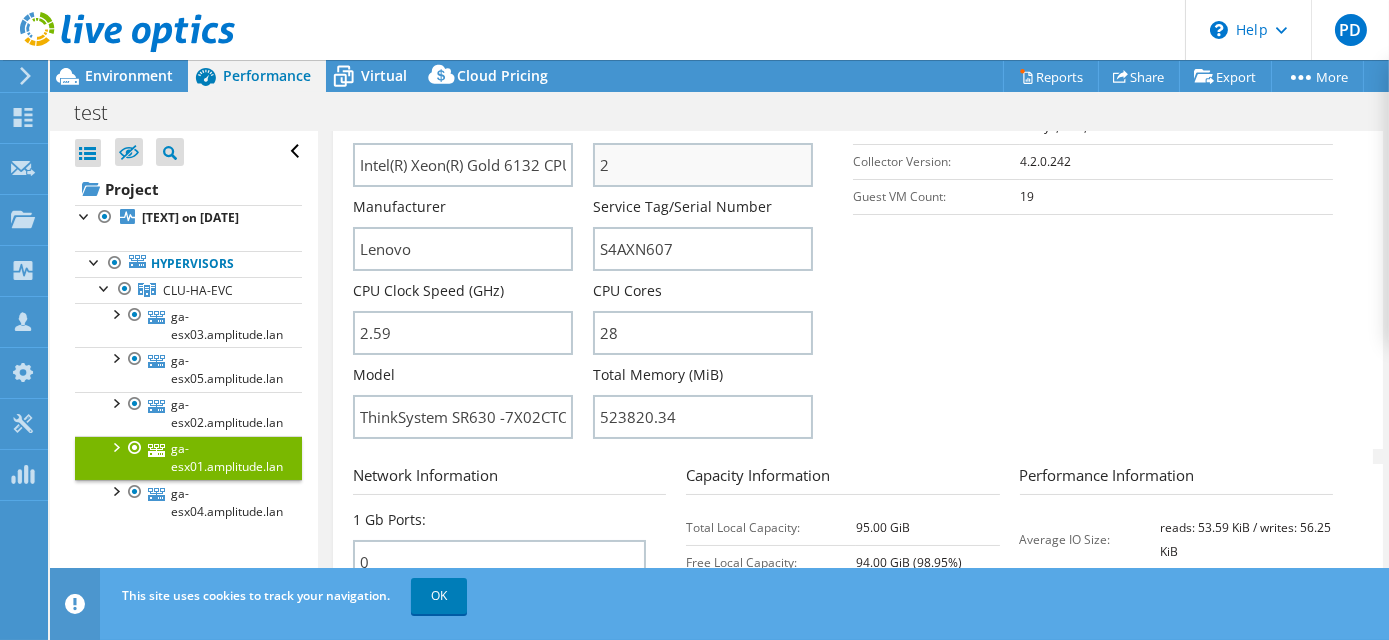 scroll, scrollTop: 545, scrollLeft: 0, axis: vertical 